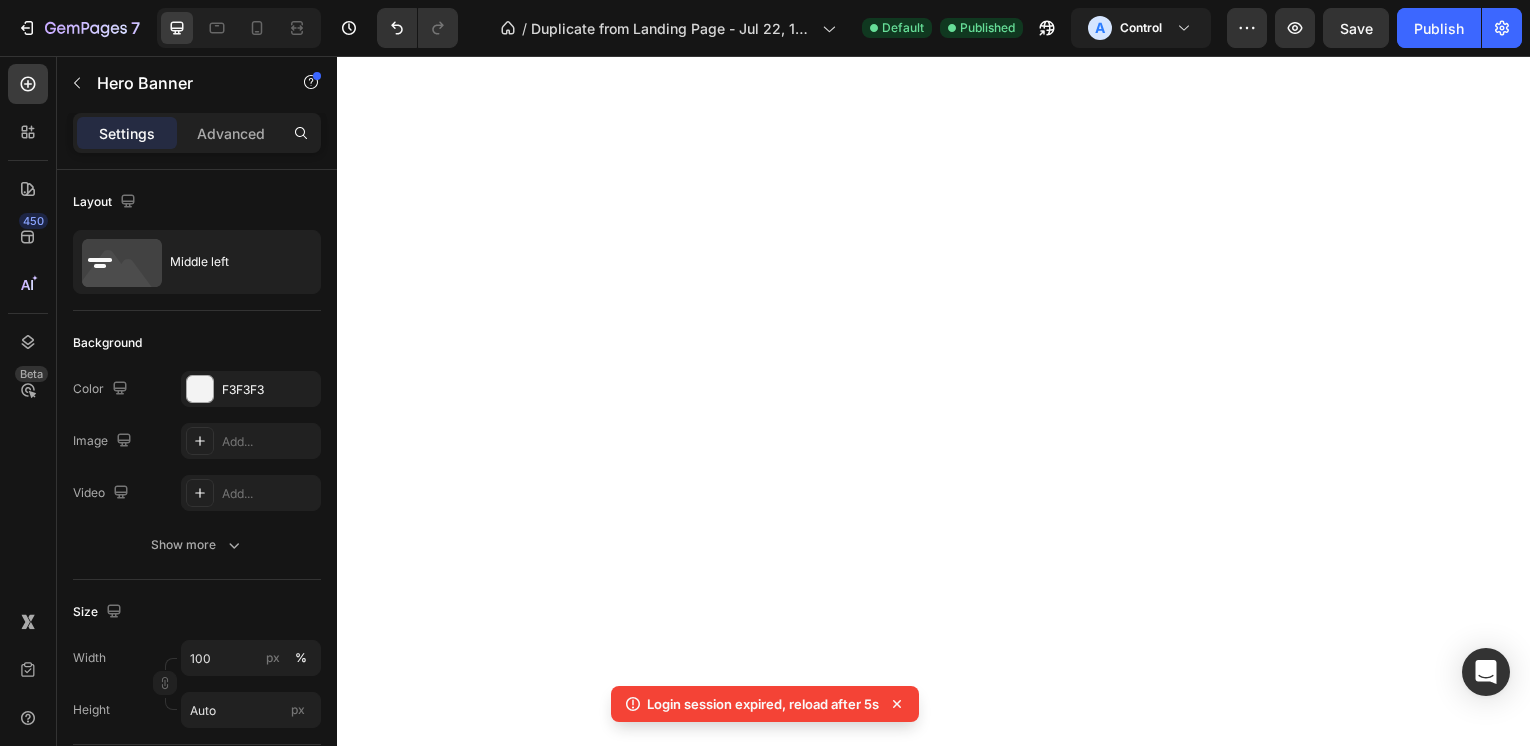 scroll, scrollTop: 0, scrollLeft: 0, axis: both 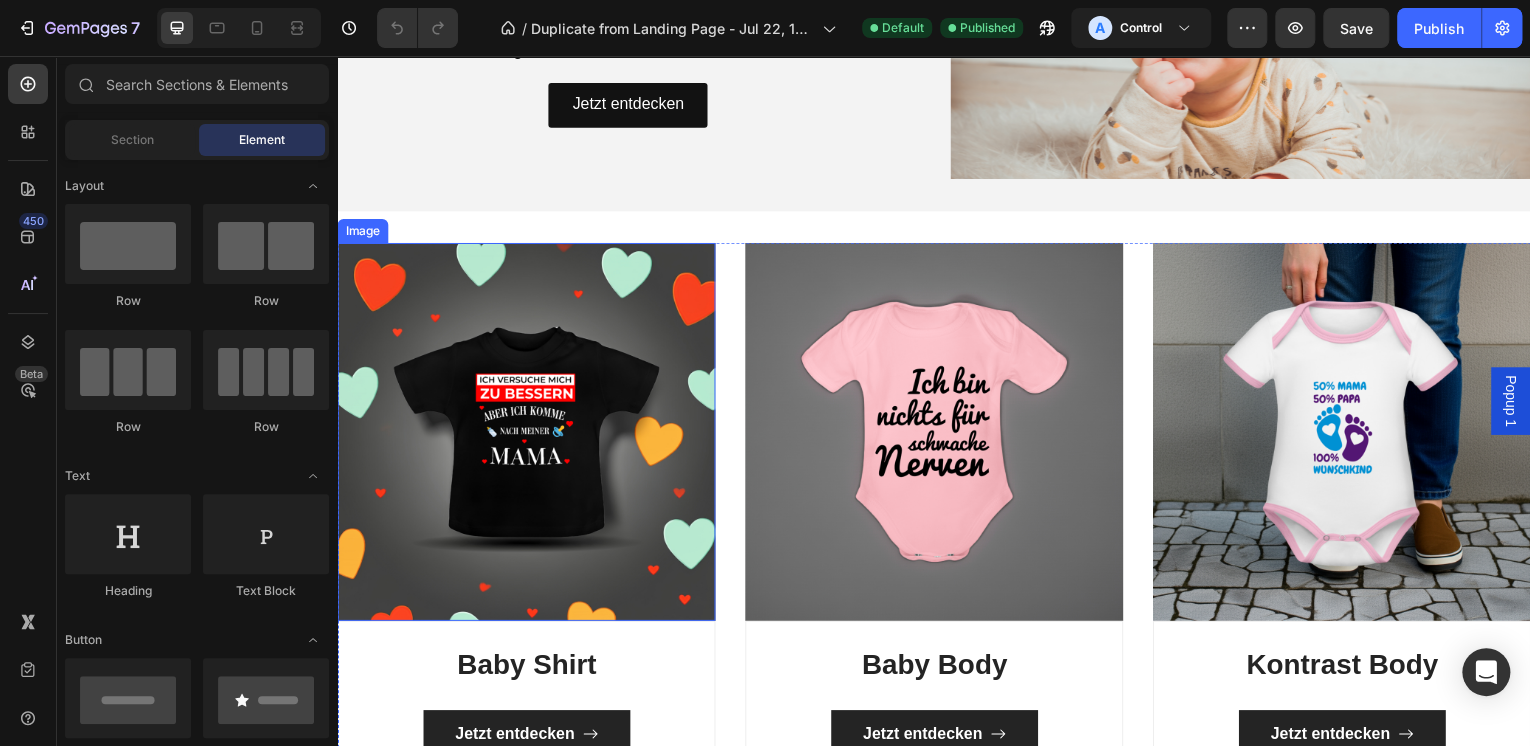 click at bounding box center [527, 434] 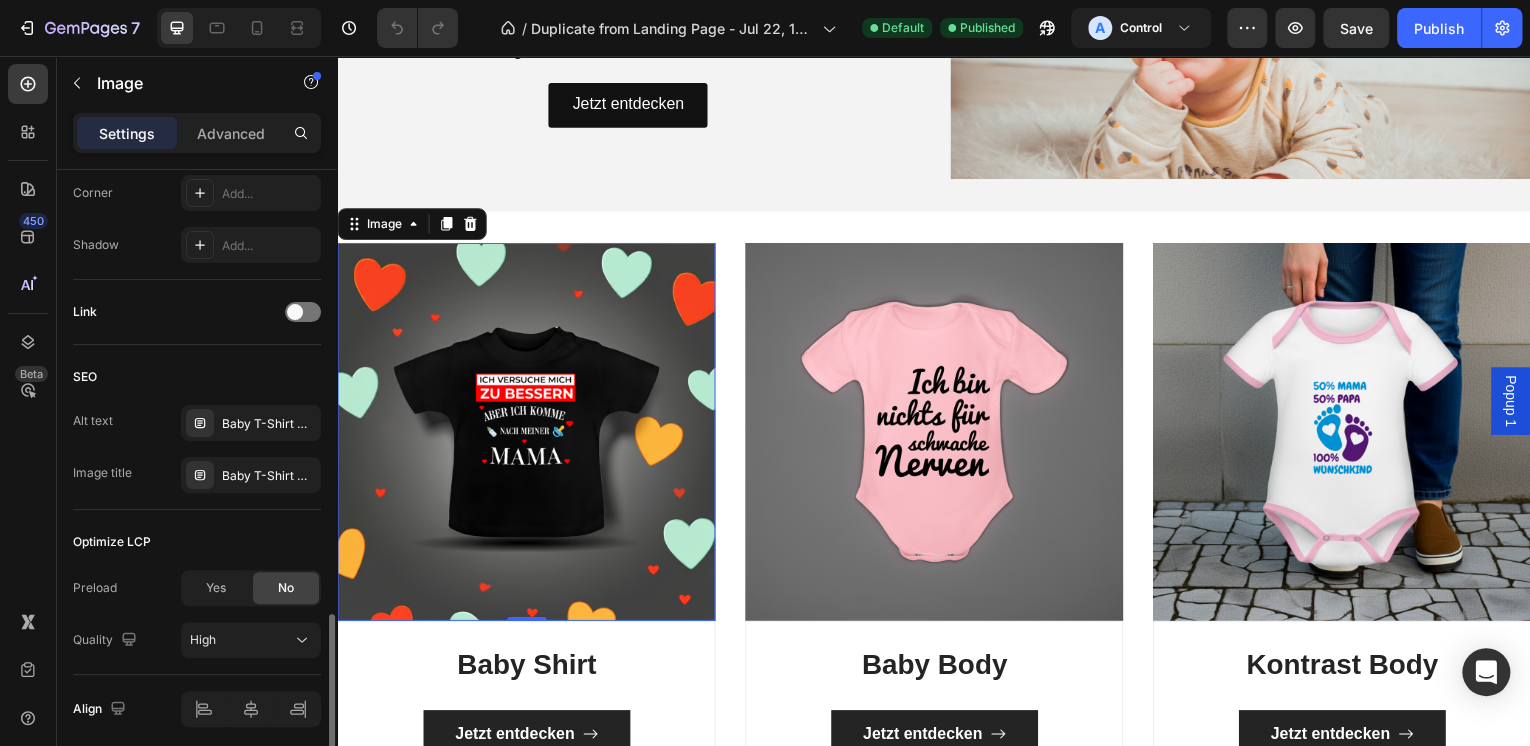 scroll, scrollTop: 876, scrollLeft: 0, axis: vertical 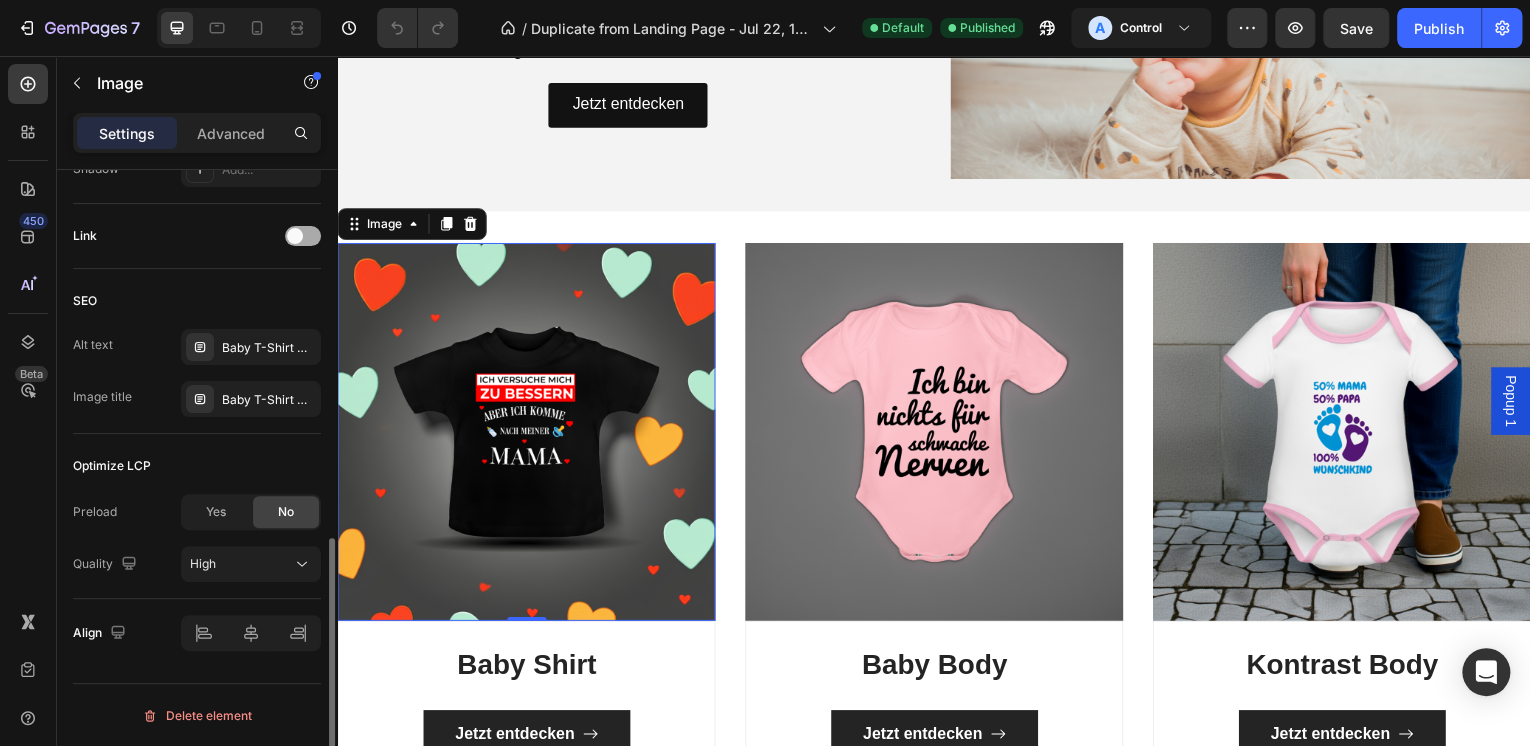 click at bounding box center (303, 236) 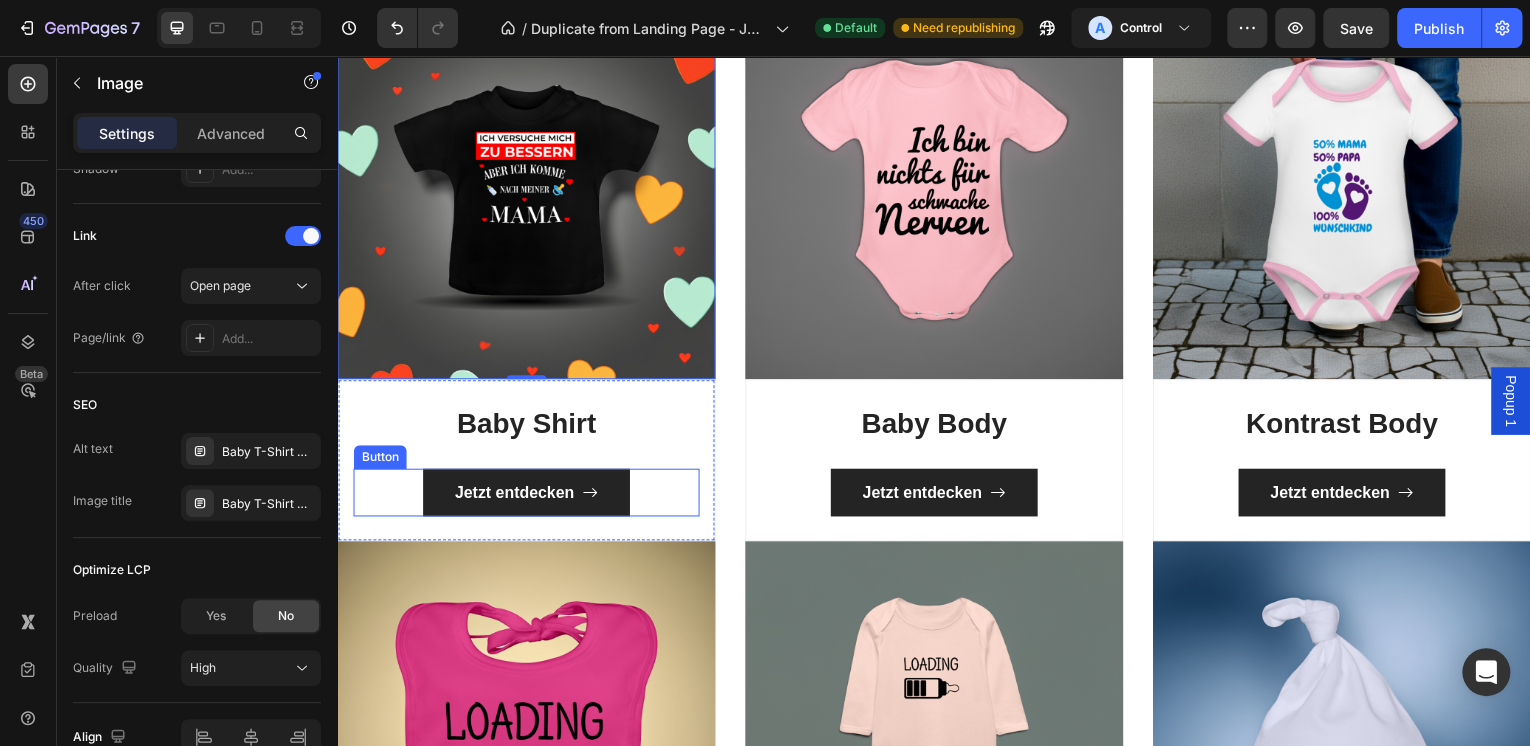 scroll, scrollTop: 720, scrollLeft: 0, axis: vertical 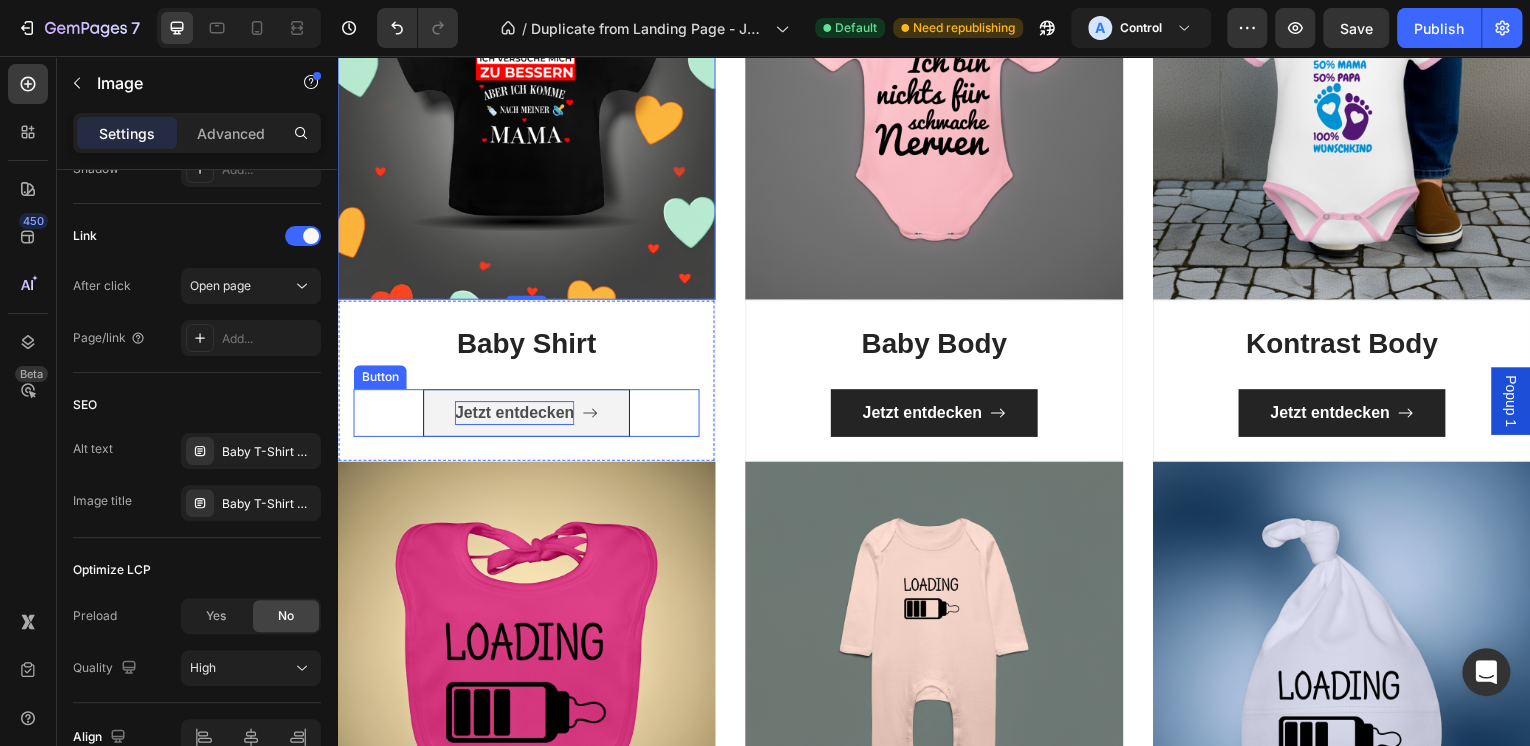 click on "Jetzt entdecken" at bounding box center (515, 415) 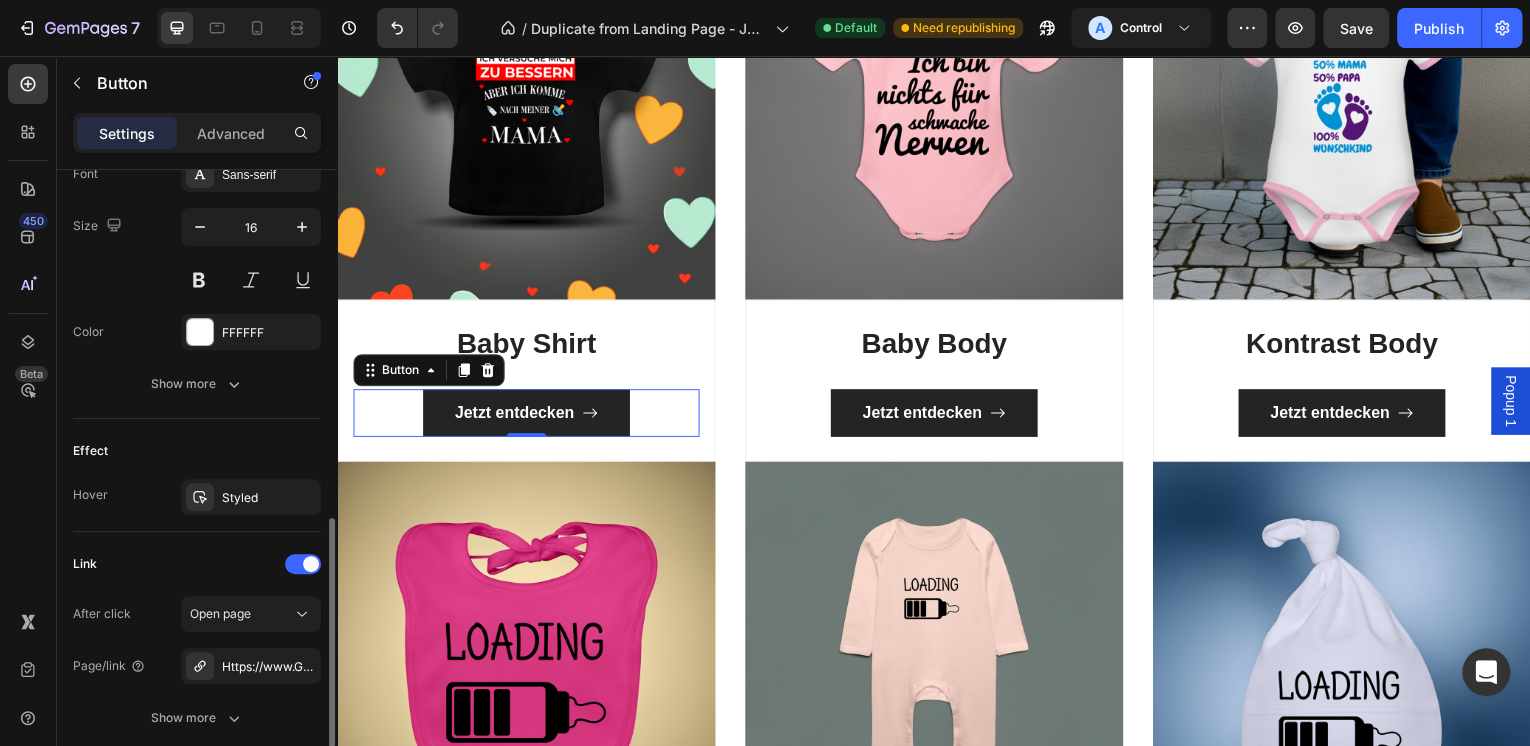 scroll, scrollTop: 1112, scrollLeft: 0, axis: vertical 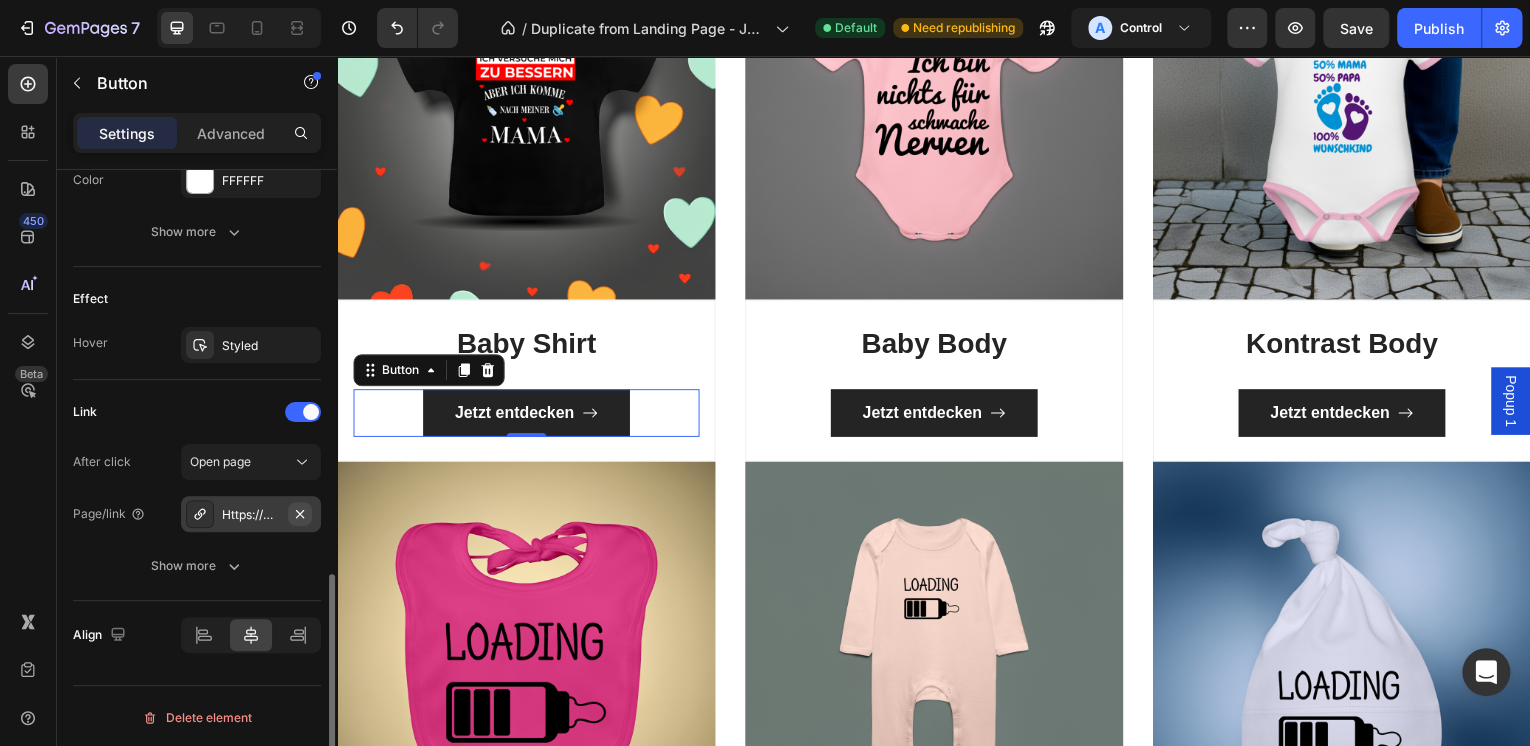 click 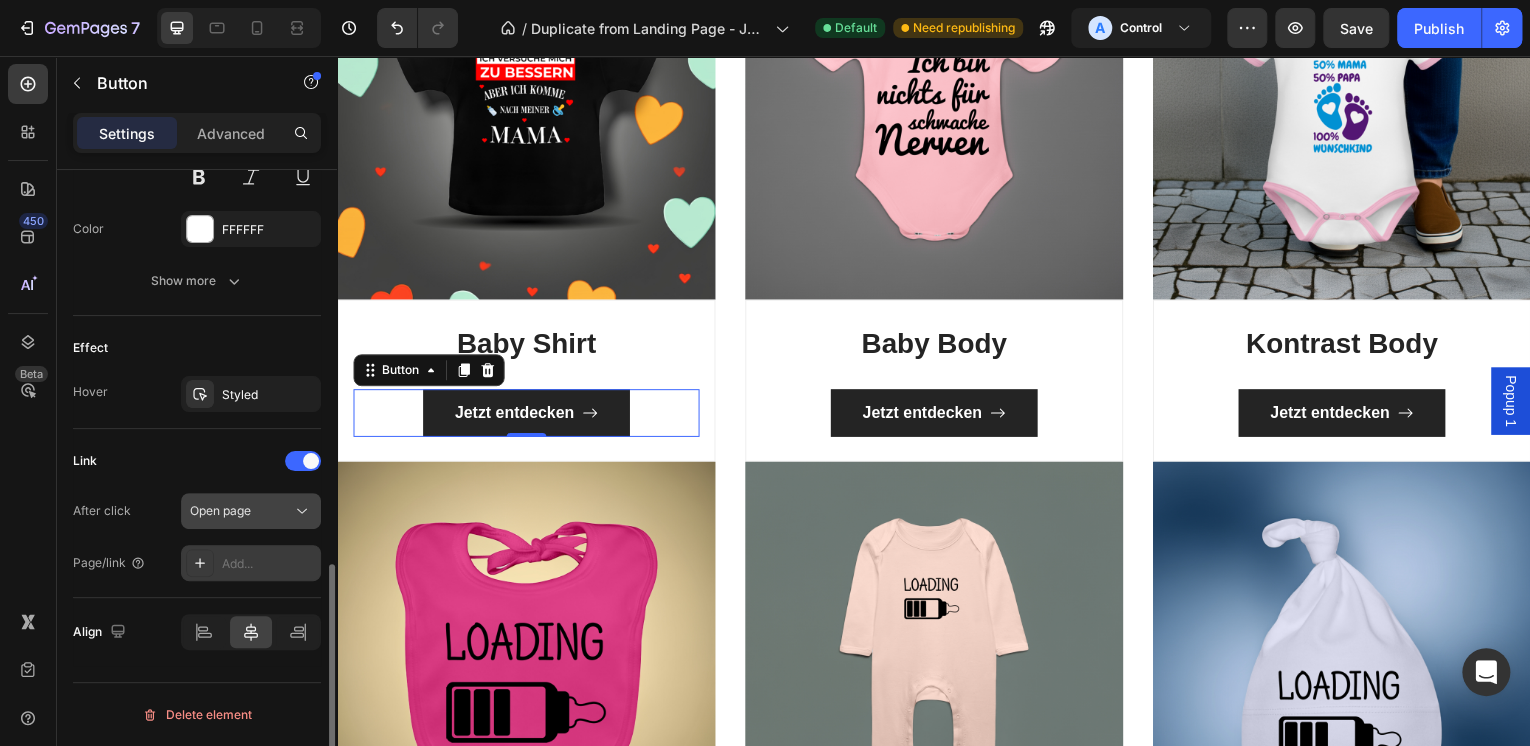 scroll, scrollTop: 1060, scrollLeft: 0, axis: vertical 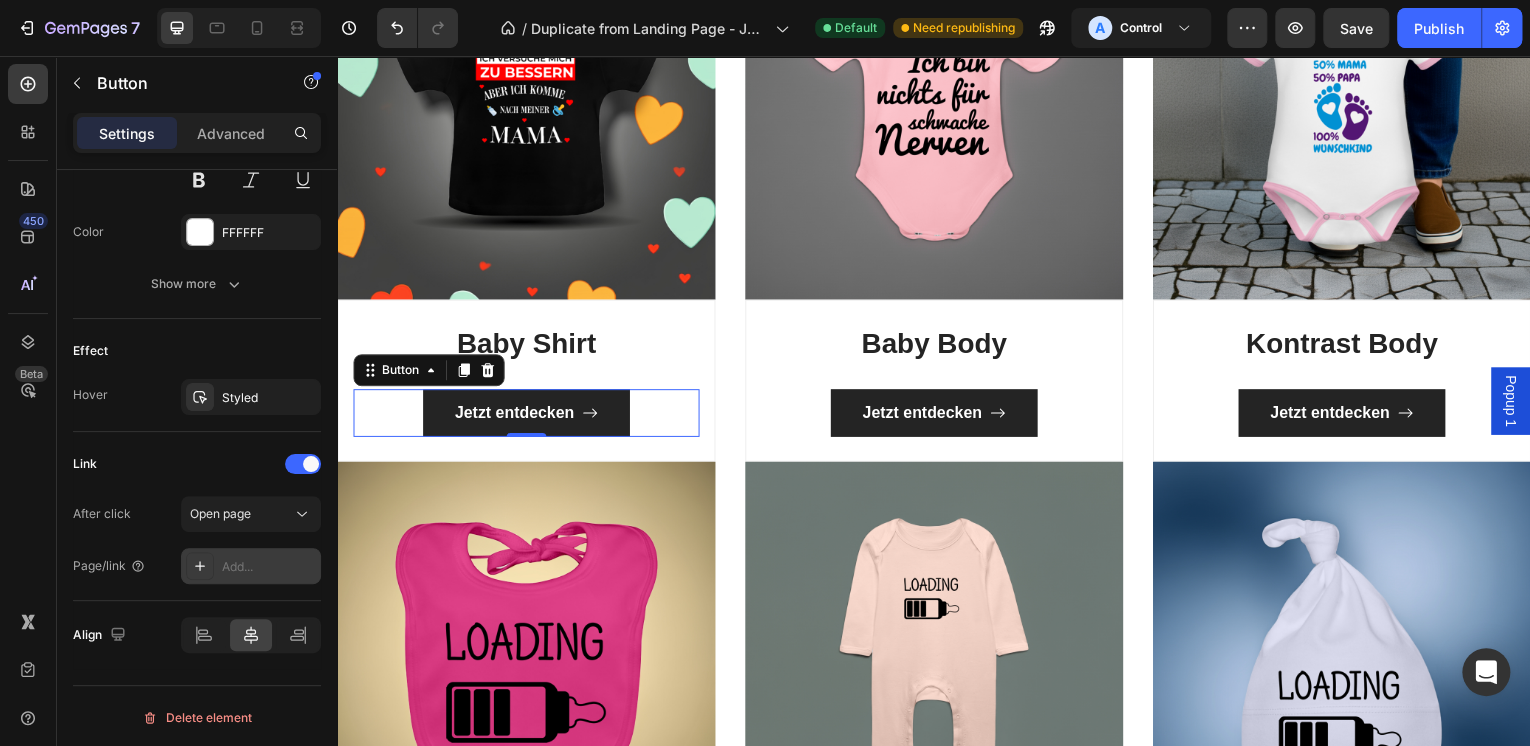 click on "Add..." at bounding box center (269, 567) 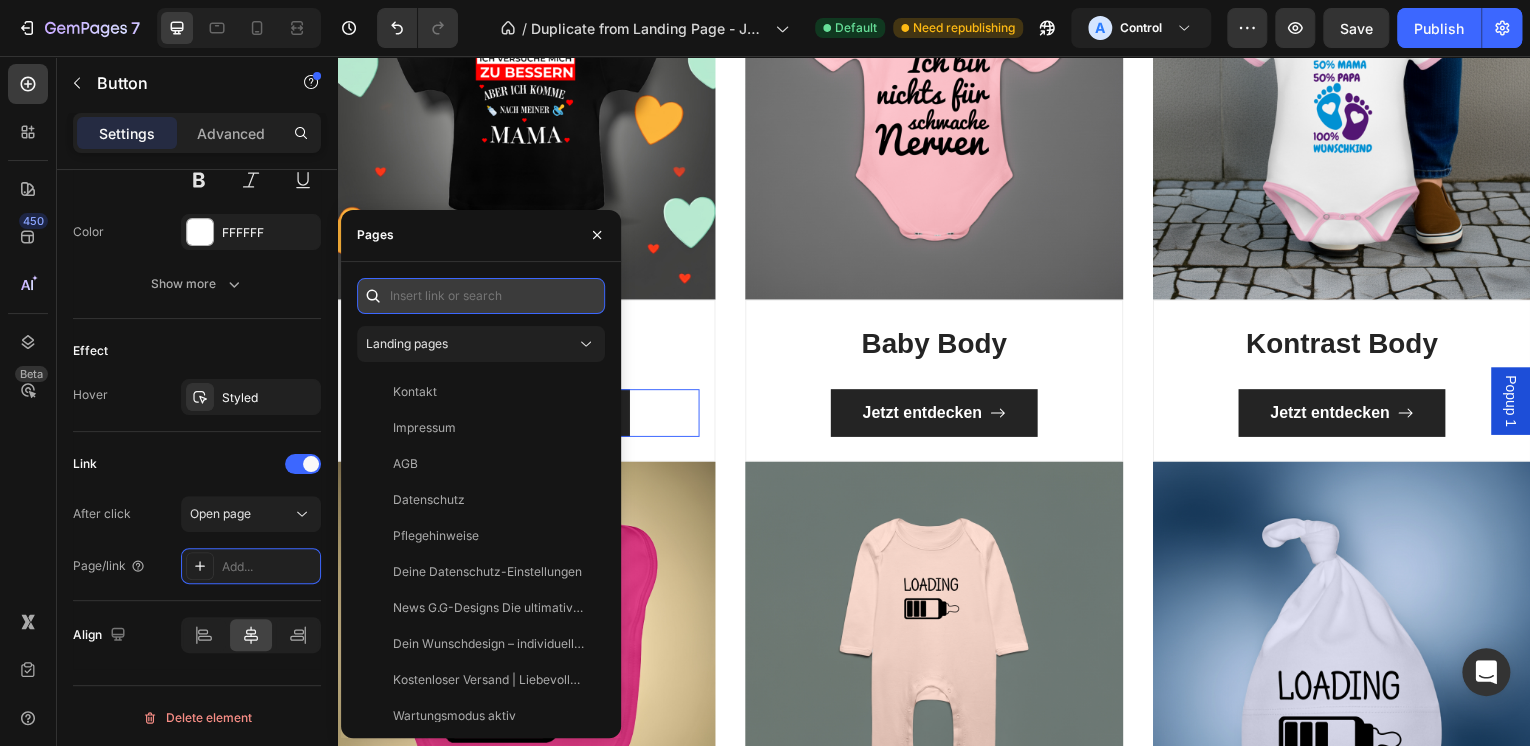 click at bounding box center (481, 296) 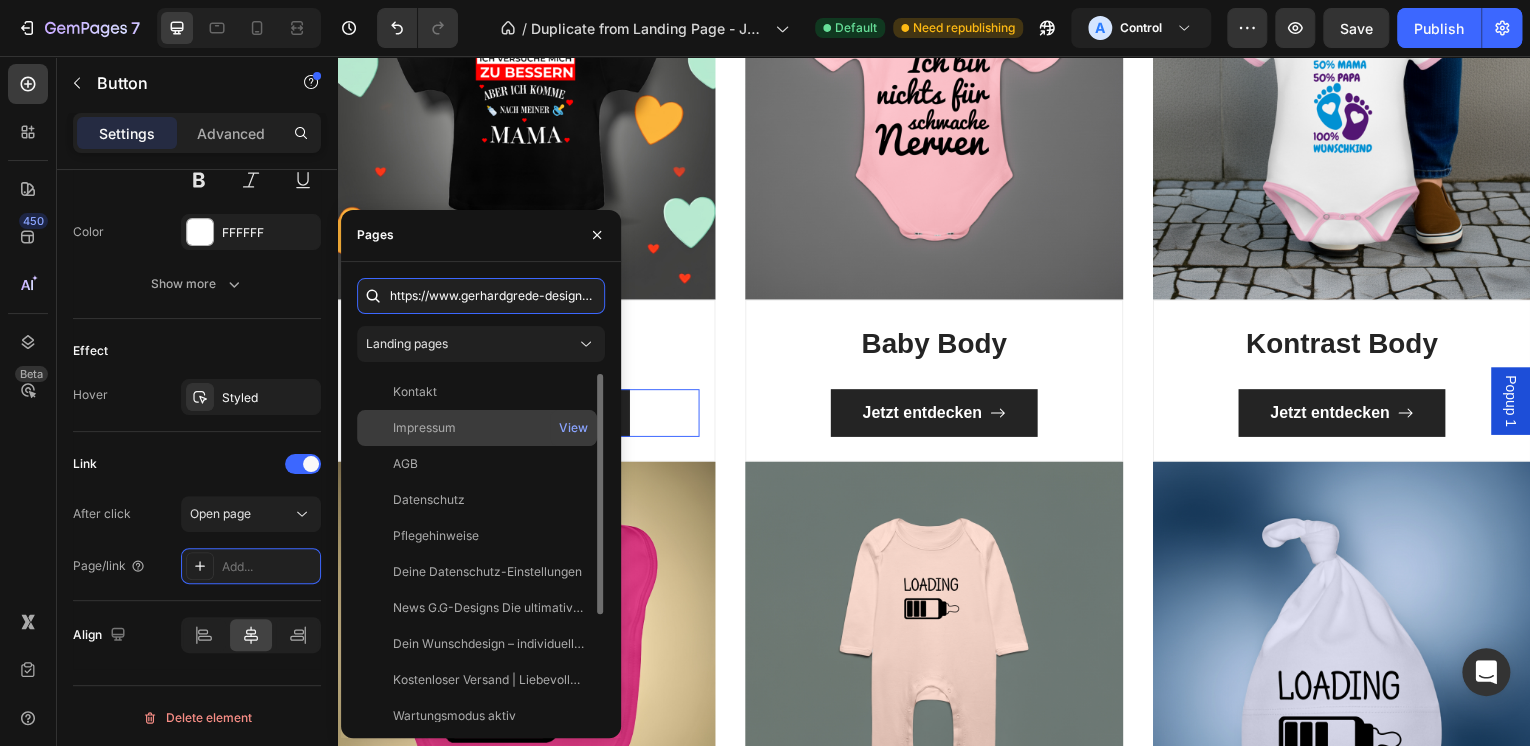 scroll, scrollTop: 0, scrollLeft: 352, axis: horizontal 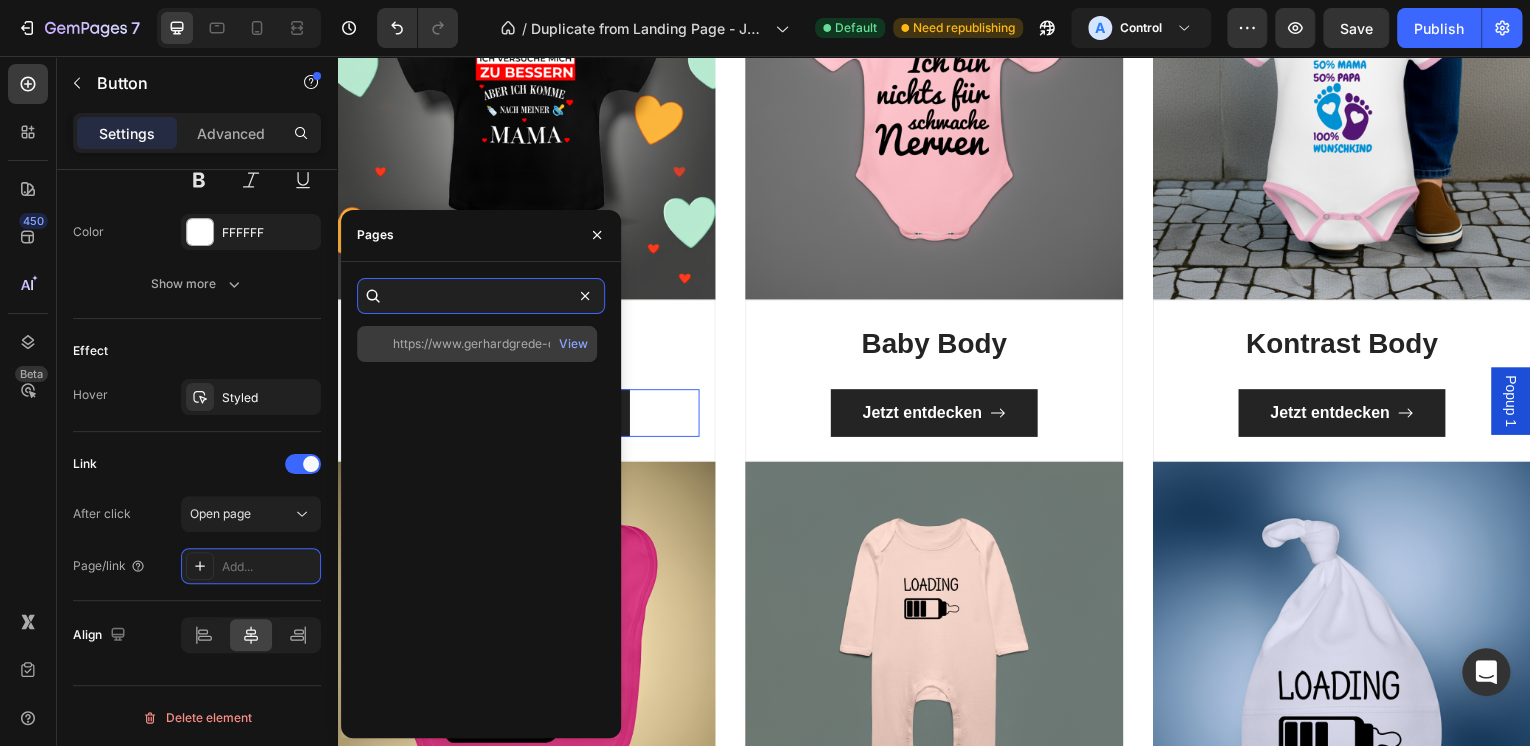 type on "https://www.gerhardgrede-designs.de/products/baby-t-shirt-ich-versuche-mich-zu-bessern" 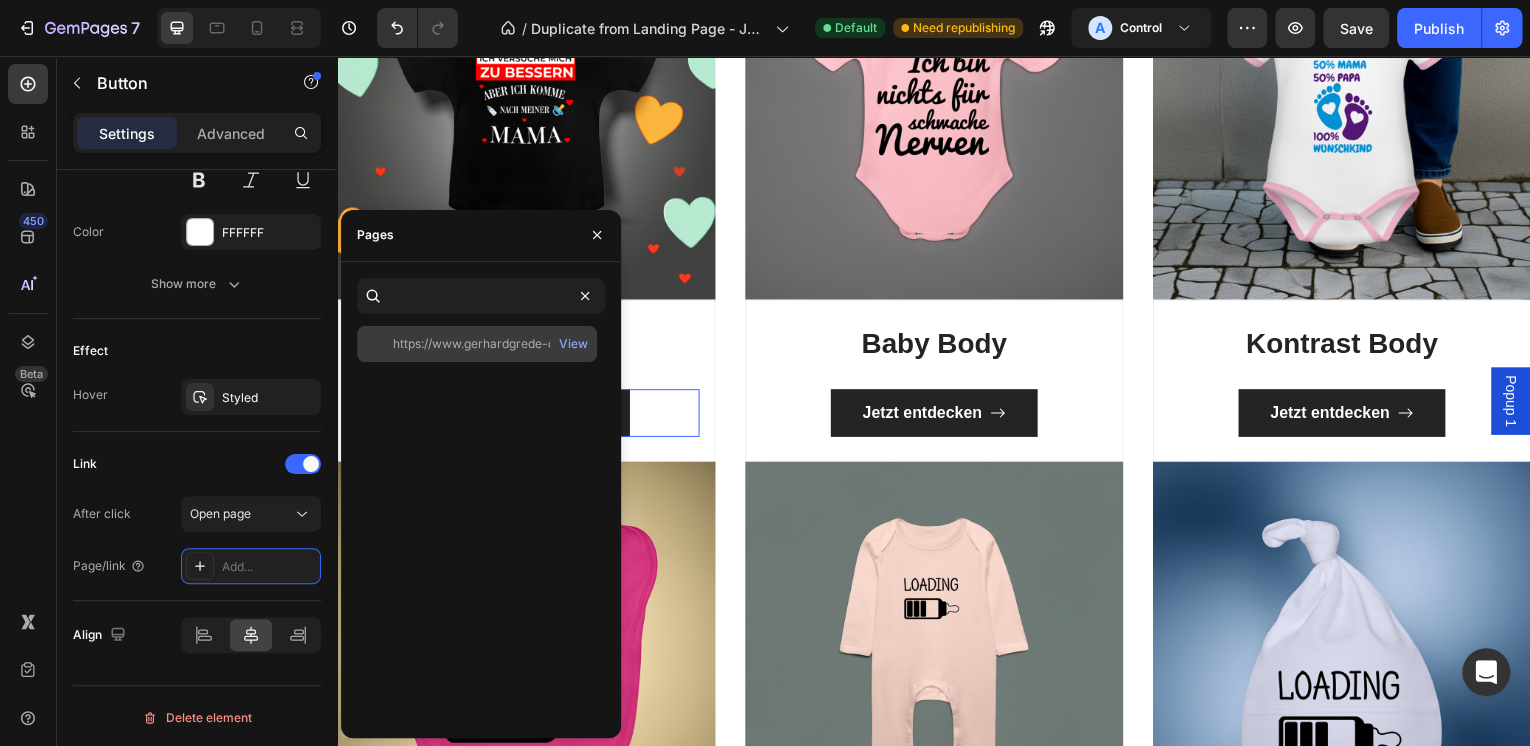 click on "https://www.gerhardgrede-designs.de/products/baby-t-shirt-ich-versuche-mich-zu-bessern" 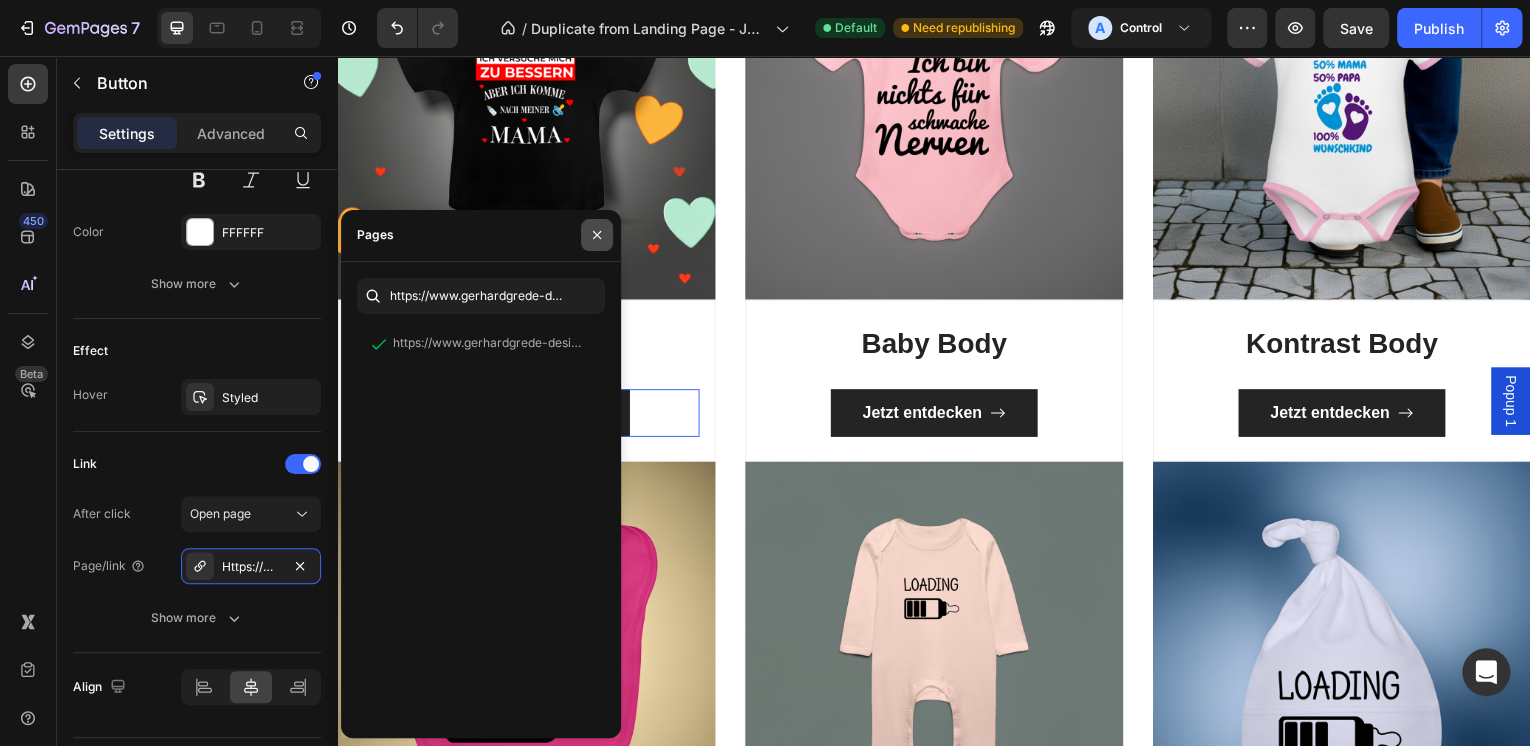 drag, startPoint x: 598, startPoint y: 232, endPoint x: 222, endPoint y: 211, distance: 376.58597 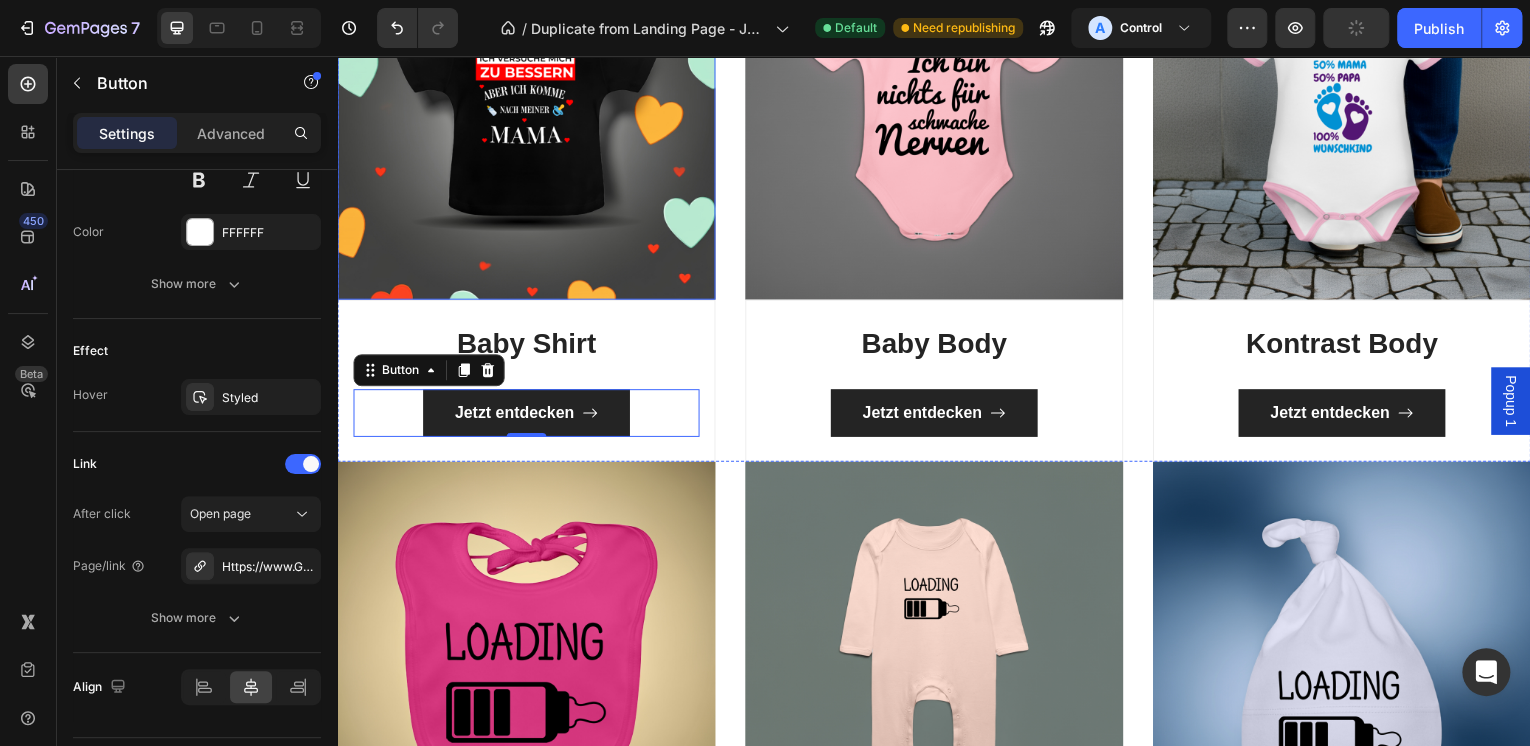 click at bounding box center [527, 111] 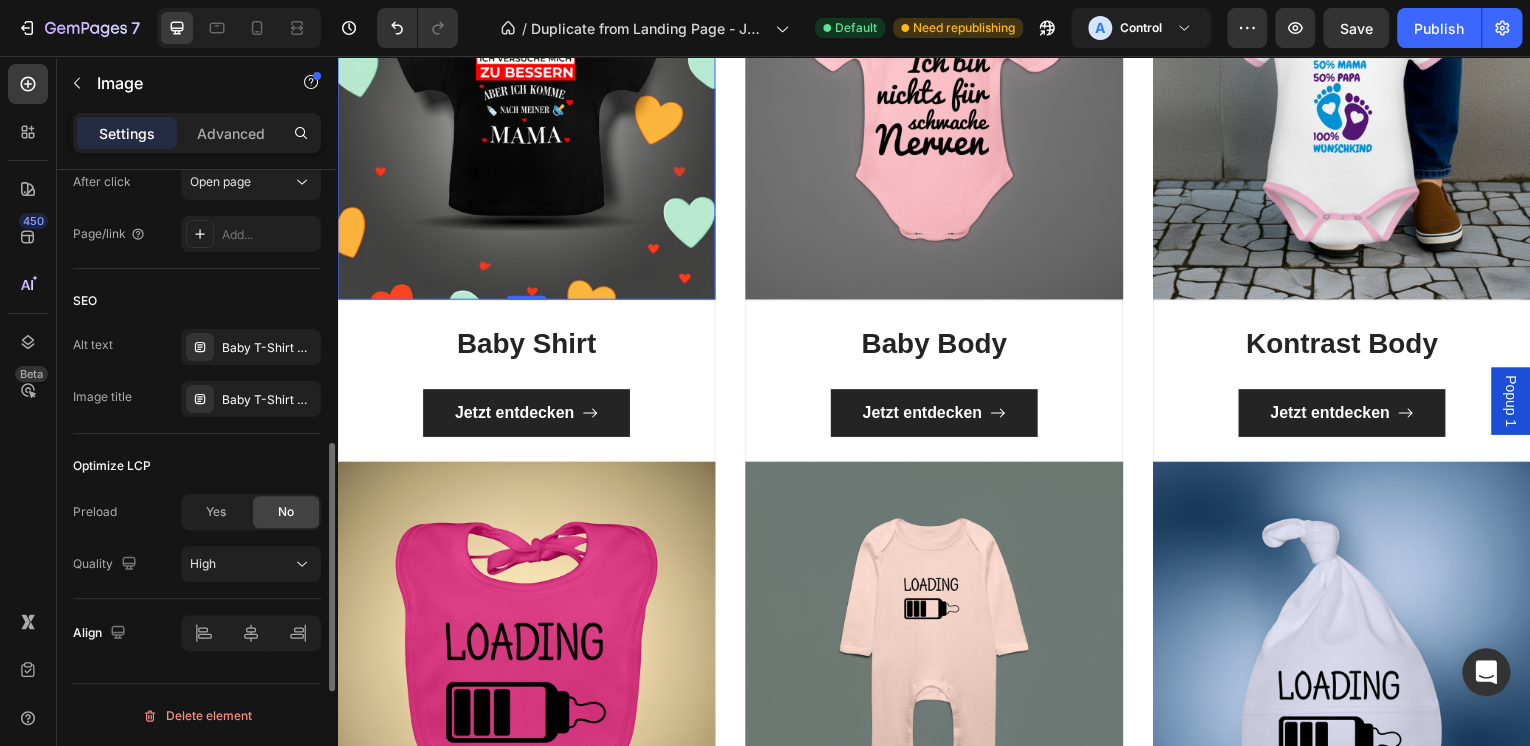 scroll, scrollTop: 820, scrollLeft: 0, axis: vertical 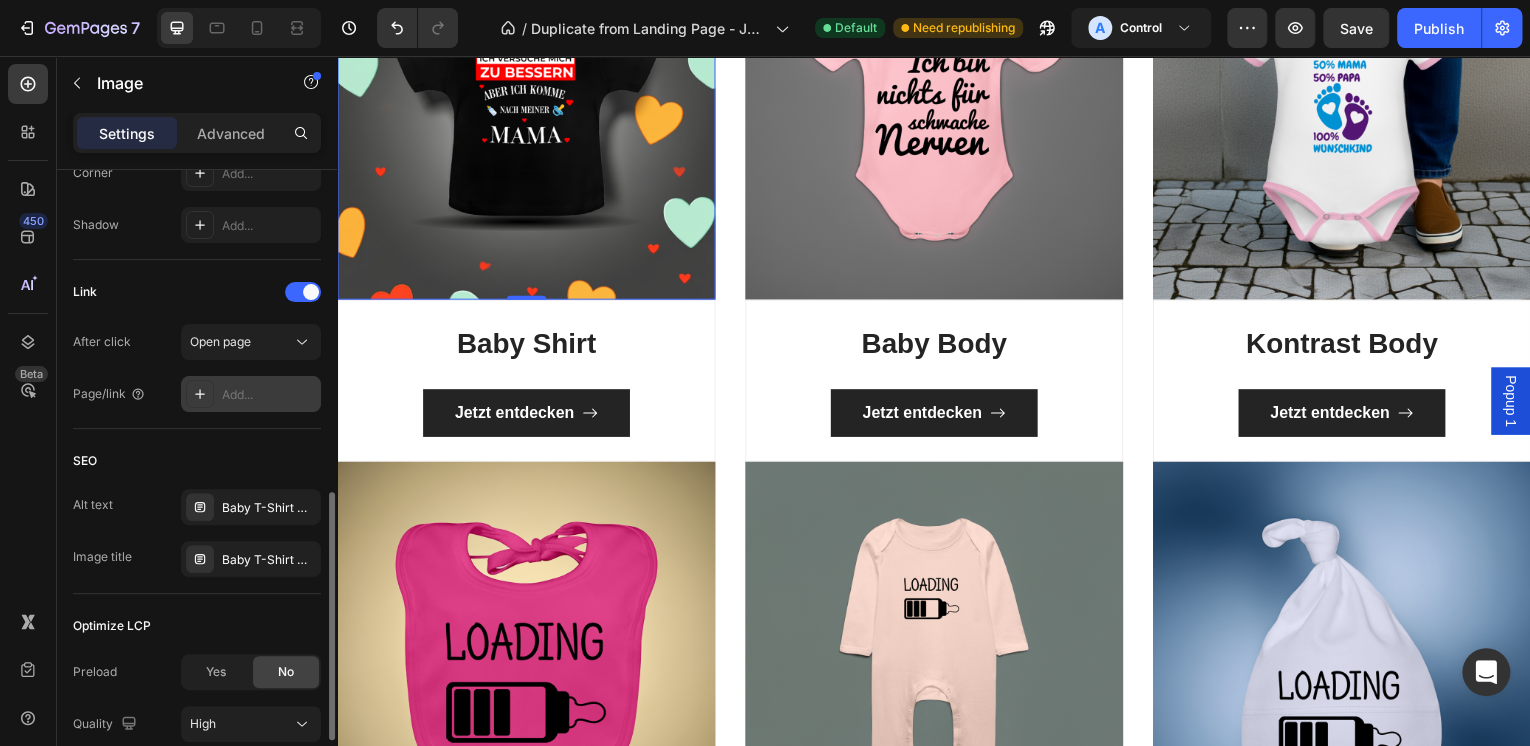 click on "Add..." at bounding box center (269, 395) 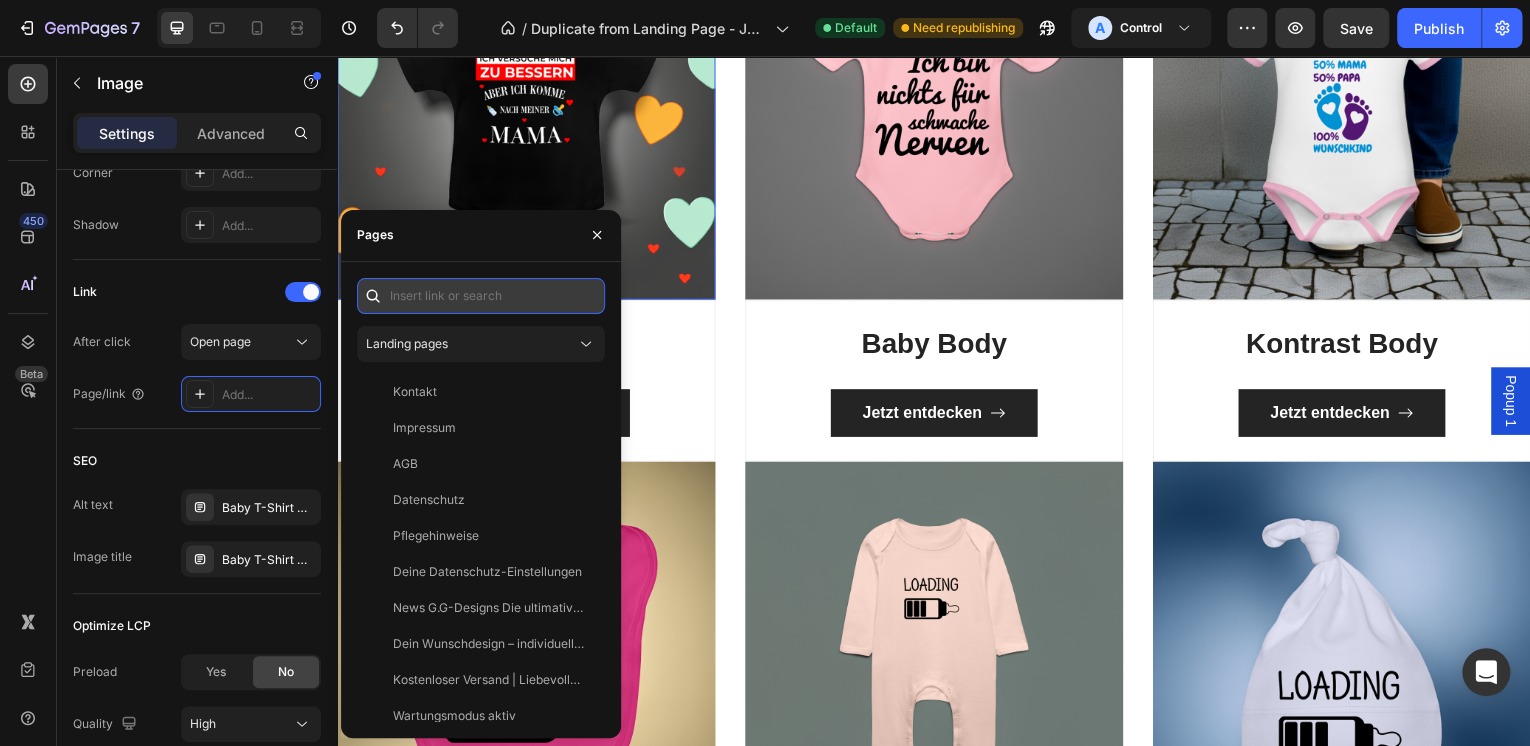 click at bounding box center (481, 296) 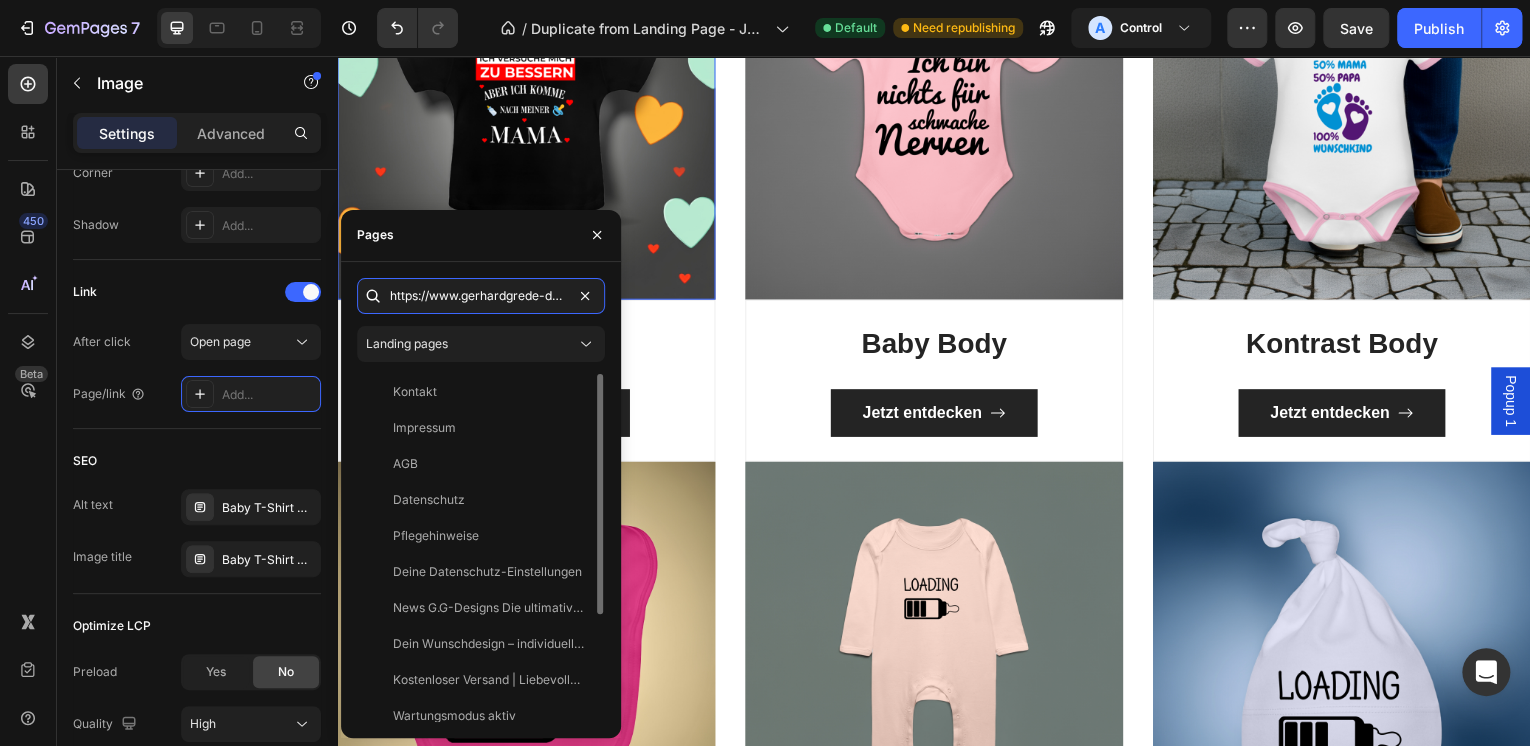 scroll, scrollTop: 0, scrollLeft: 352, axis: horizontal 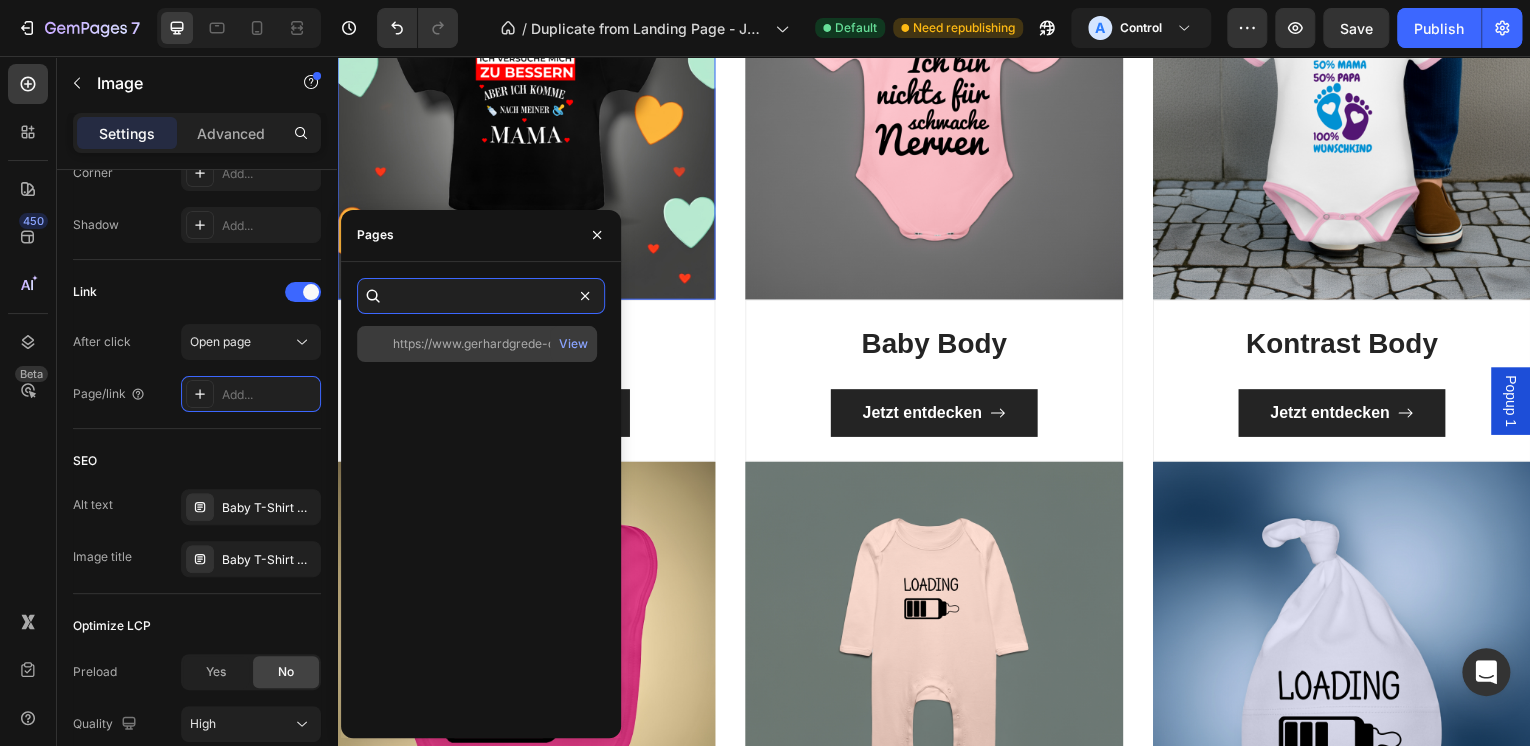 type on "https://www.gerhardgrede-designs.de/products/baby-t-shirt-ich-versuche-mich-zu-bessern" 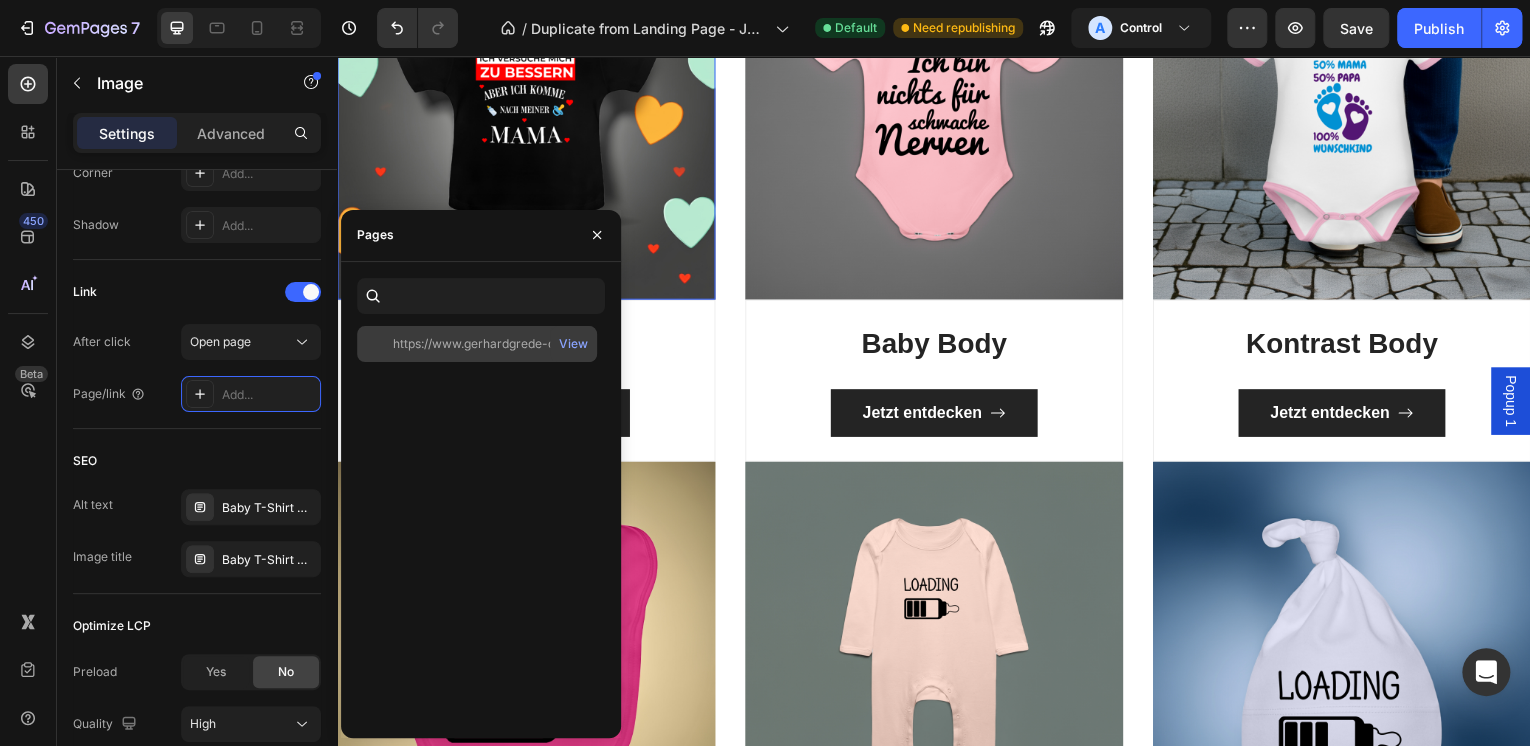 click on "https://www.gerhardgrede-designs.de/products/baby-t-shirt-ich-versuche-mich-zu-bessern" 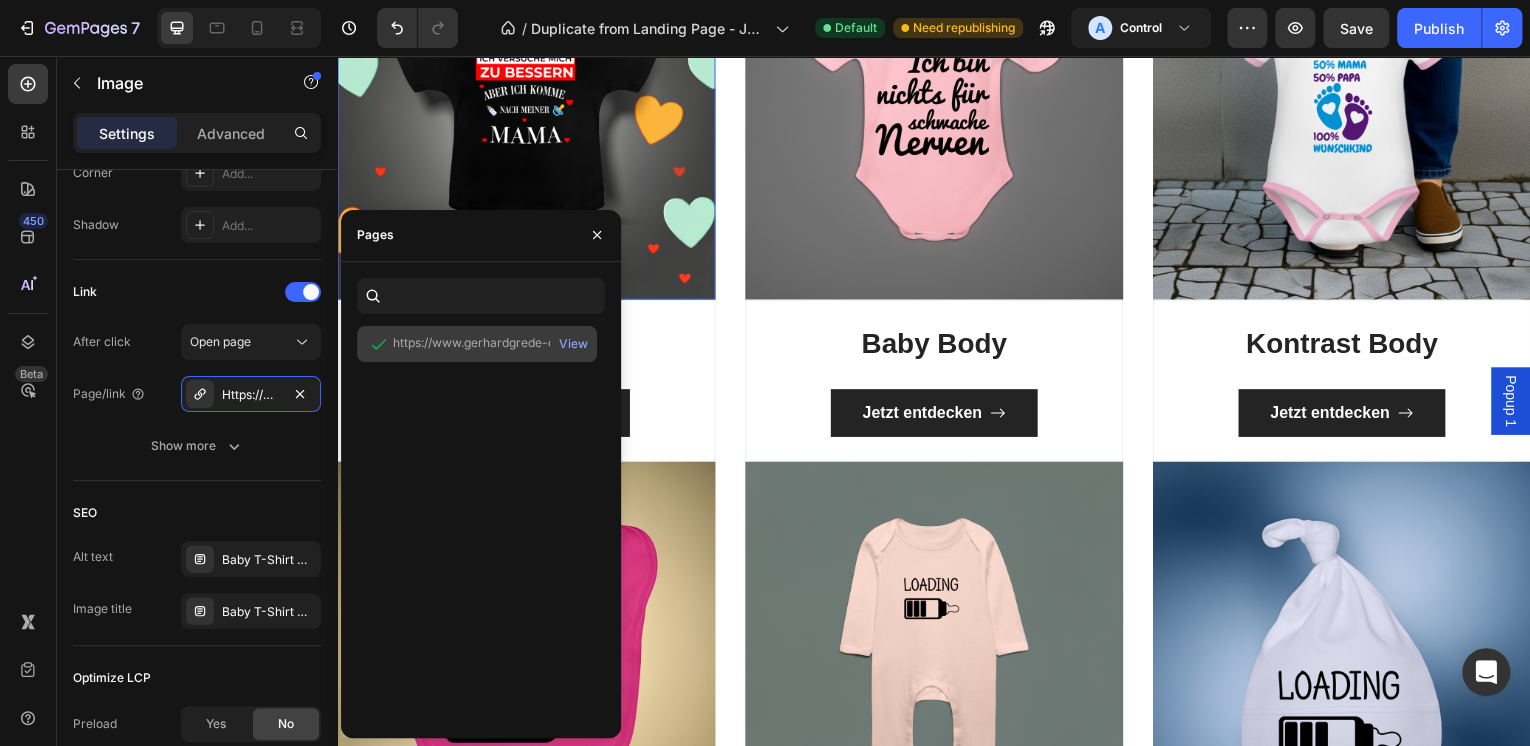 scroll, scrollTop: 0, scrollLeft: 0, axis: both 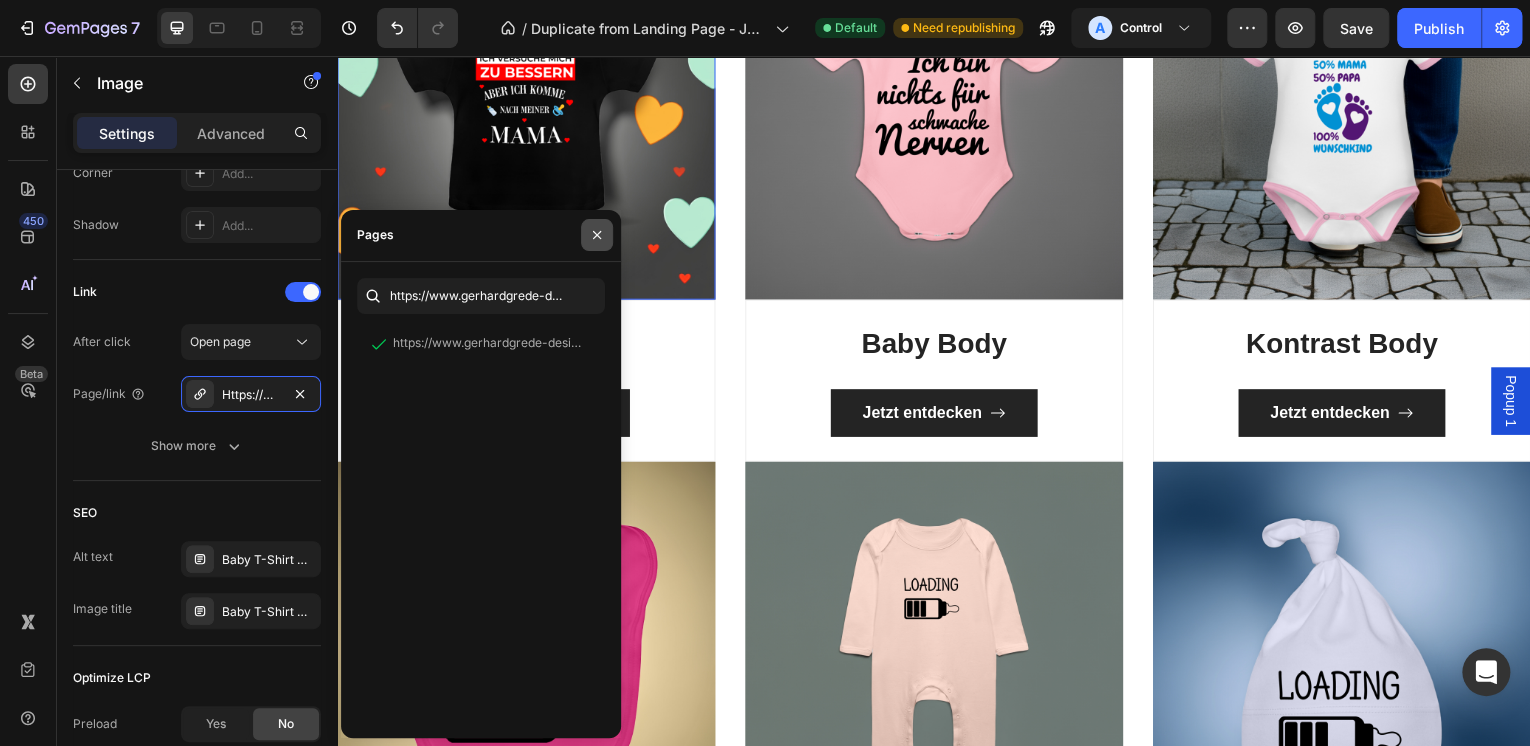 click 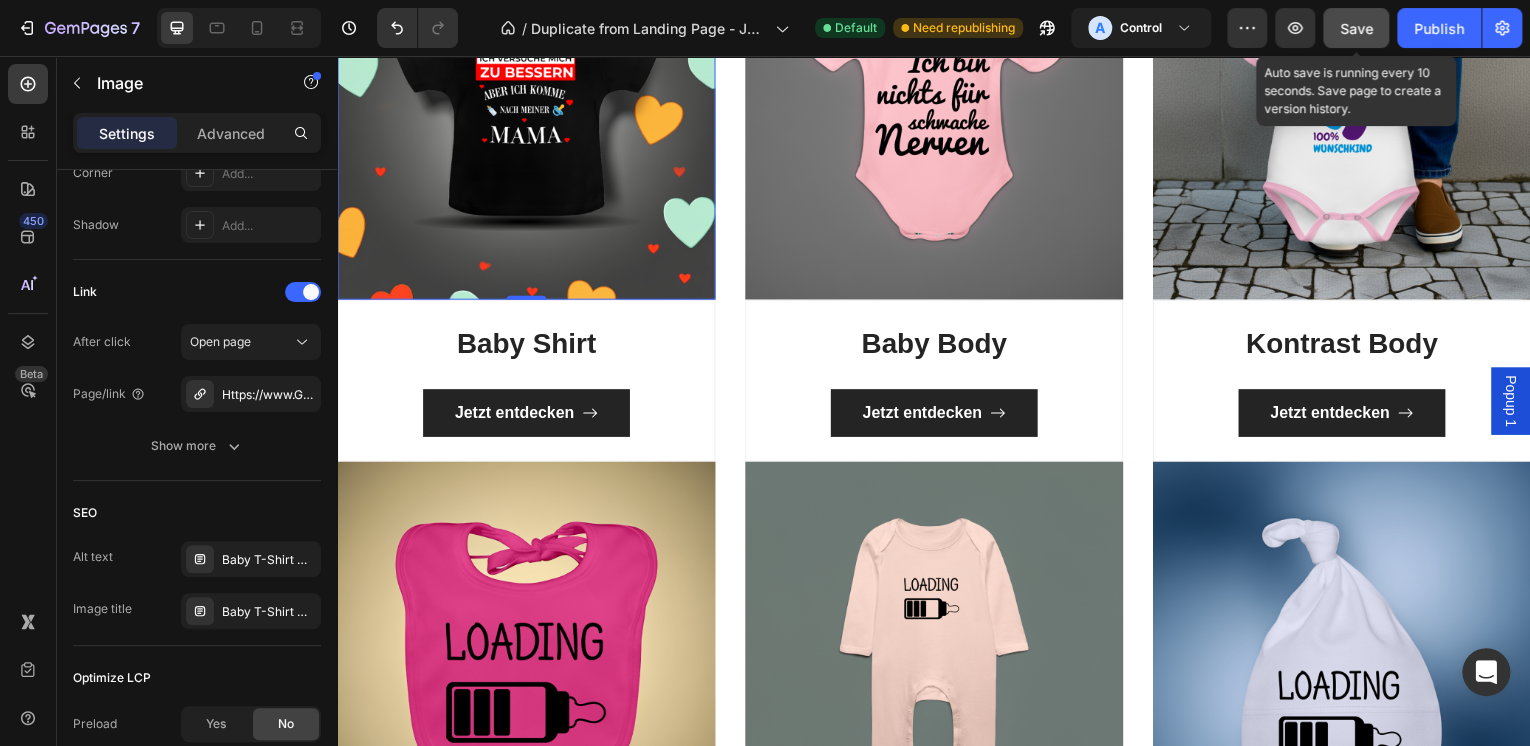 click on "Save" at bounding box center (1356, 28) 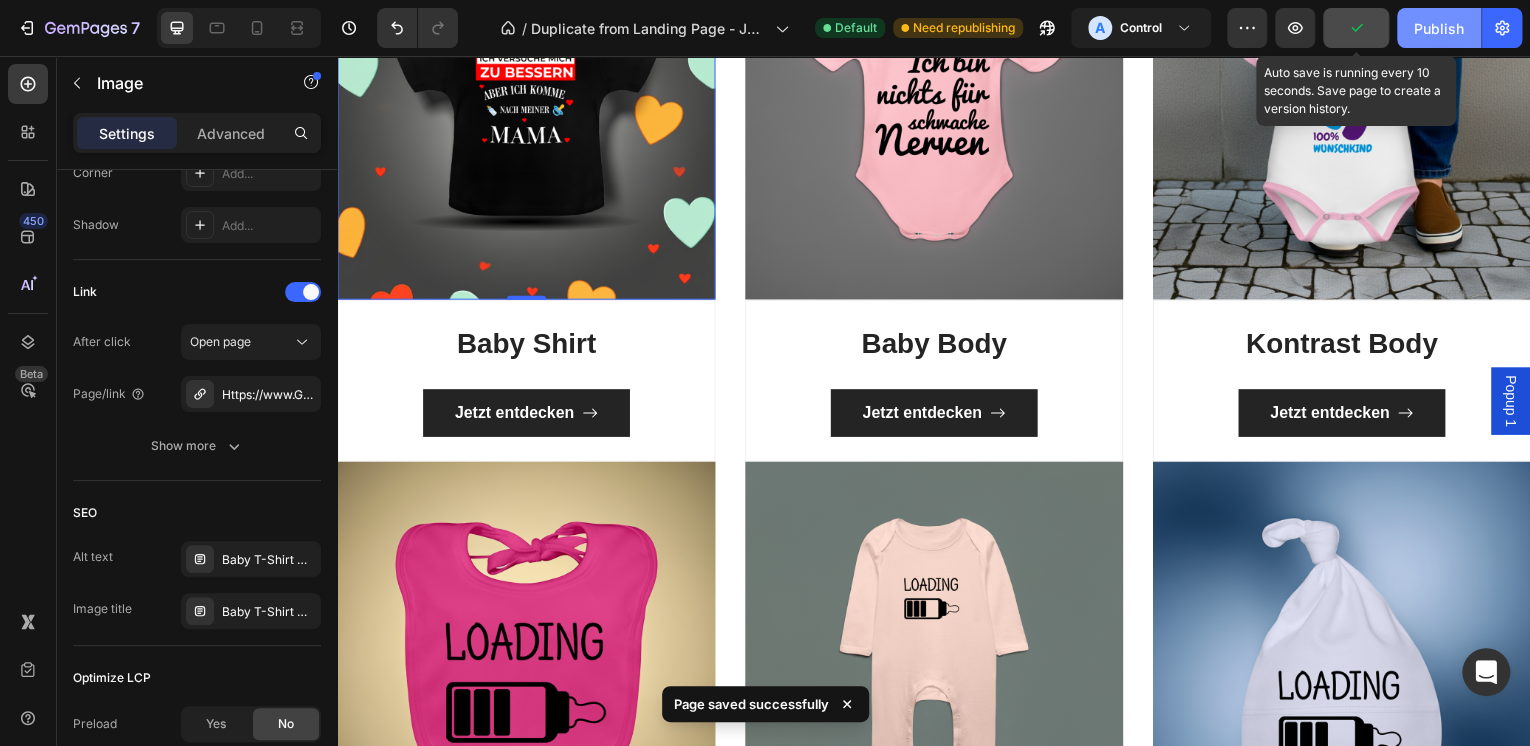 click on "Publish" at bounding box center (1439, 28) 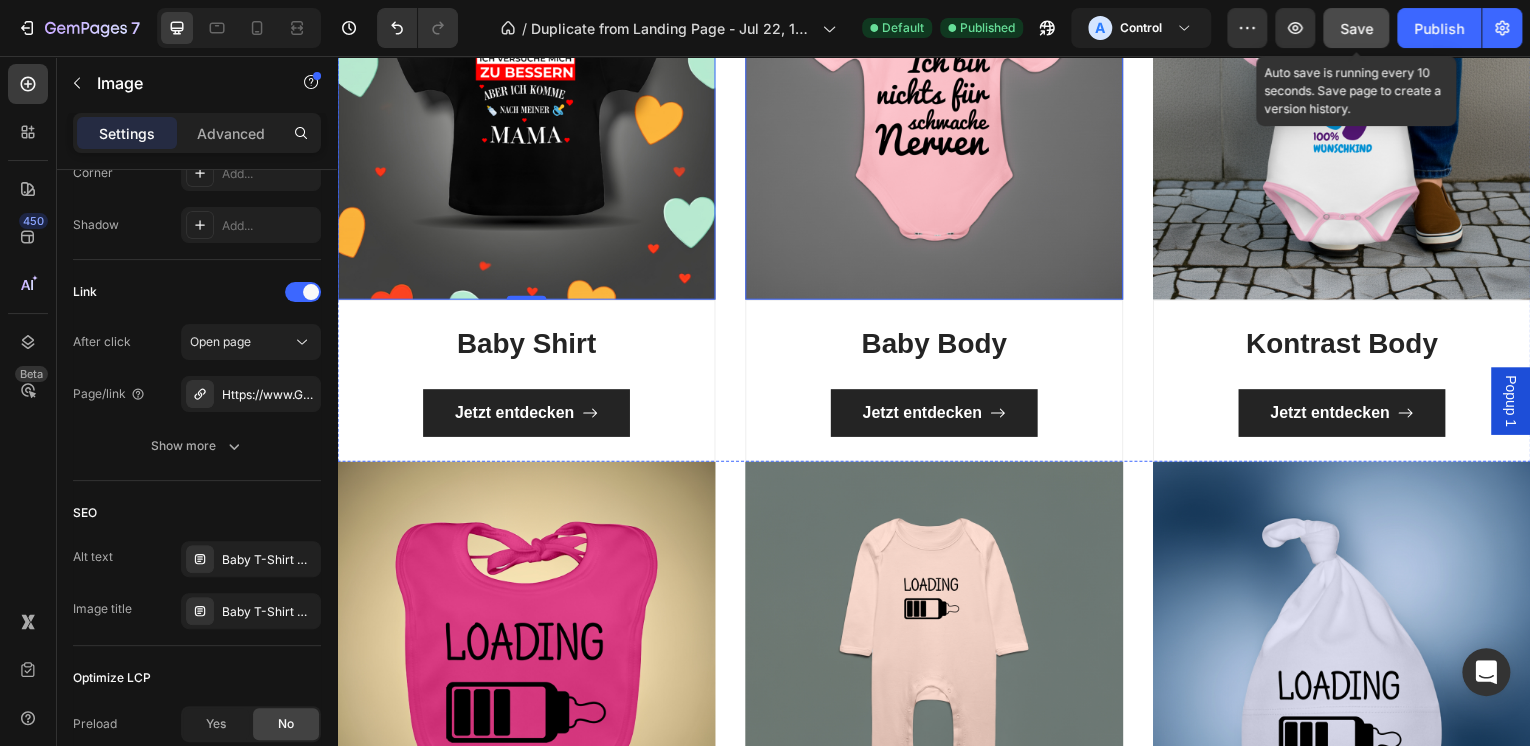 click at bounding box center (937, 111) 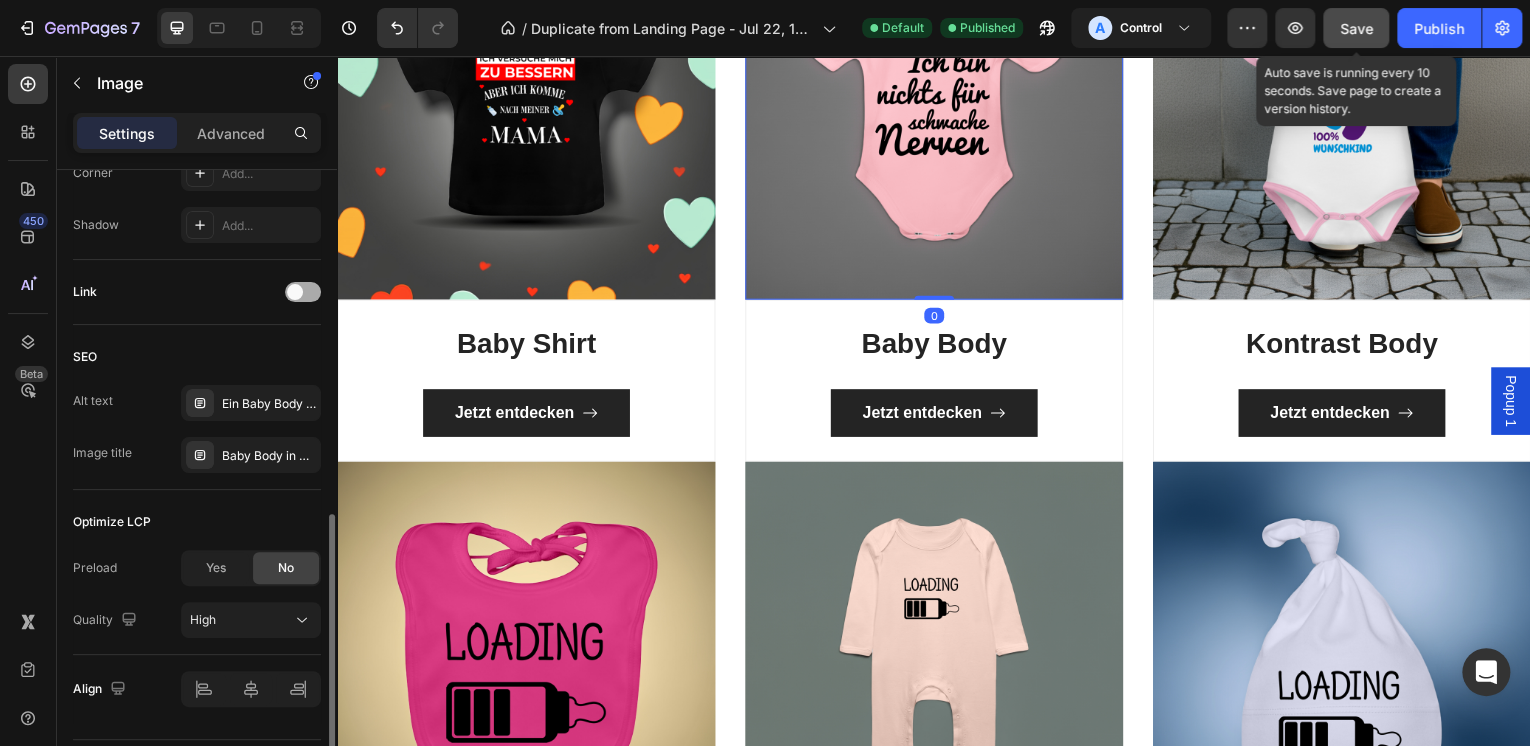 click at bounding box center (303, 292) 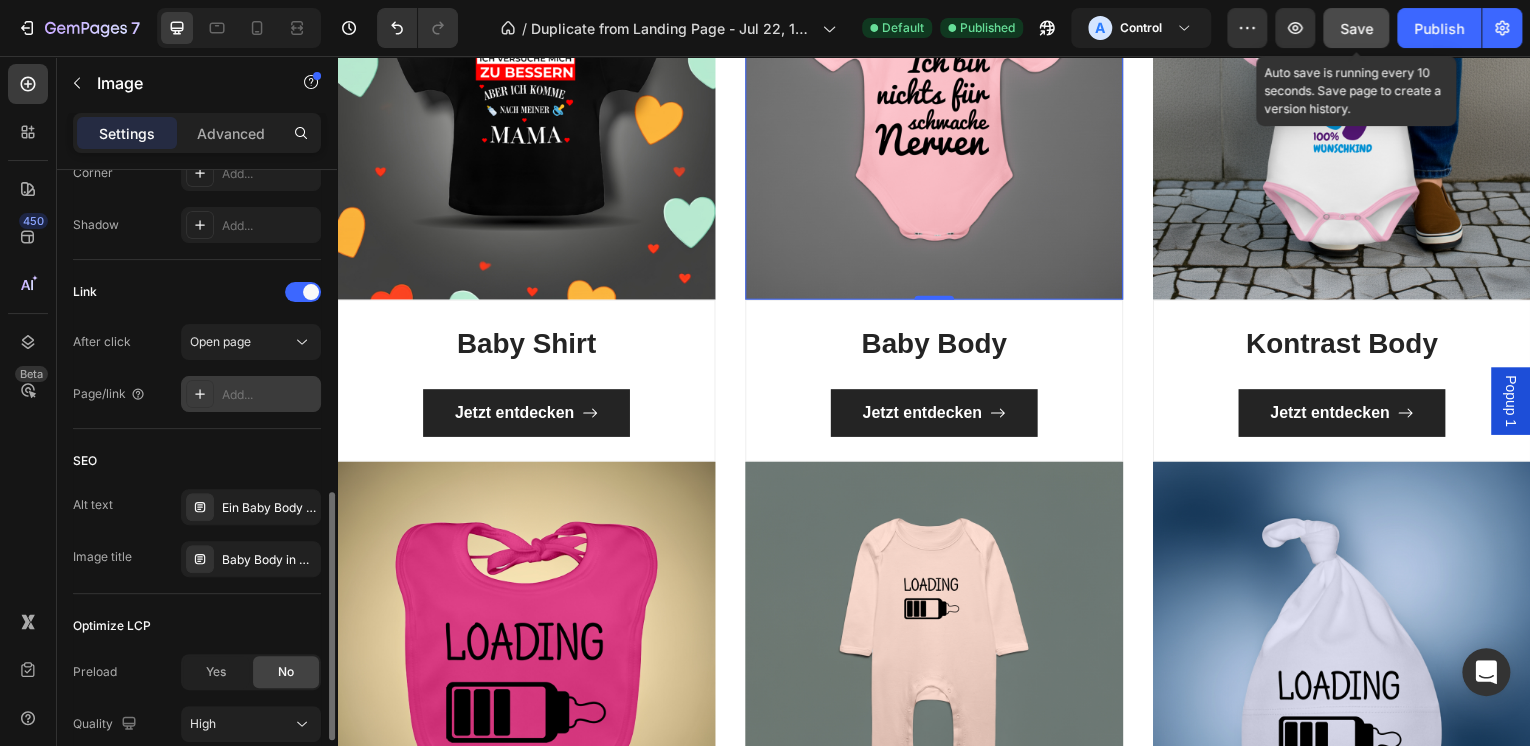 click on "Add..." at bounding box center (269, 395) 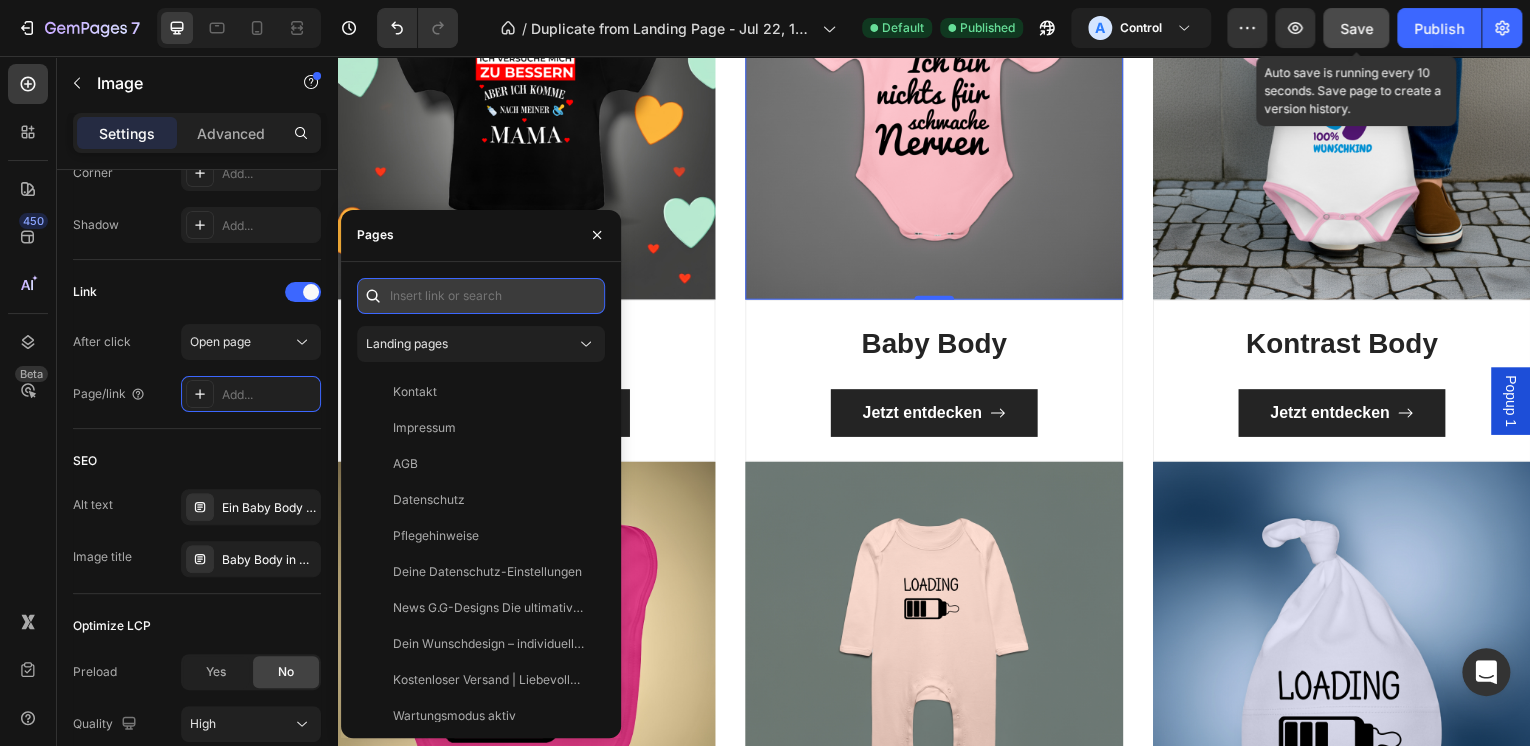 click at bounding box center [481, 296] 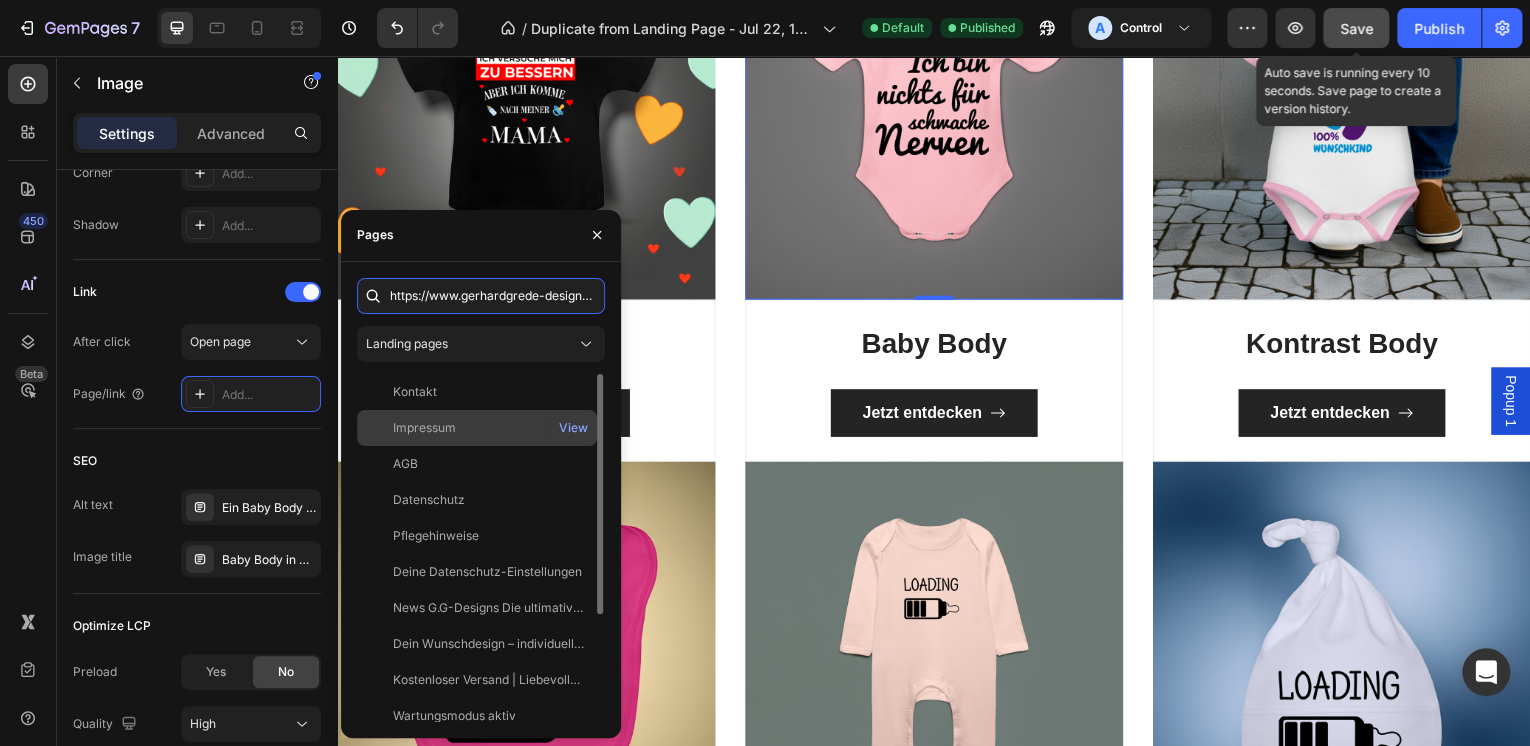 scroll, scrollTop: 0, scrollLeft: 251, axis: horizontal 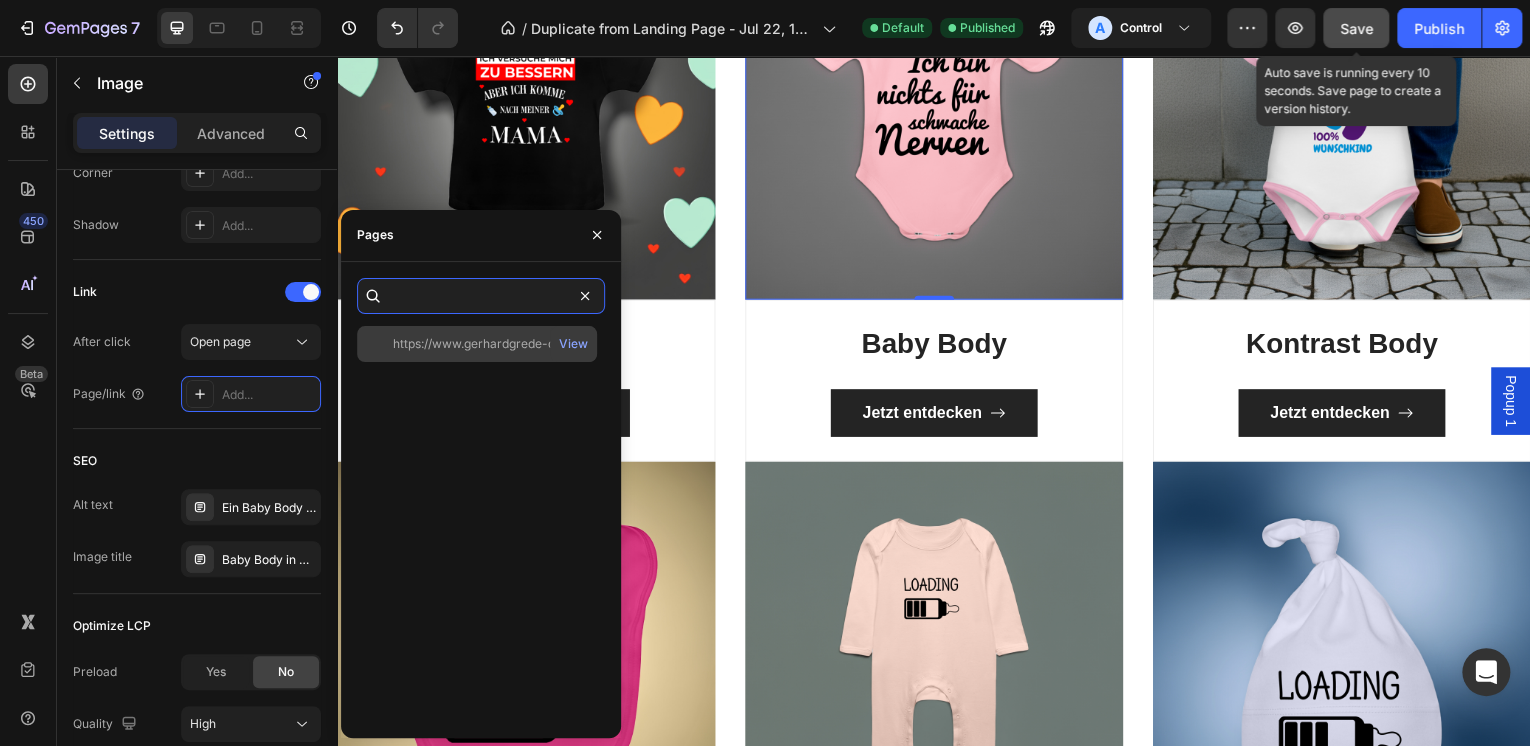 type on "https://www.gerhardgrede-designs.de/products/baby-bio-kurzarm-body-7" 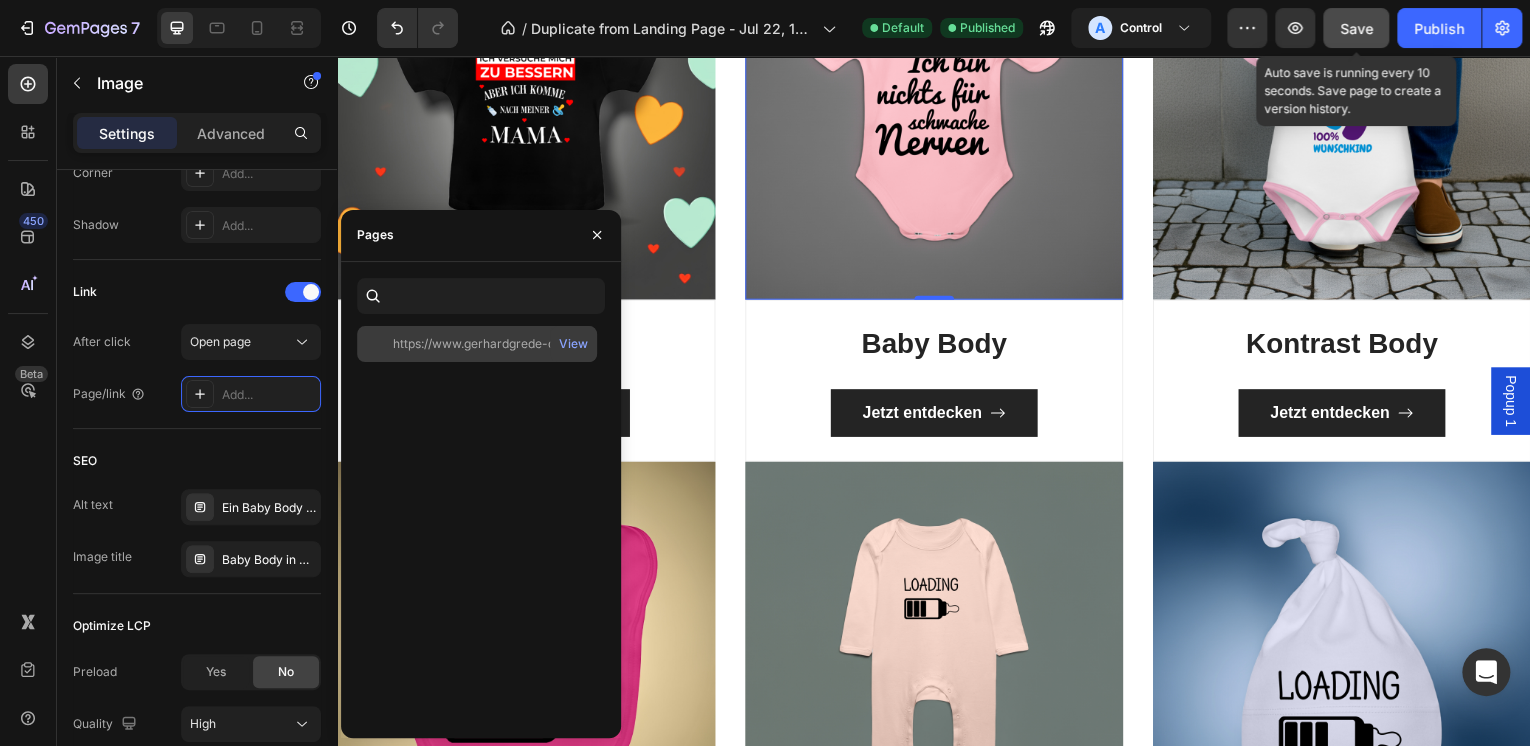 click on "https://www.gerhardgrede-designs.de/products/baby-bio-kurzarm-body-7" 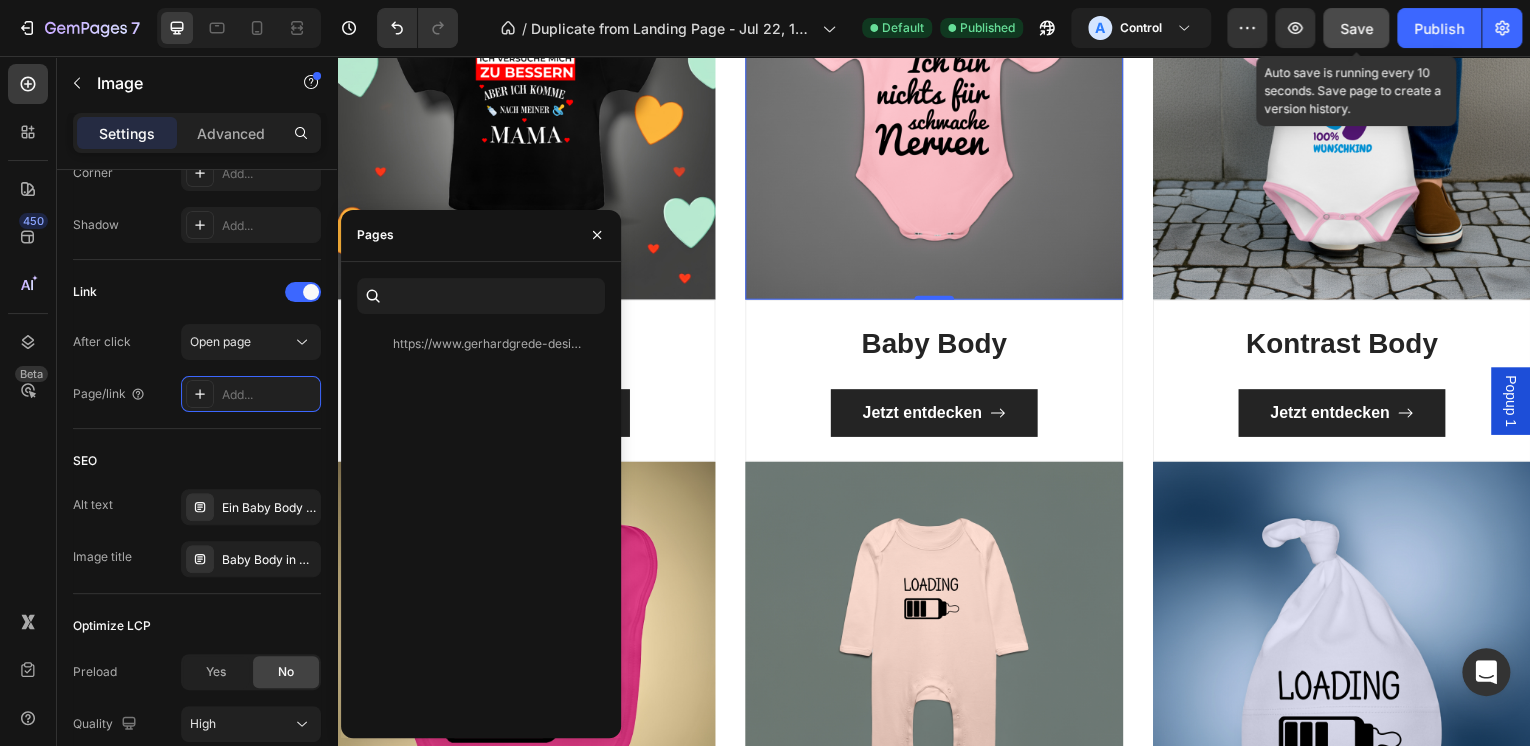 scroll, scrollTop: 0, scrollLeft: 0, axis: both 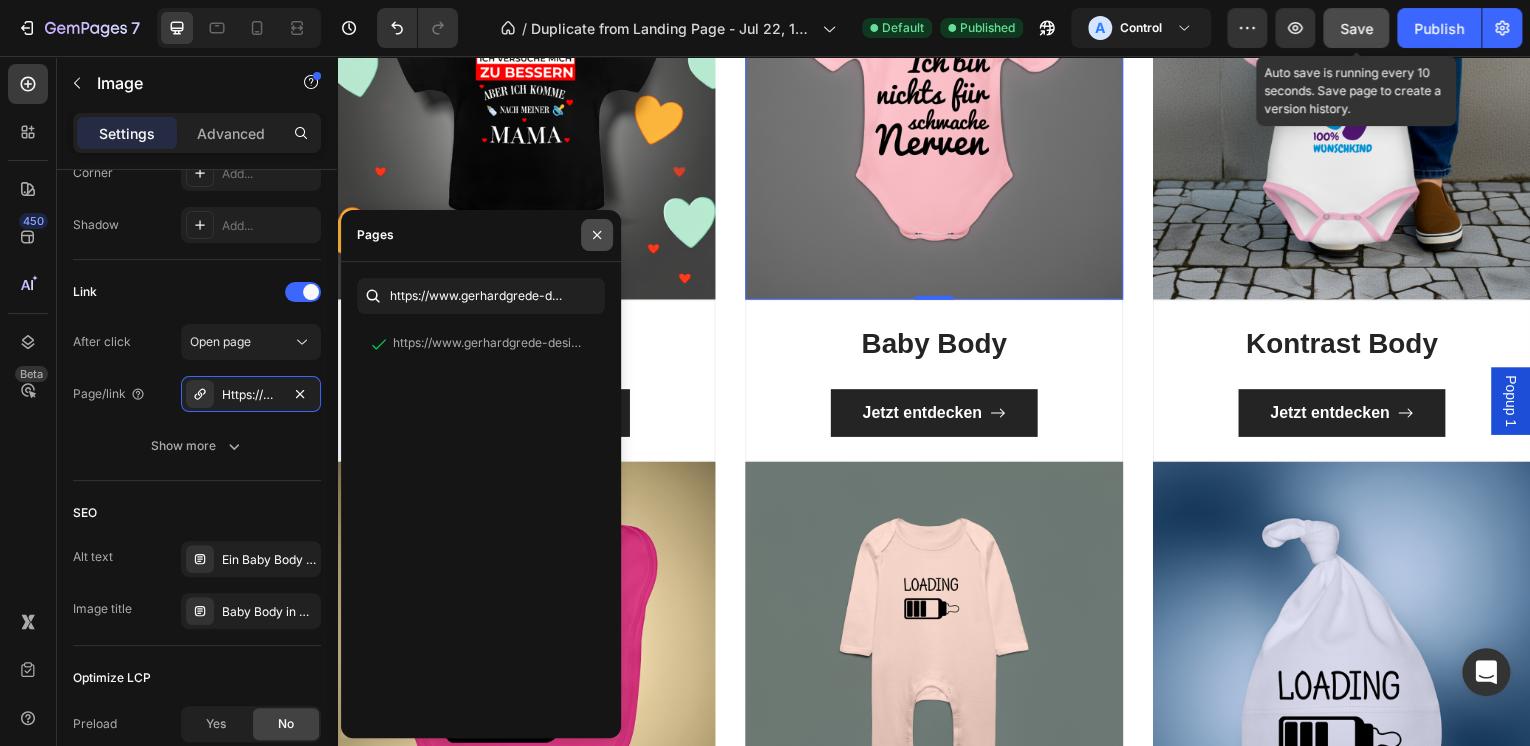 drag, startPoint x: 592, startPoint y: 240, endPoint x: 248, endPoint y: 192, distance: 347.3327 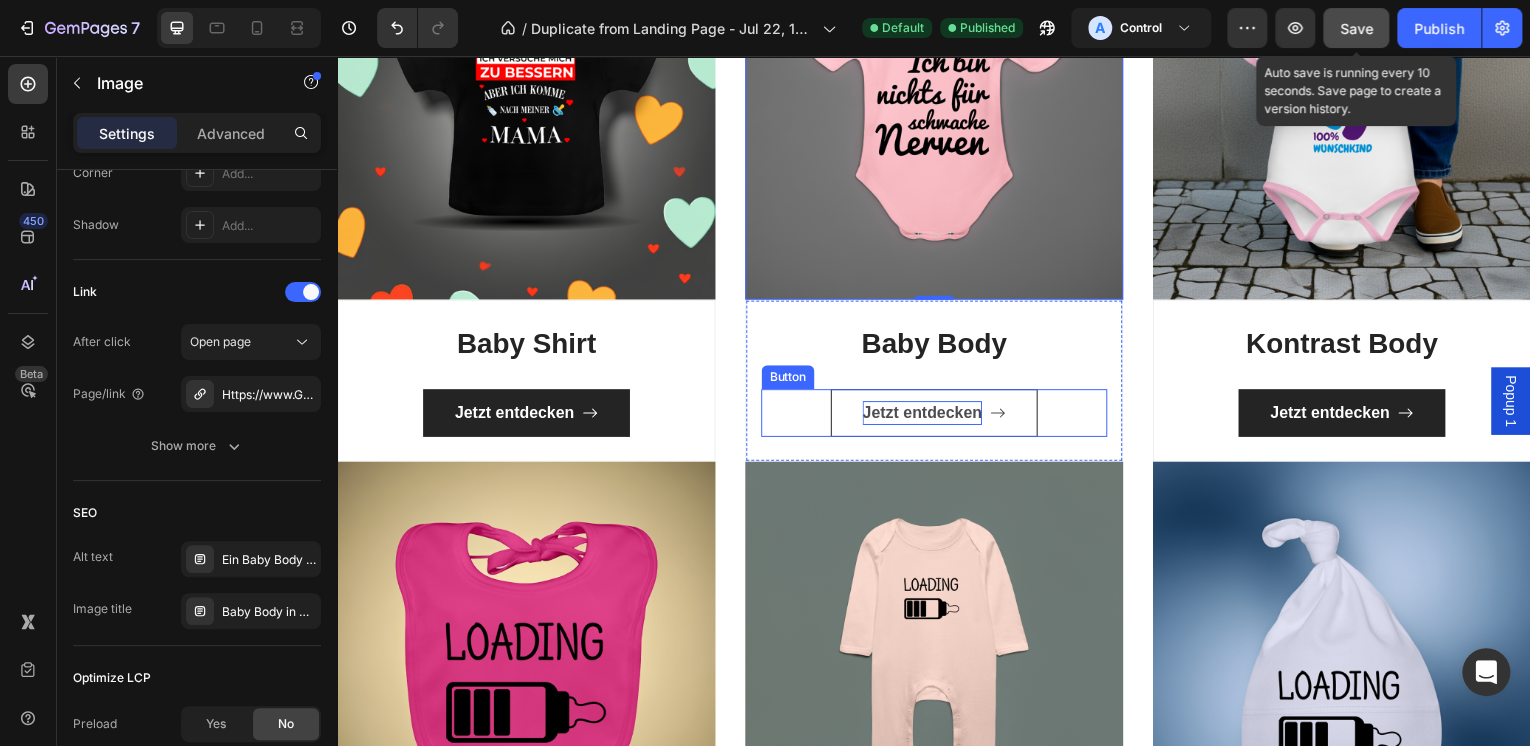 click on "Jetzt entdecken" at bounding box center [925, 415] 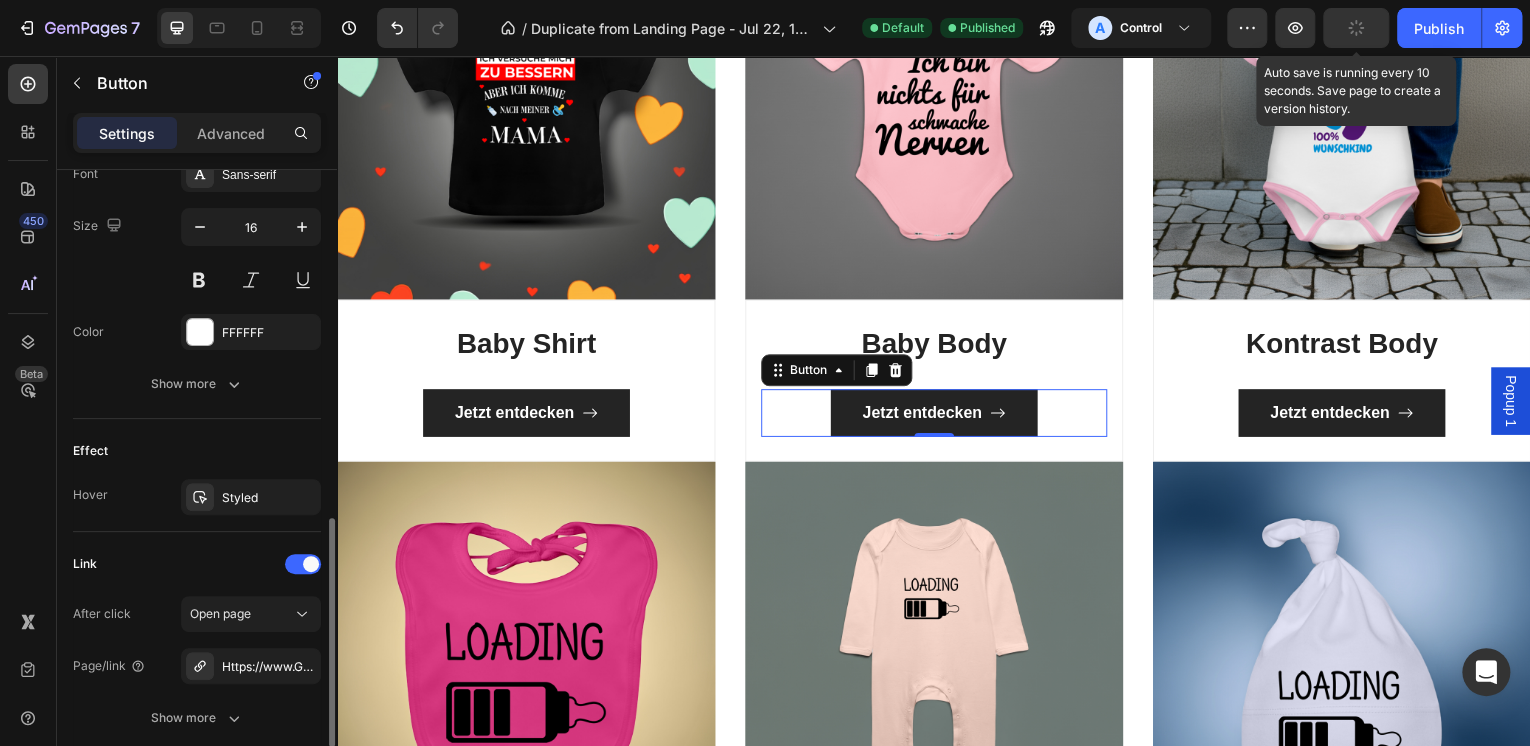 scroll, scrollTop: 1112, scrollLeft: 0, axis: vertical 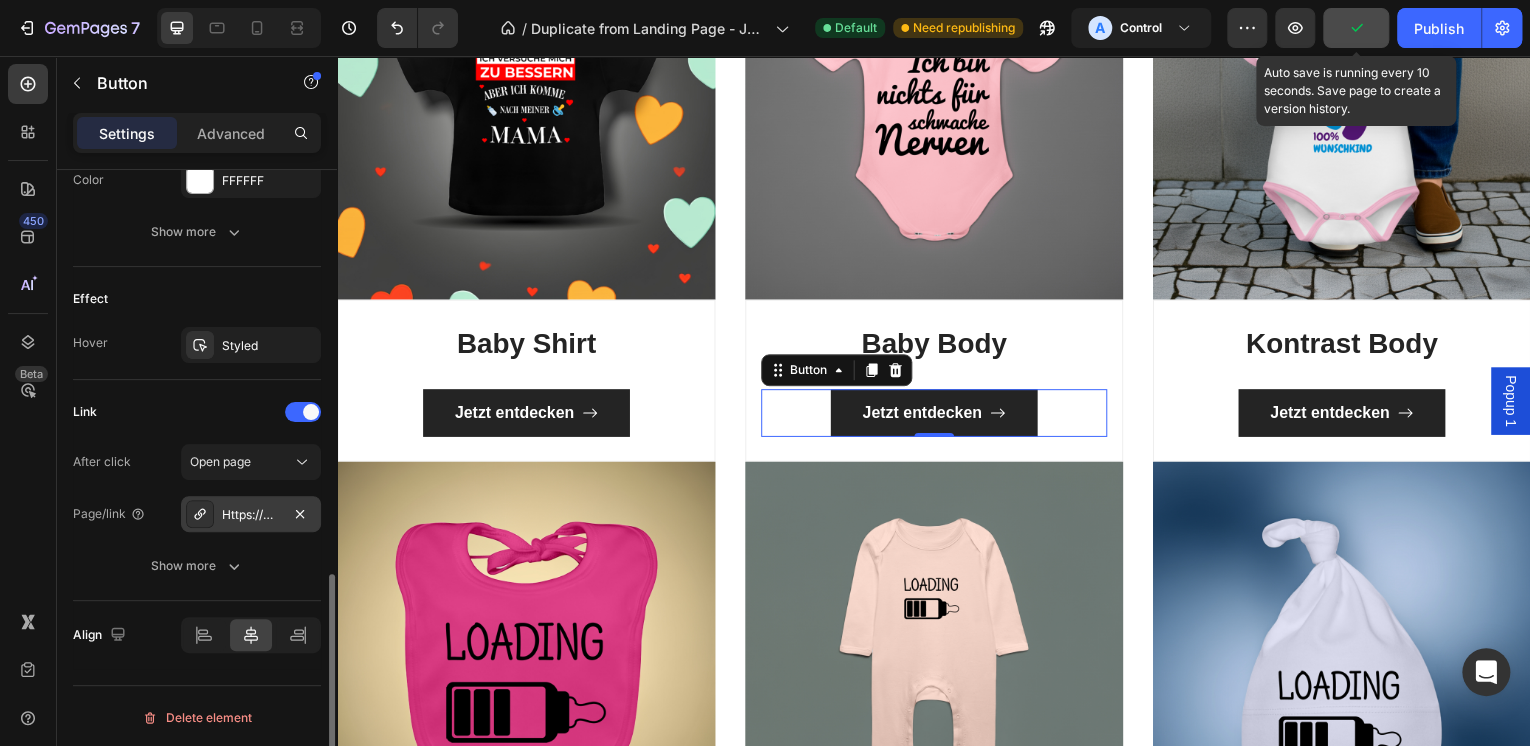 click on "Https://www.Gerhardgrede-designs.De/baby-kurzarm-und-langarm-bodys-mit-lustigen-spruchen-und-motiven" at bounding box center [251, 515] 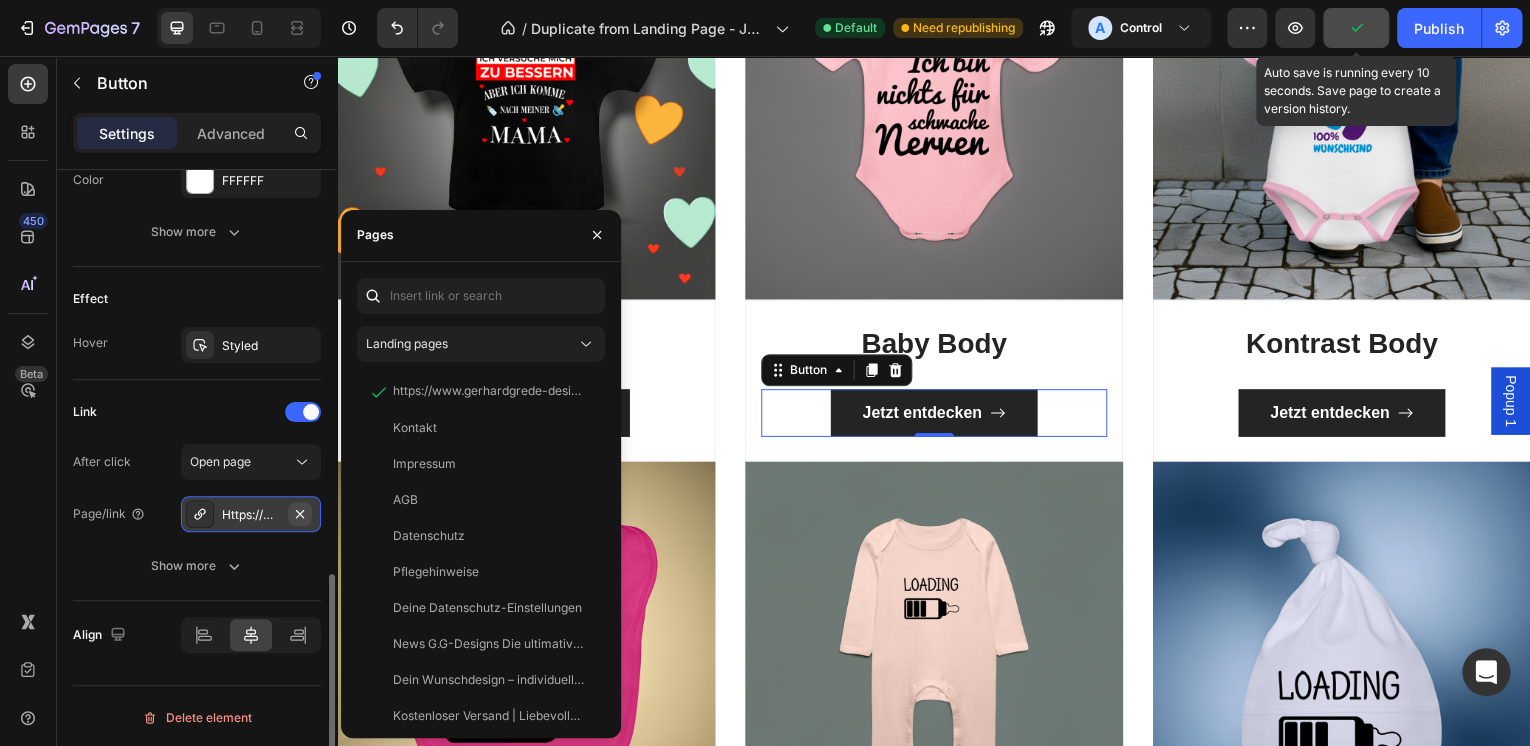 click 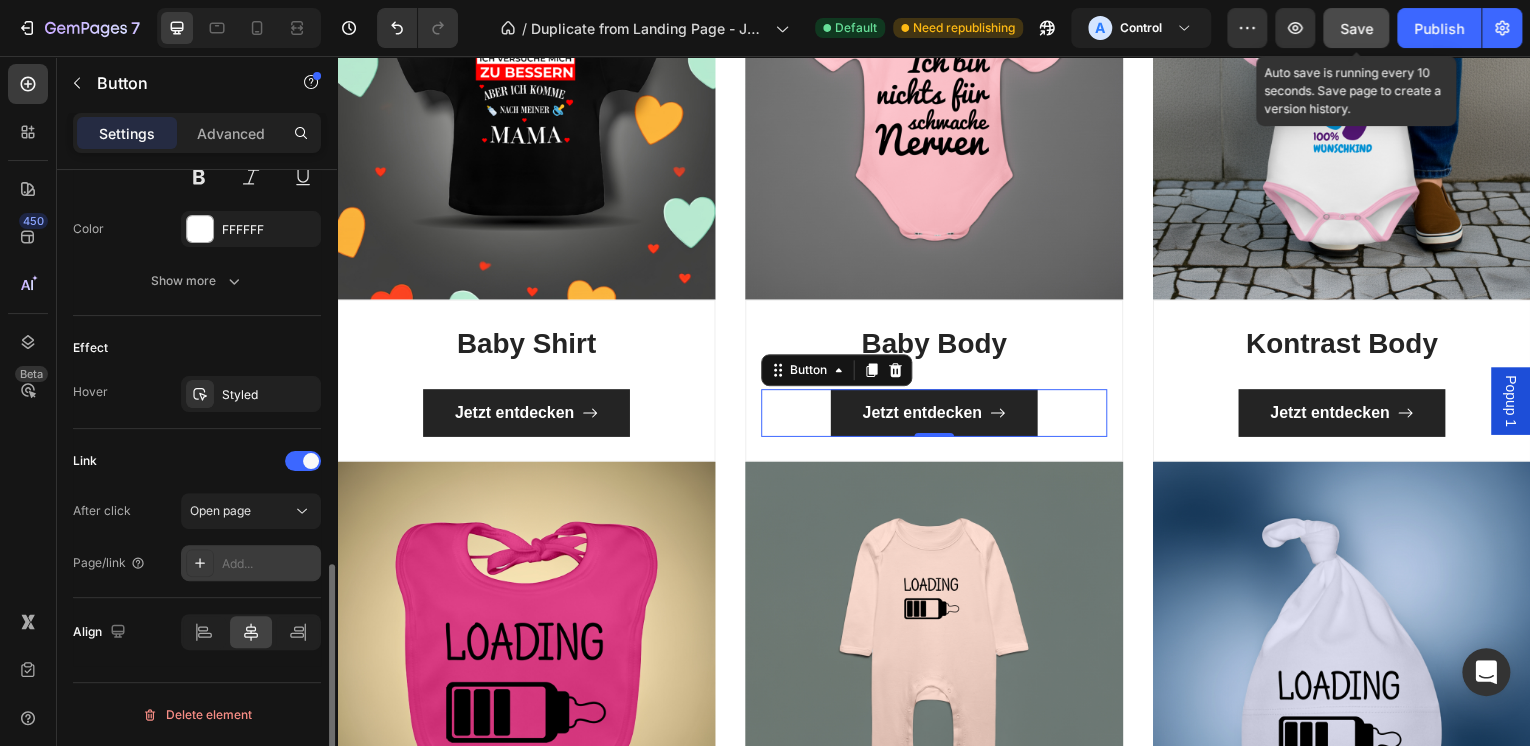 scroll, scrollTop: 1060, scrollLeft: 0, axis: vertical 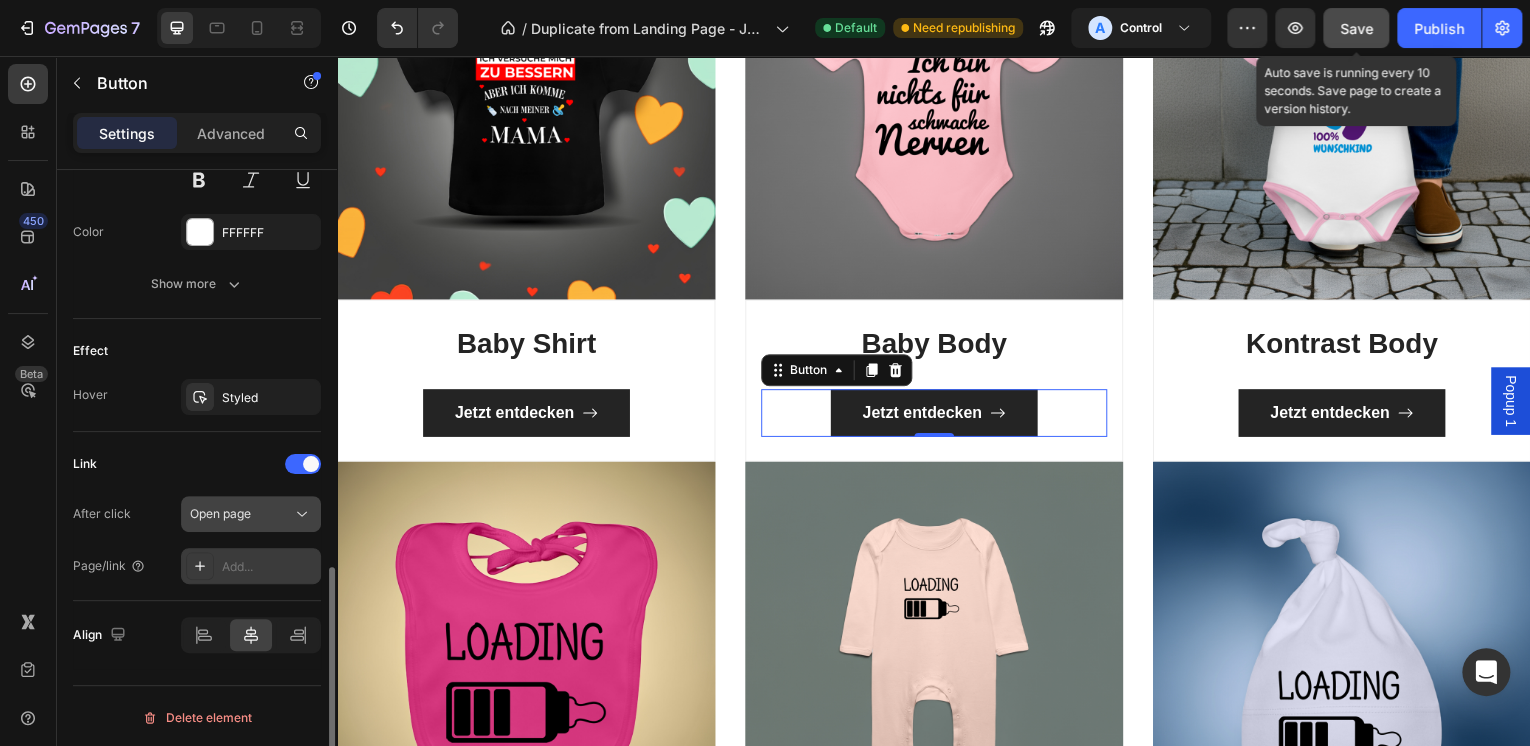 click on "Open page" at bounding box center (220, 513) 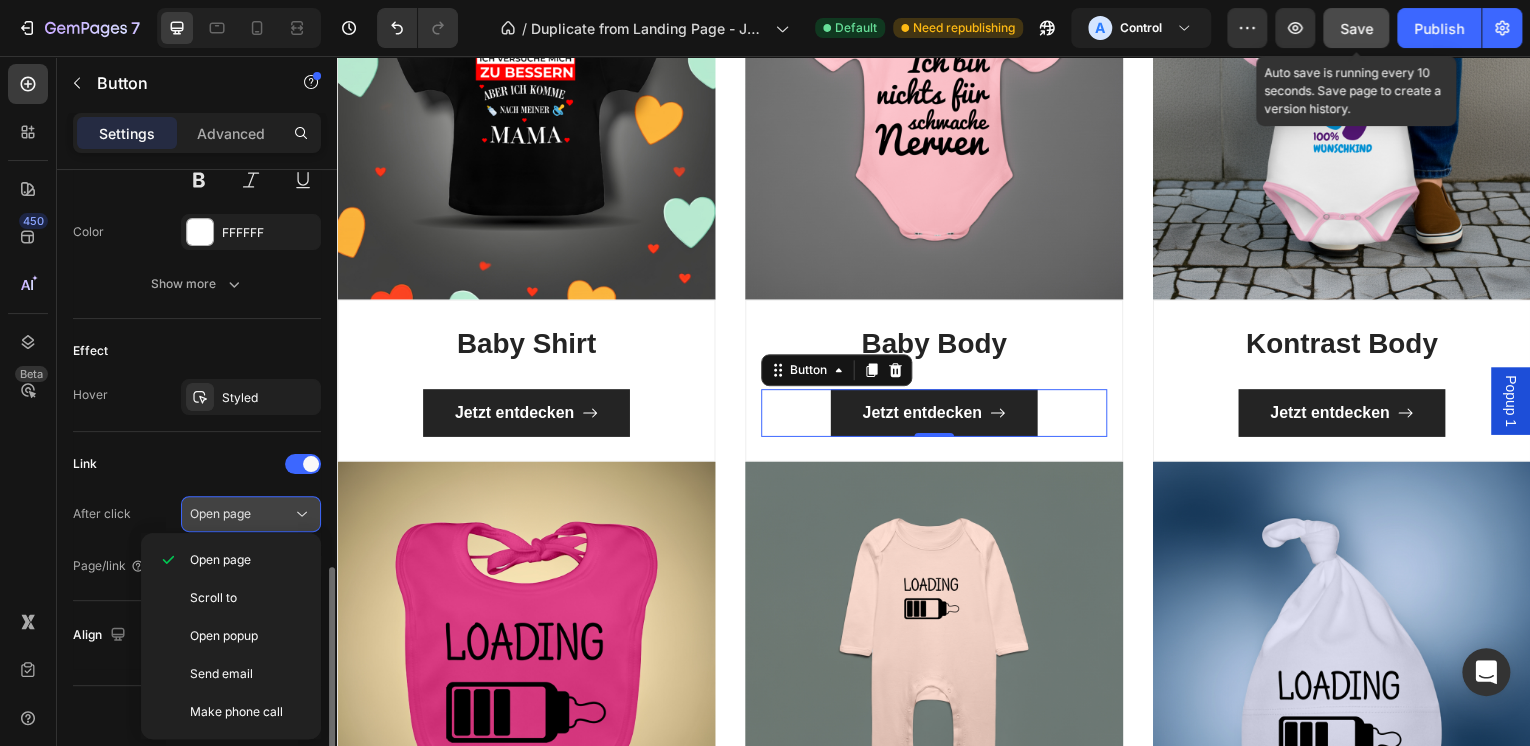 click on "Open page" at bounding box center (241, 514) 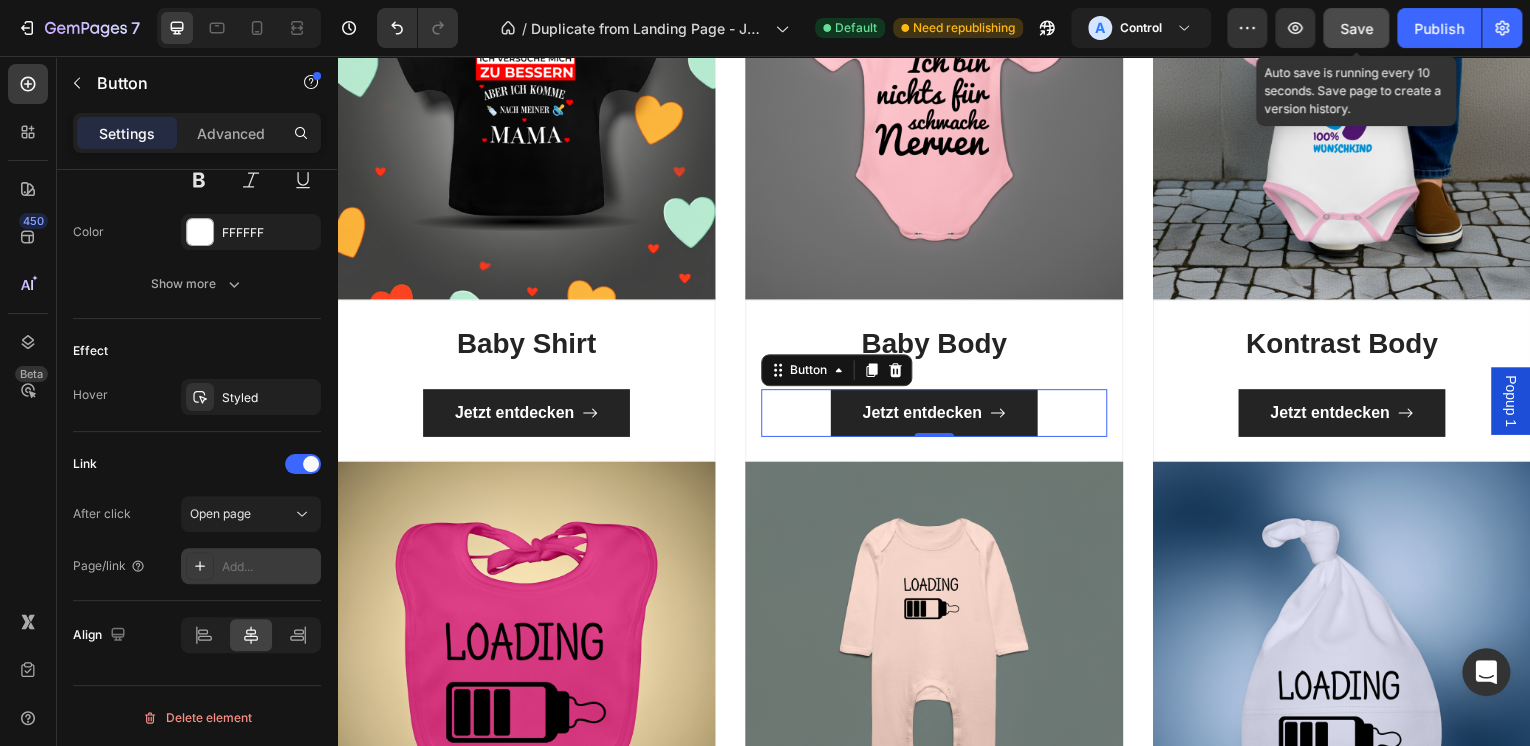 click on "Add..." at bounding box center [269, 567] 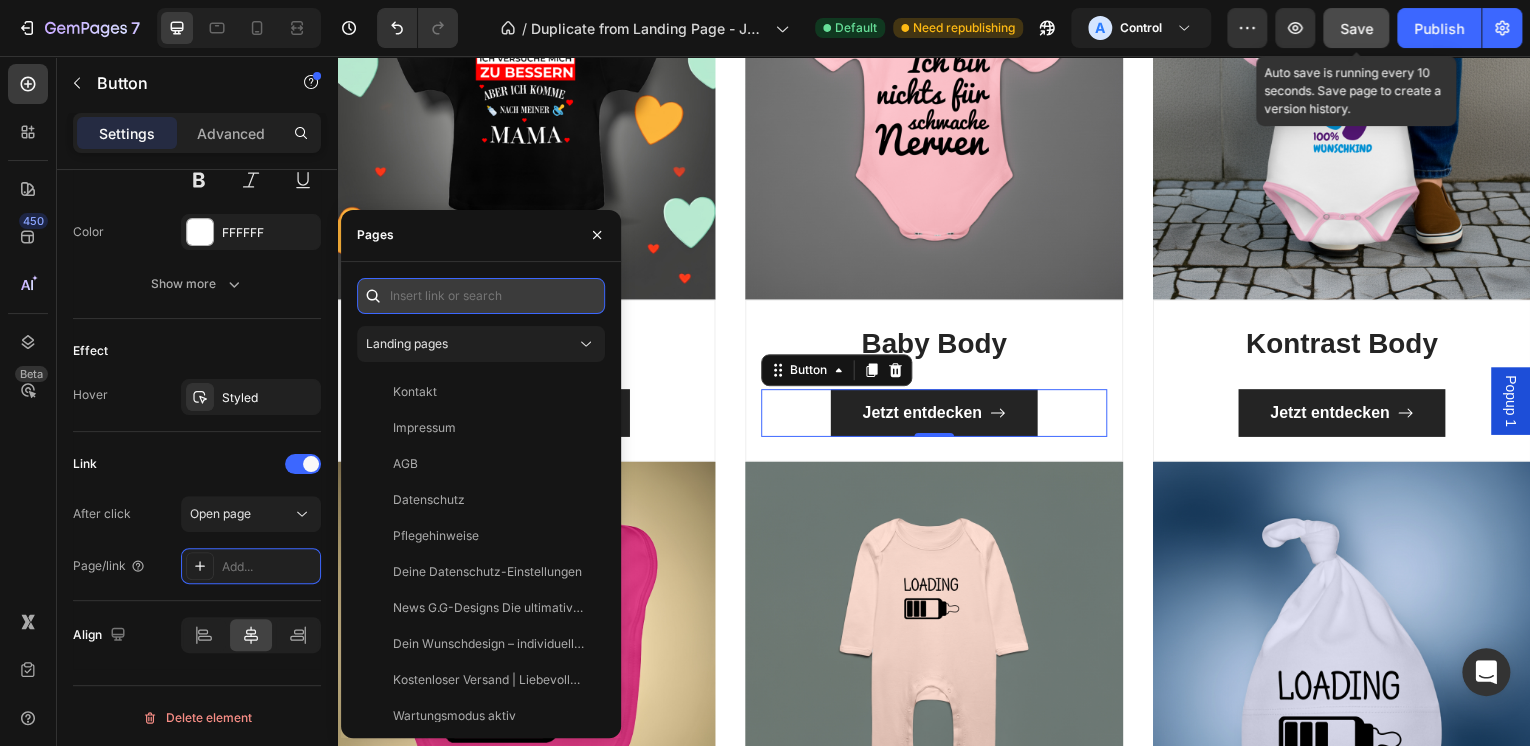click at bounding box center [481, 296] 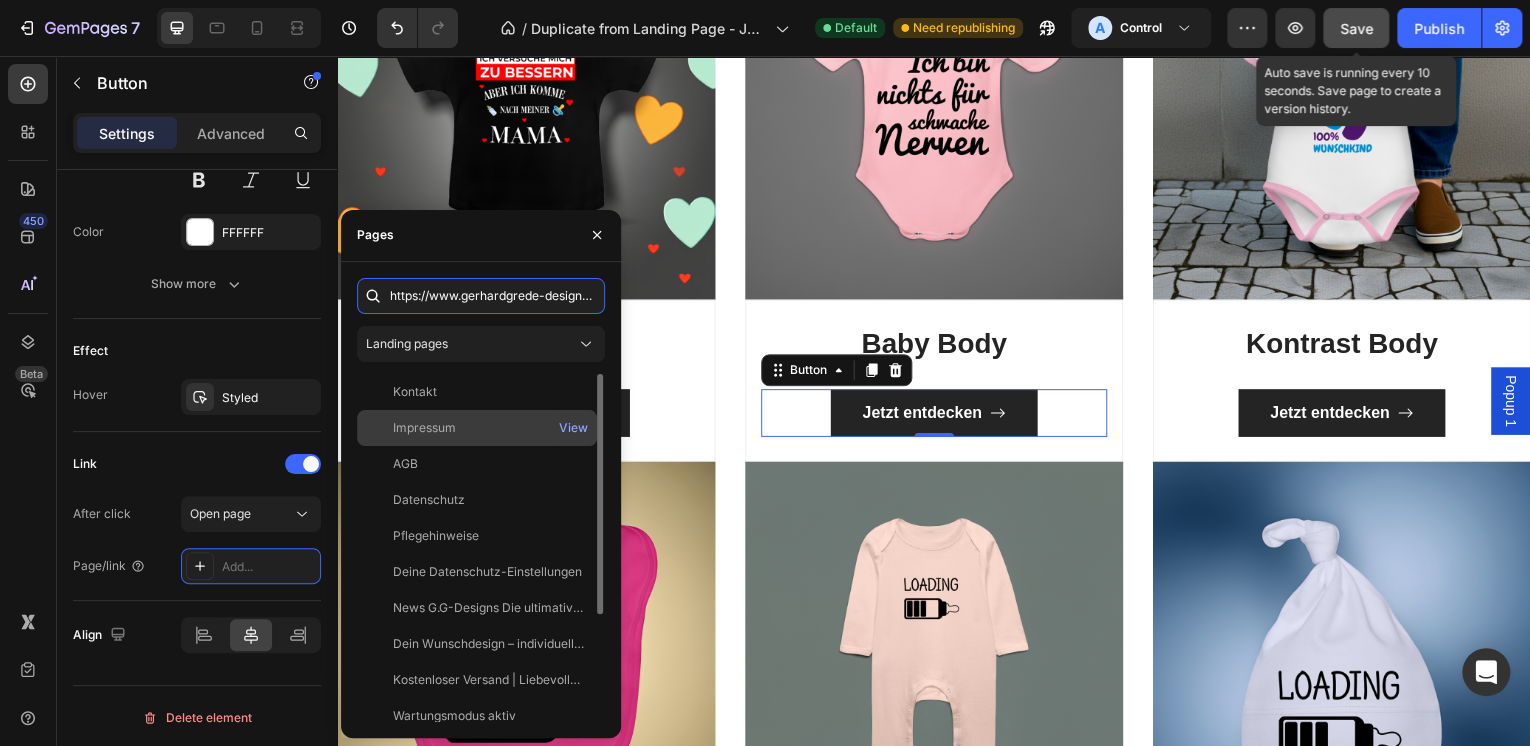scroll, scrollTop: 0, scrollLeft: 251, axis: horizontal 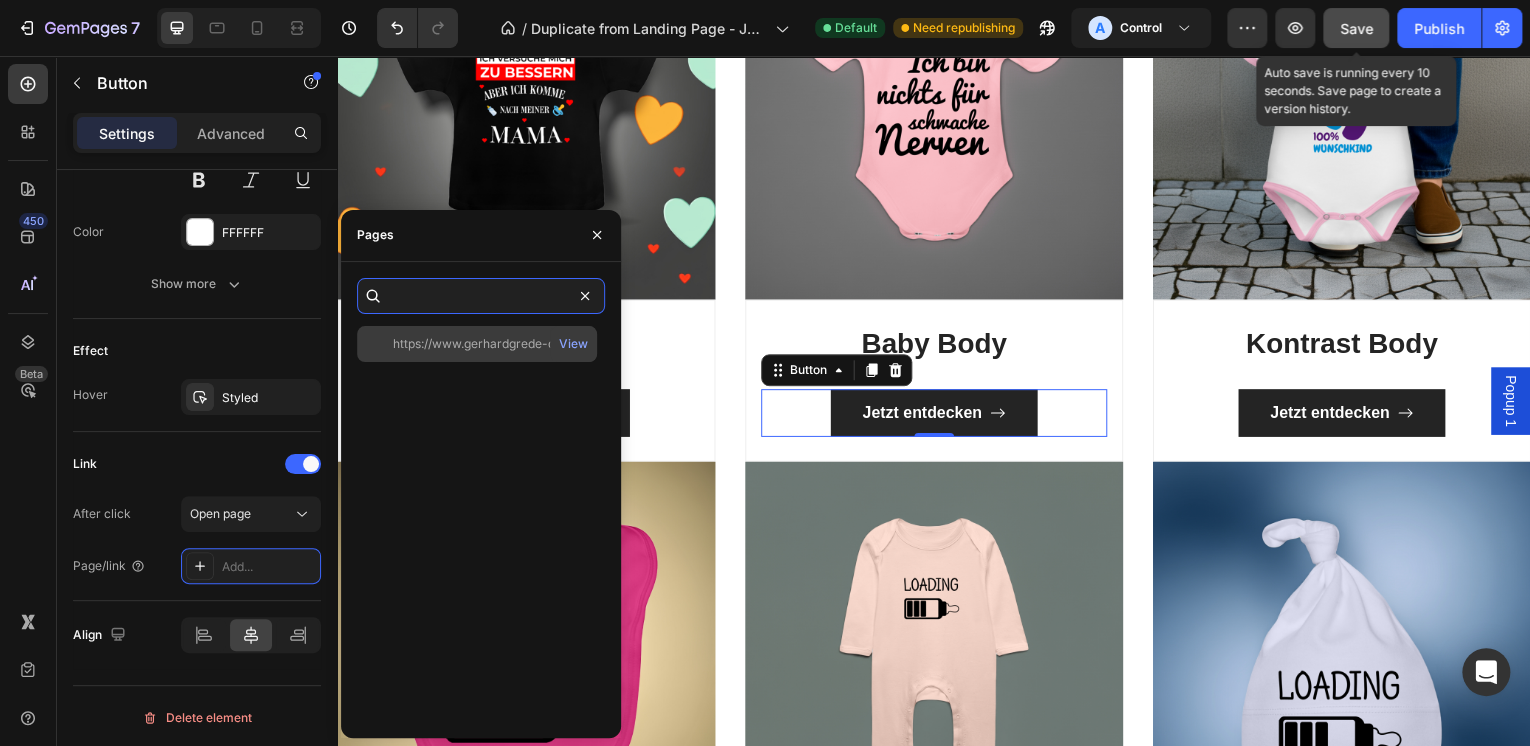type on "https://www.gerhardgrede-designs.de/products/baby-bio-kurzarm-body-7" 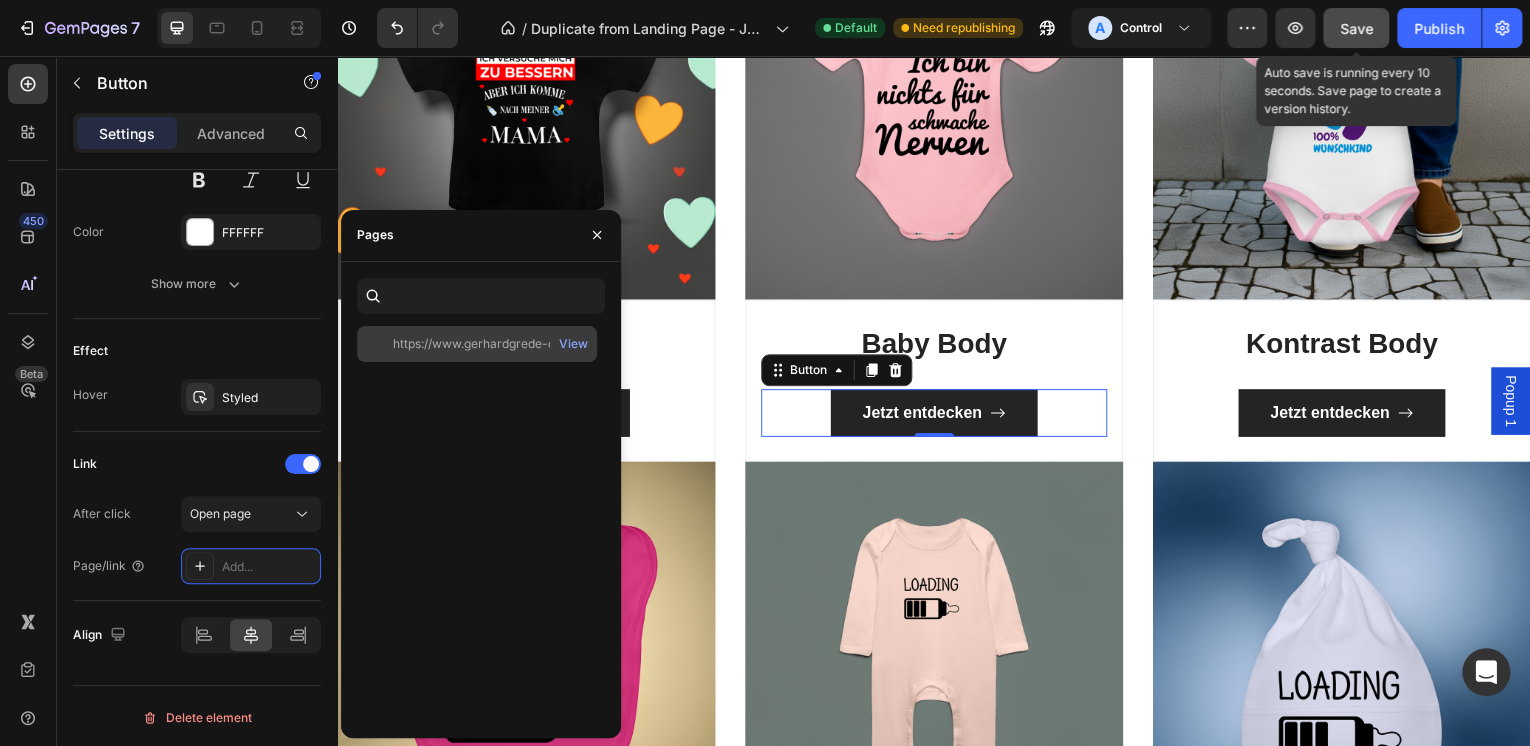 click on "https://www.gerhardgrede-designs.de/products/baby-bio-kurzarm-body-7" 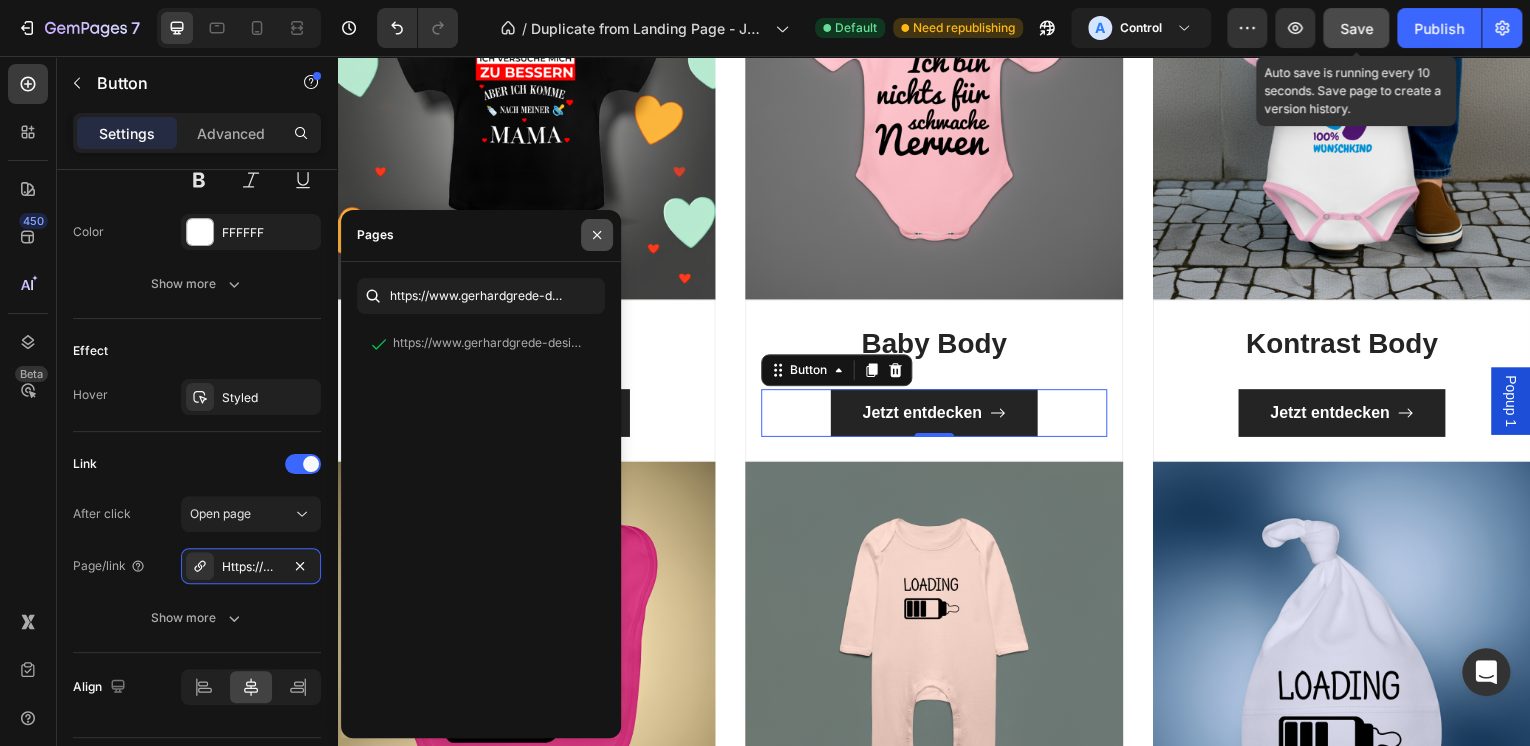 click 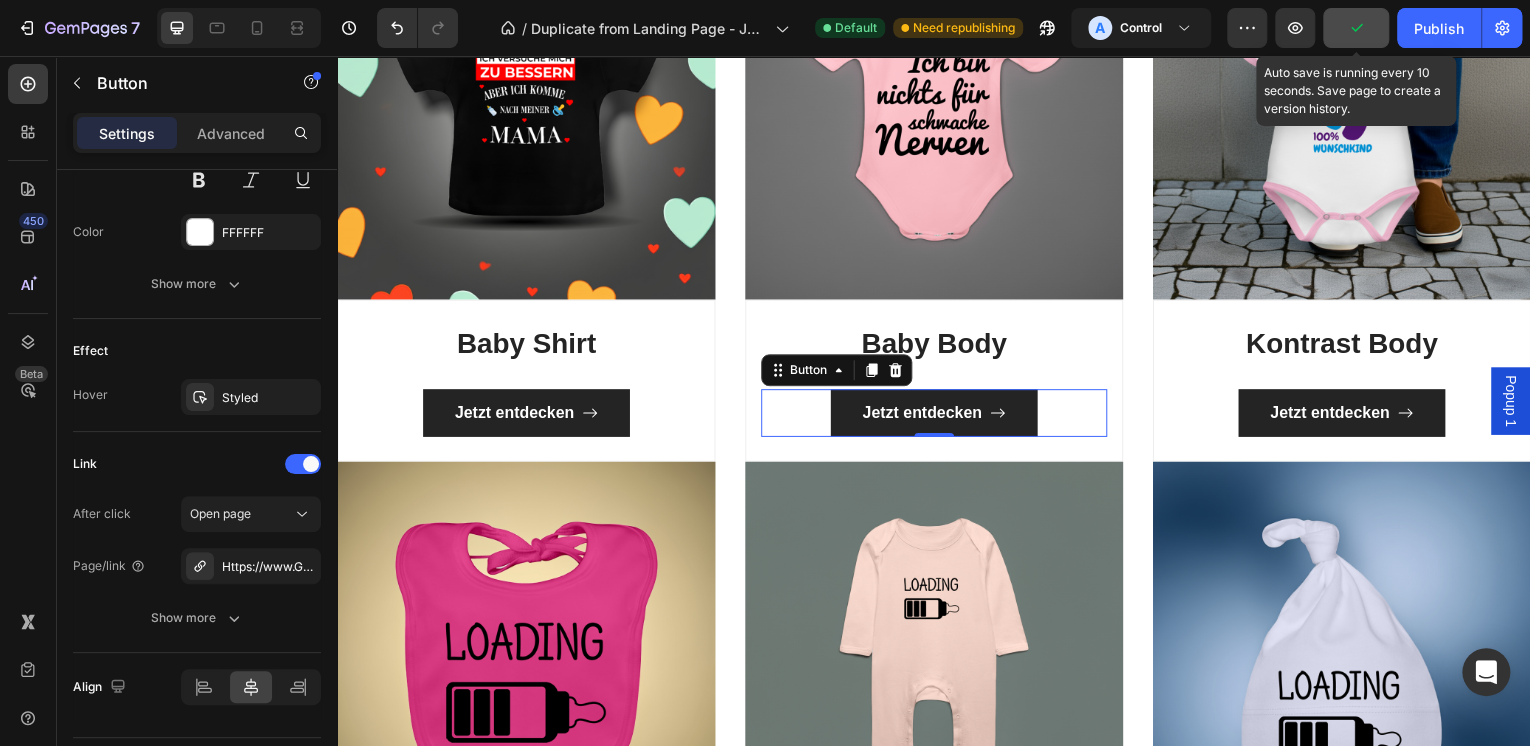 click 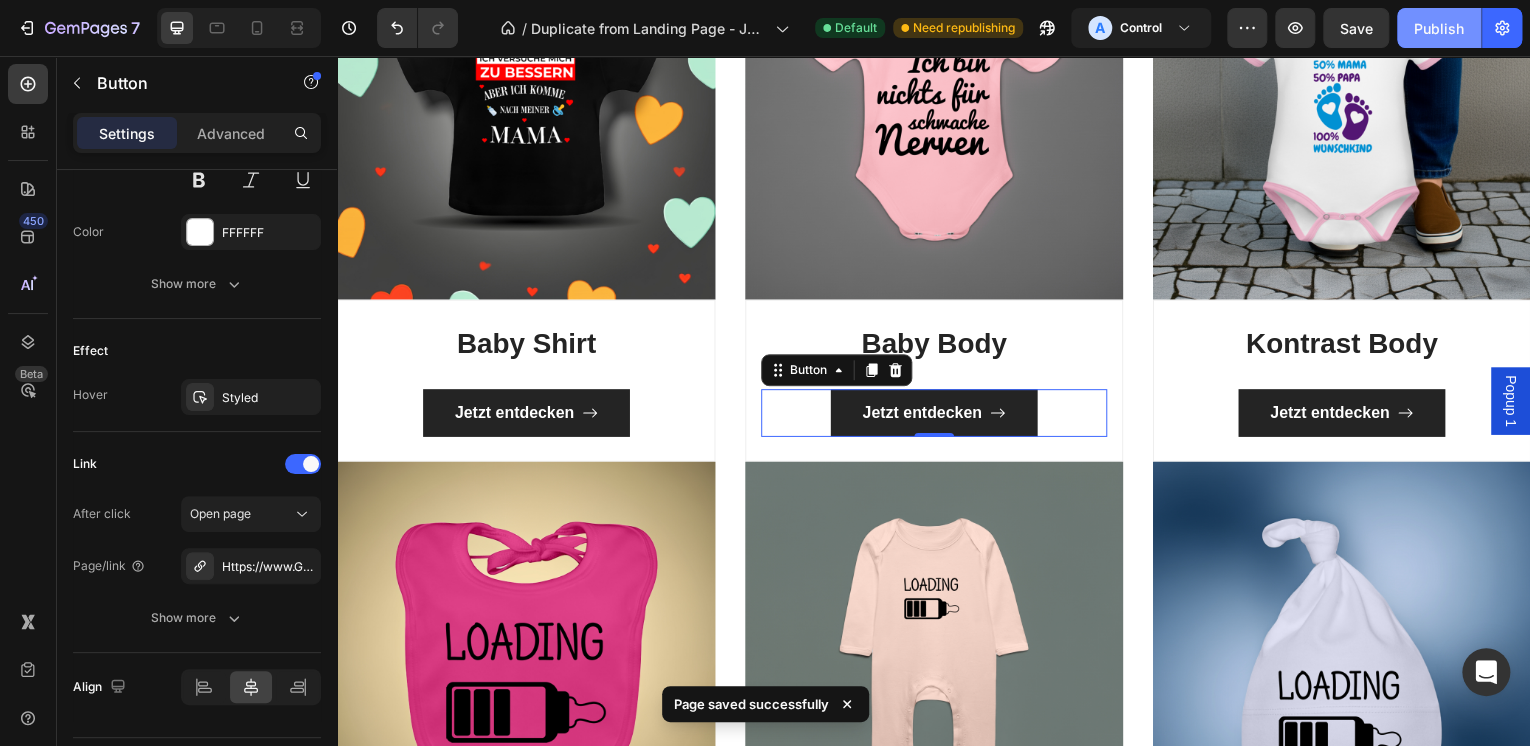 click on "Publish" at bounding box center [1439, 28] 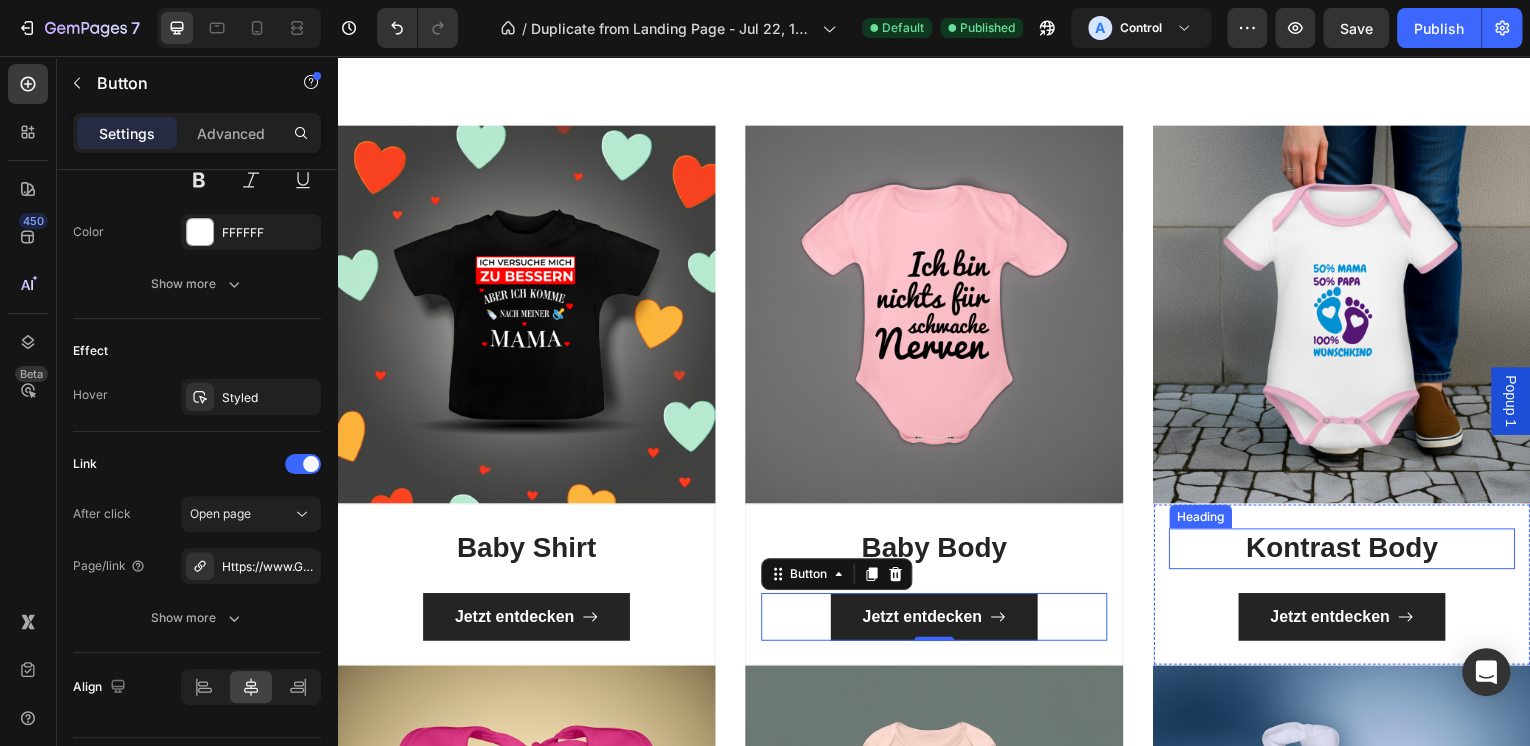 scroll, scrollTop: 560, scrollLeft: 0, axis: vertical 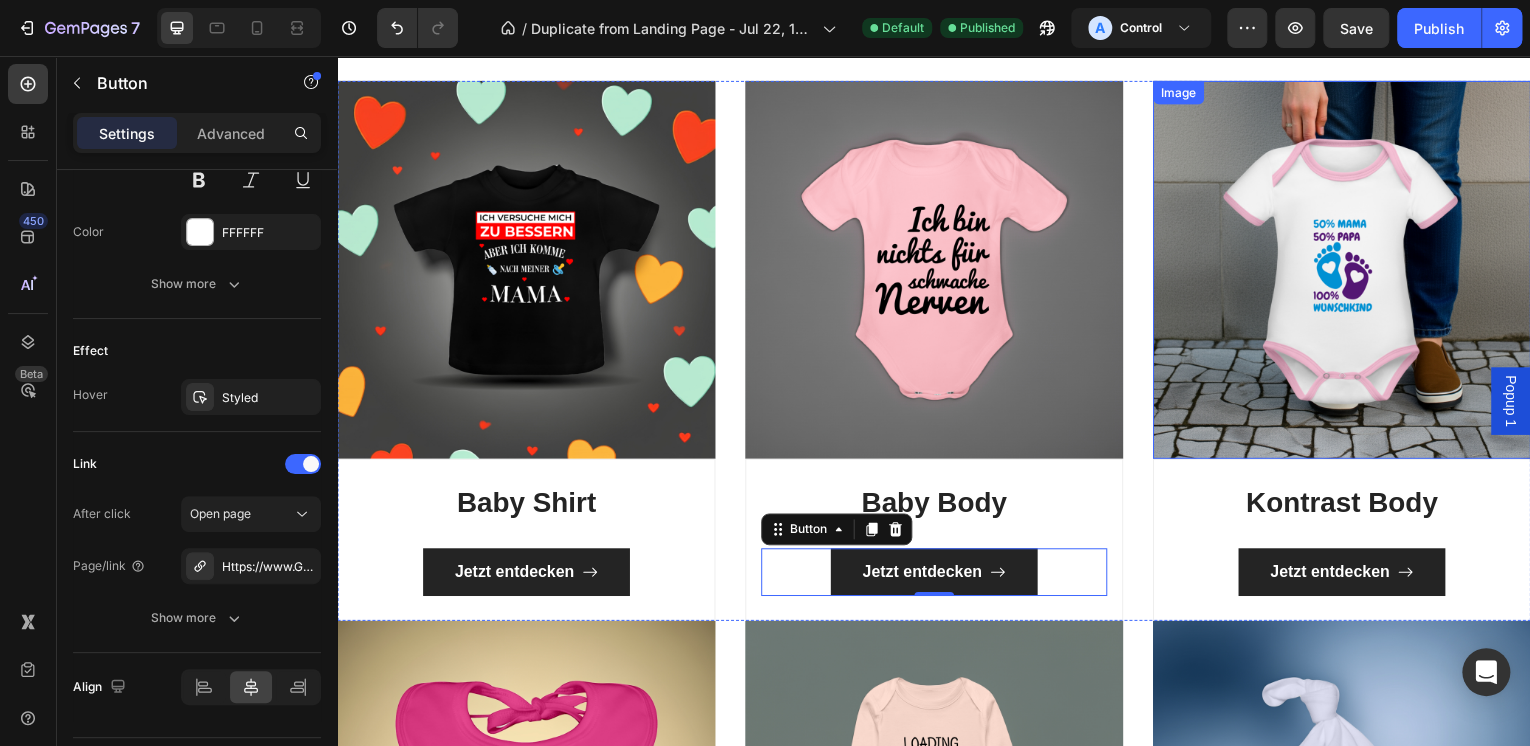 click at bounding box center [1347, 271] 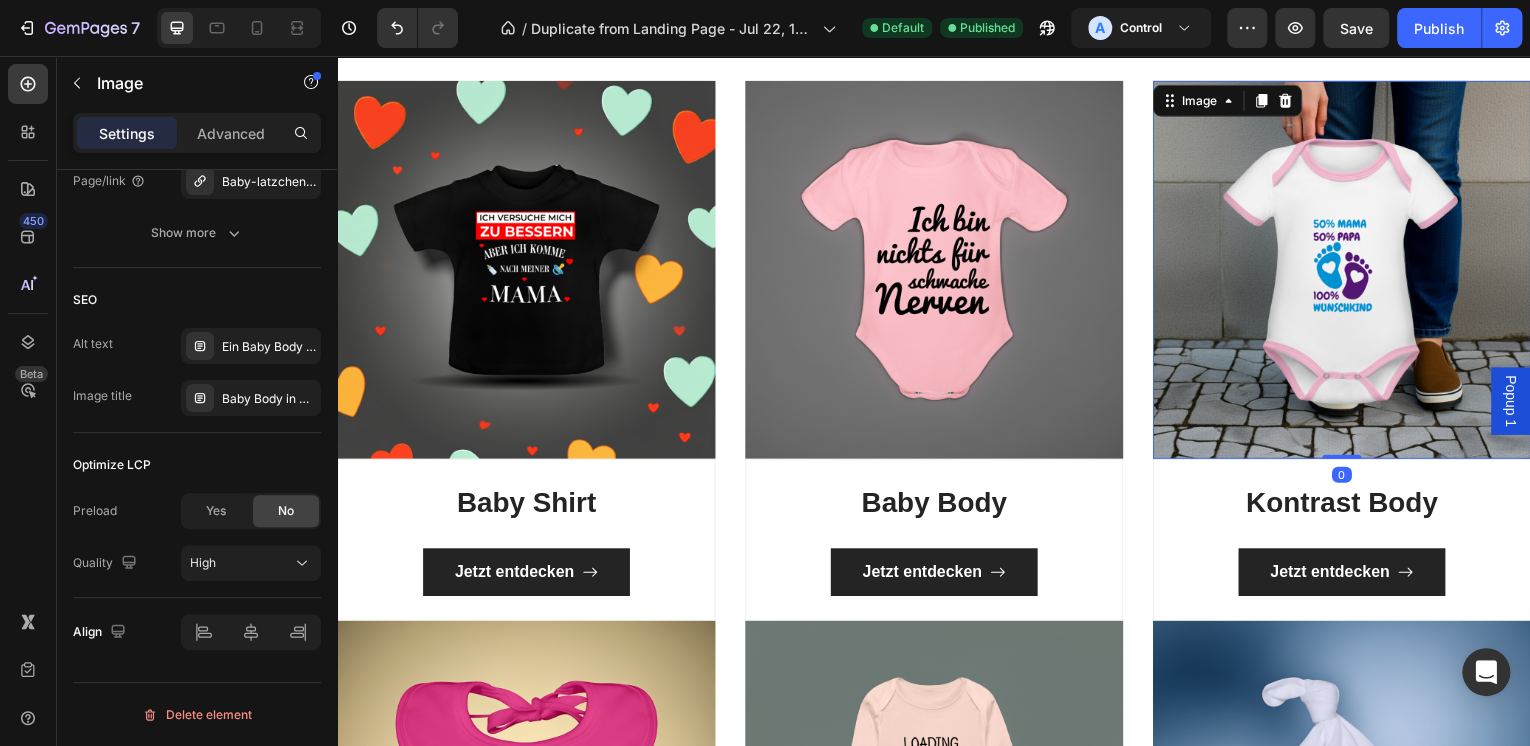 scroll, scrollTop: 0, scrollLeft: 0, axis: both 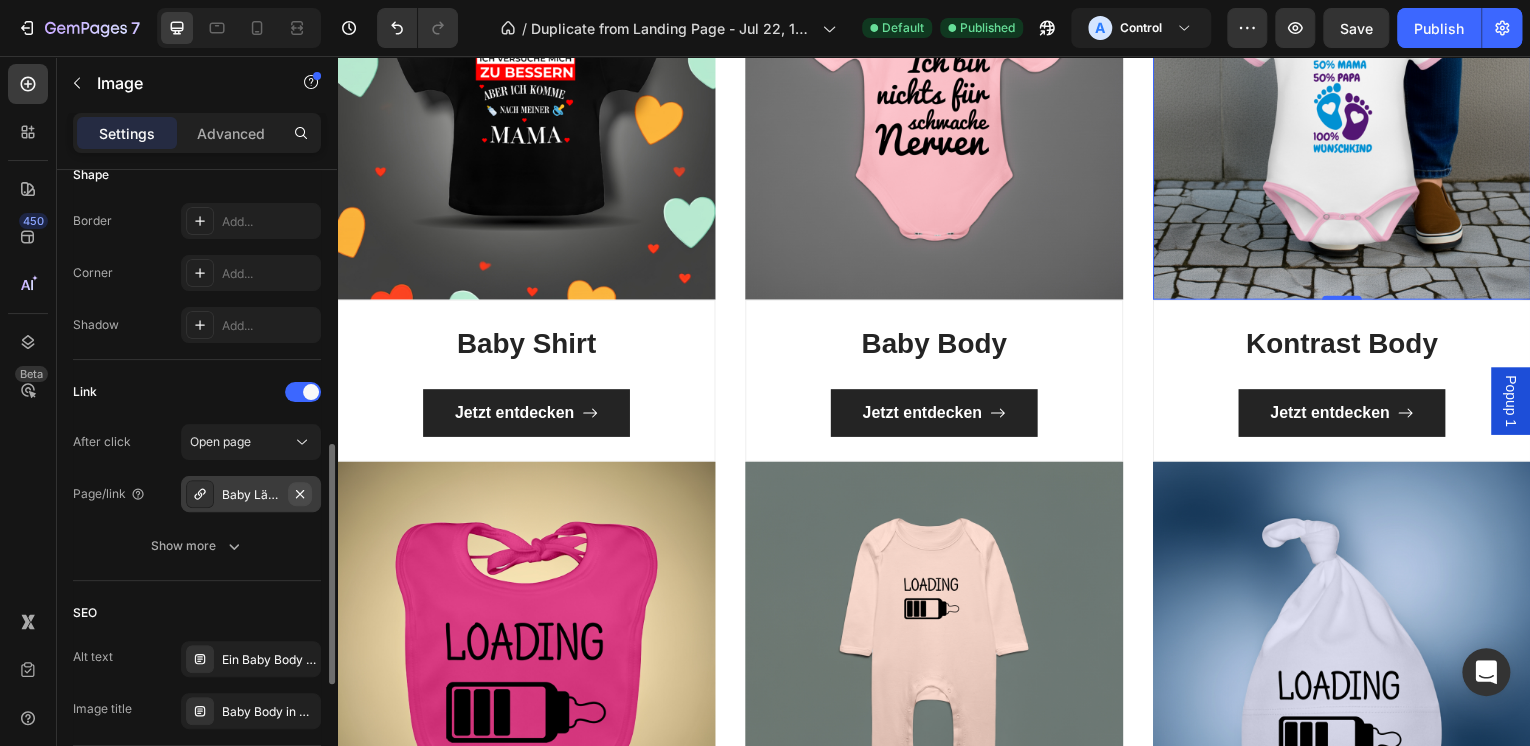 click 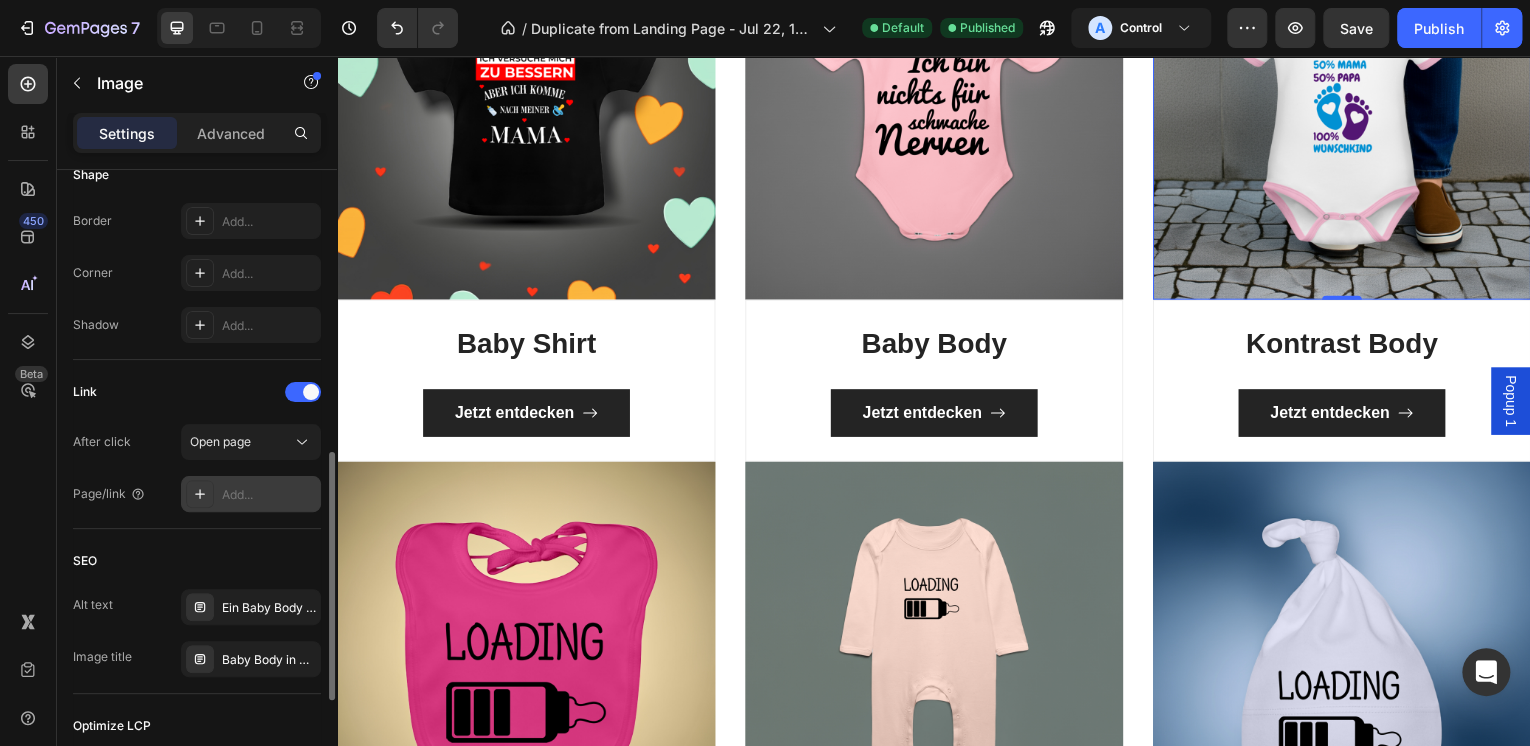 click on "Add..." at bounding box center [269, 495] 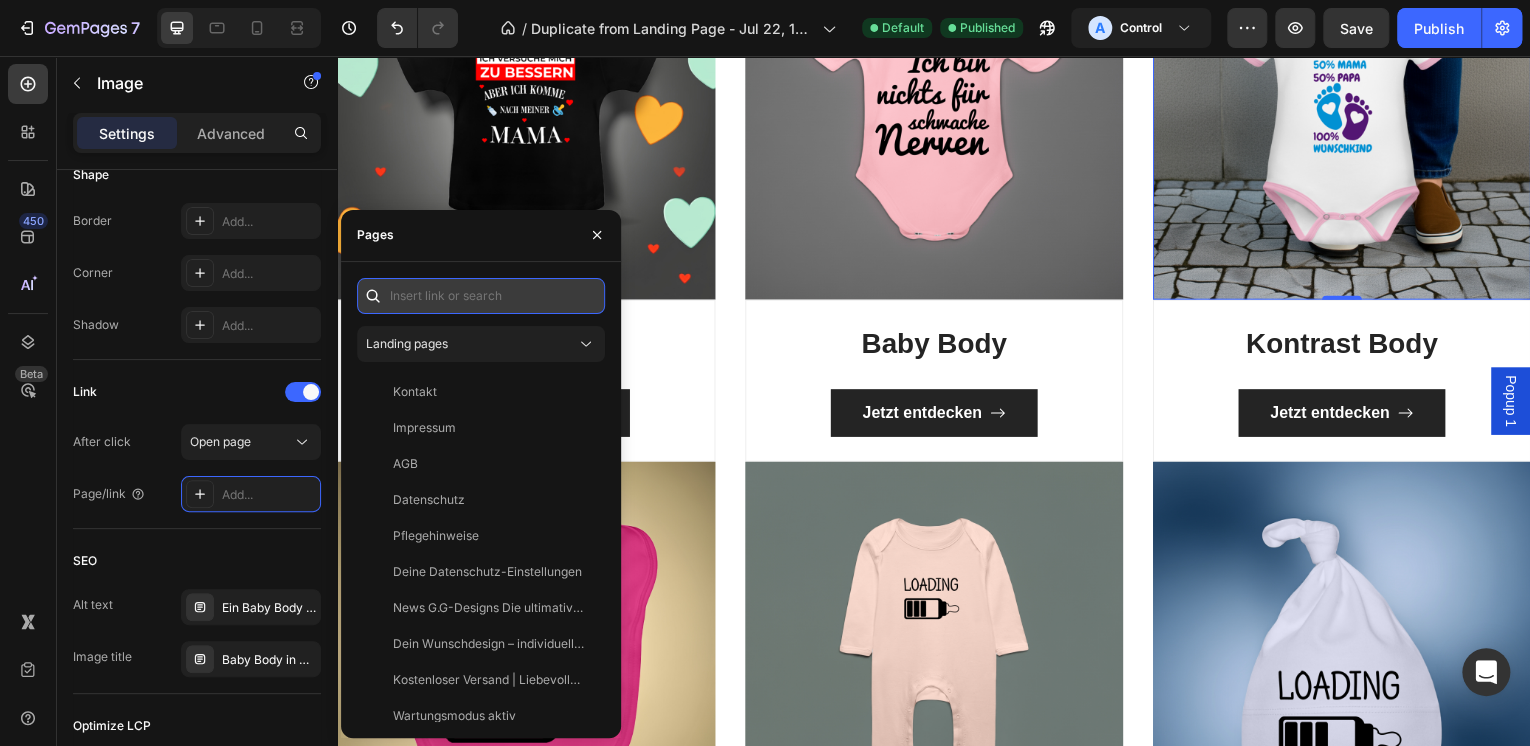 click at bounding box center (481, 296) 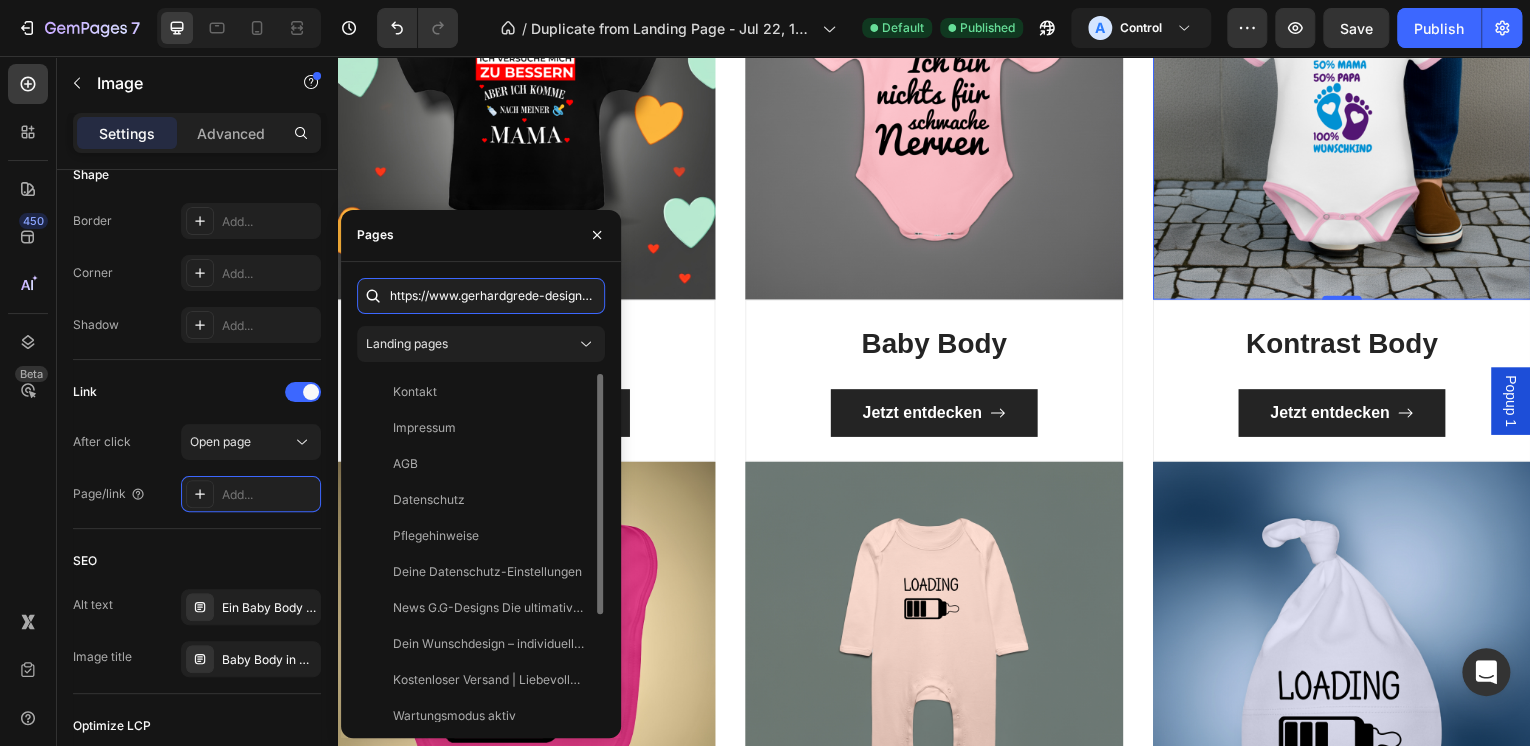scroll, scrollTop: 0, scrollLeft: 435, axis: horizontal 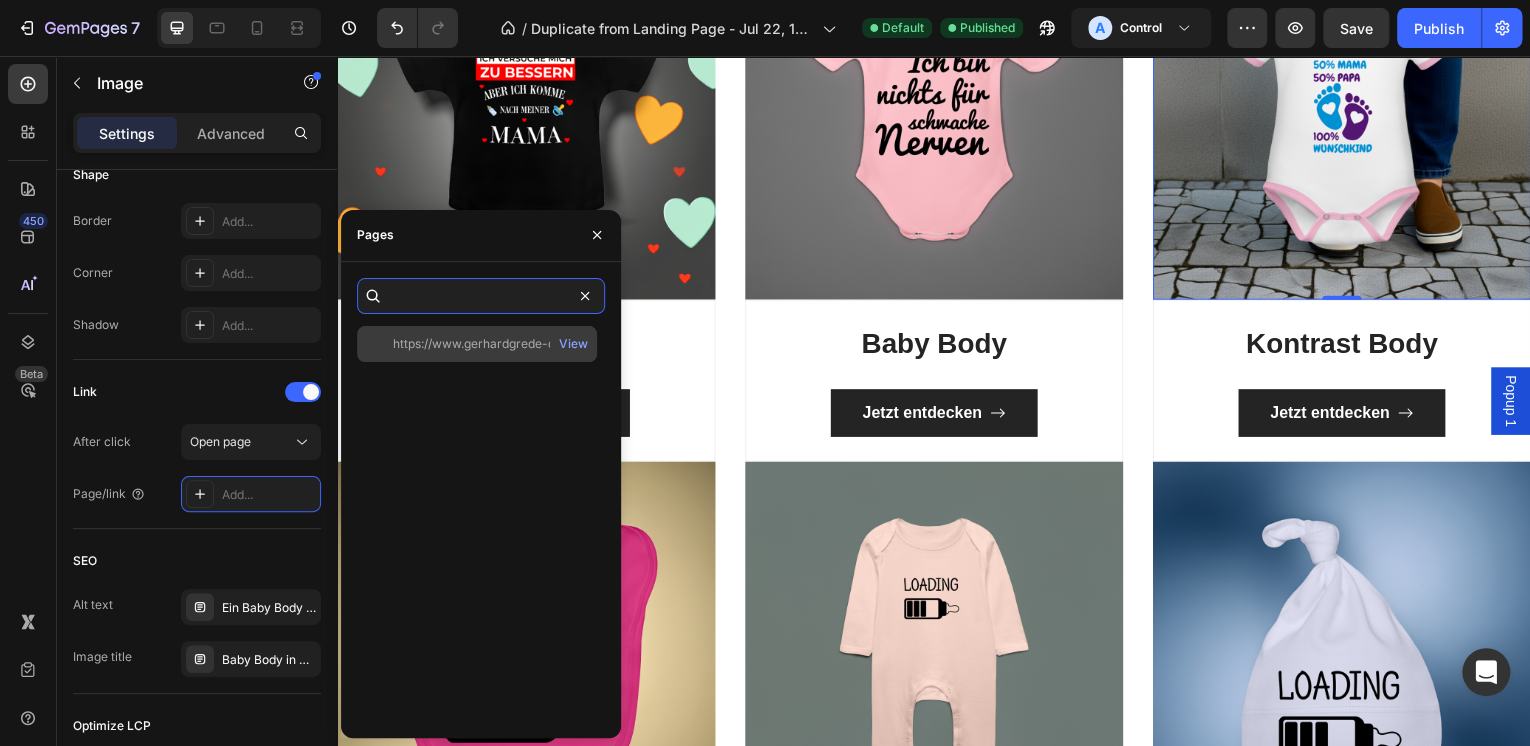 type on "https://www.gerhardgrede-designs.de/products/baby-bio-kurzarm-kontrastbody-fur-jungen-und-madchen" 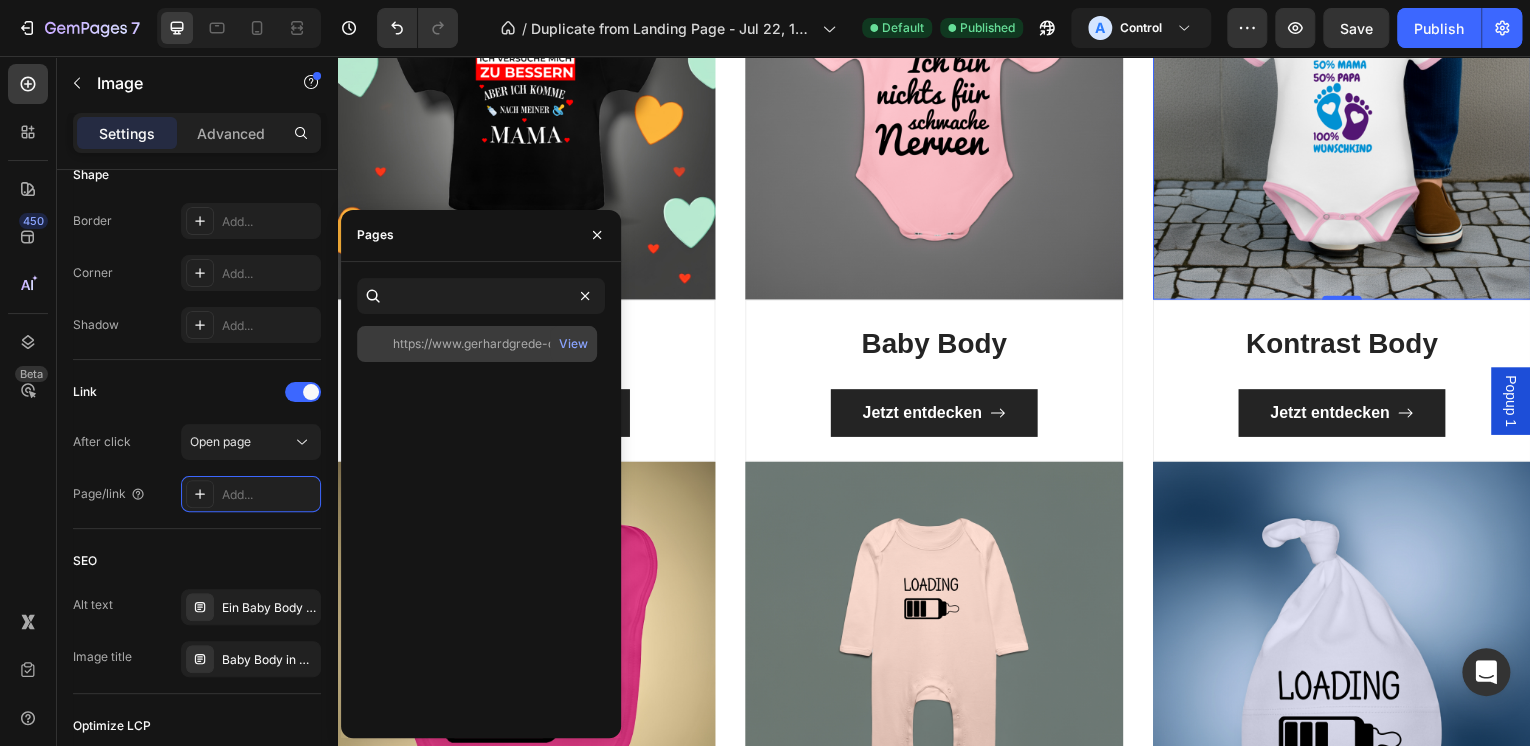 click on "https://www.gerhardgrede-designs.de/products/baby-bio-kurzarm-kontrastbody-fur-jungen-und-madchen" 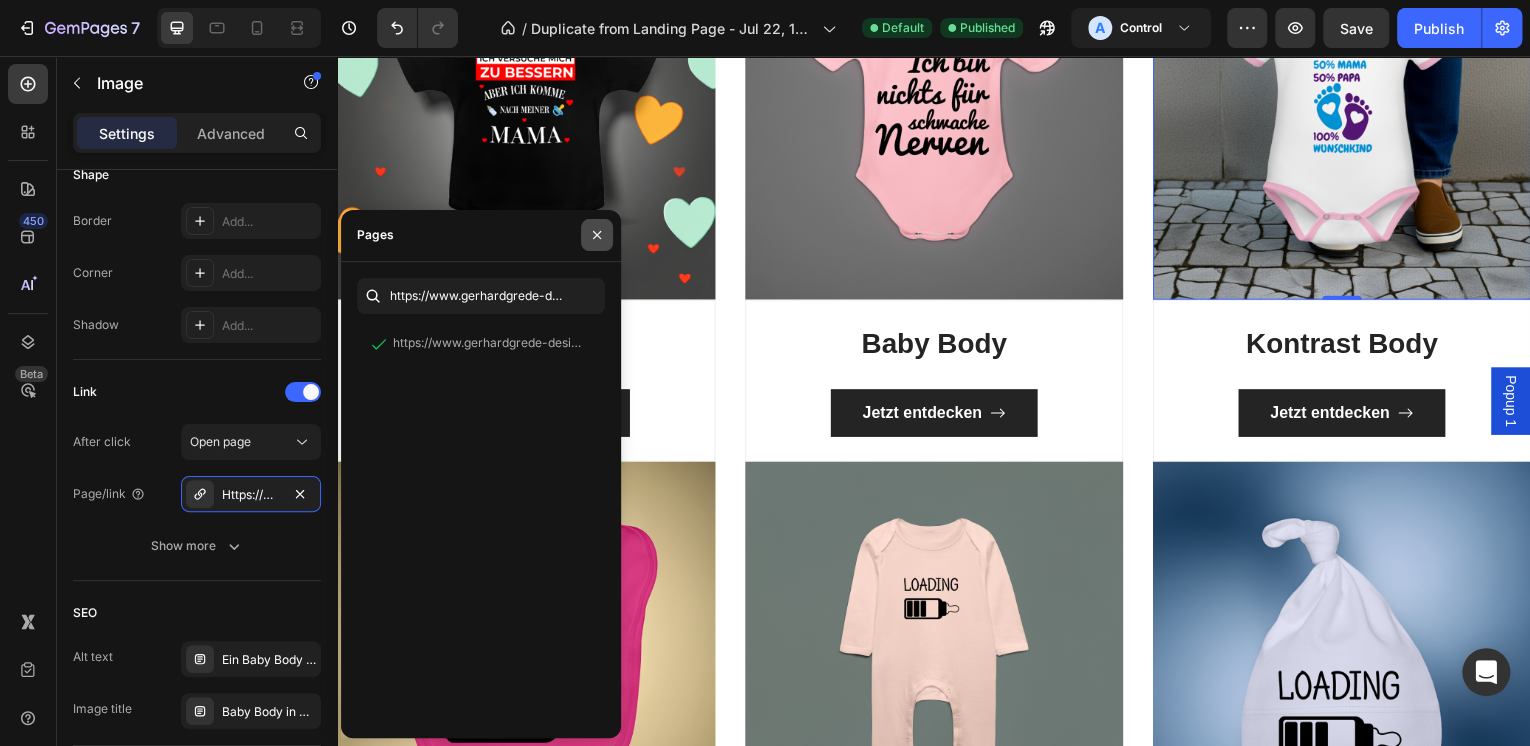 click 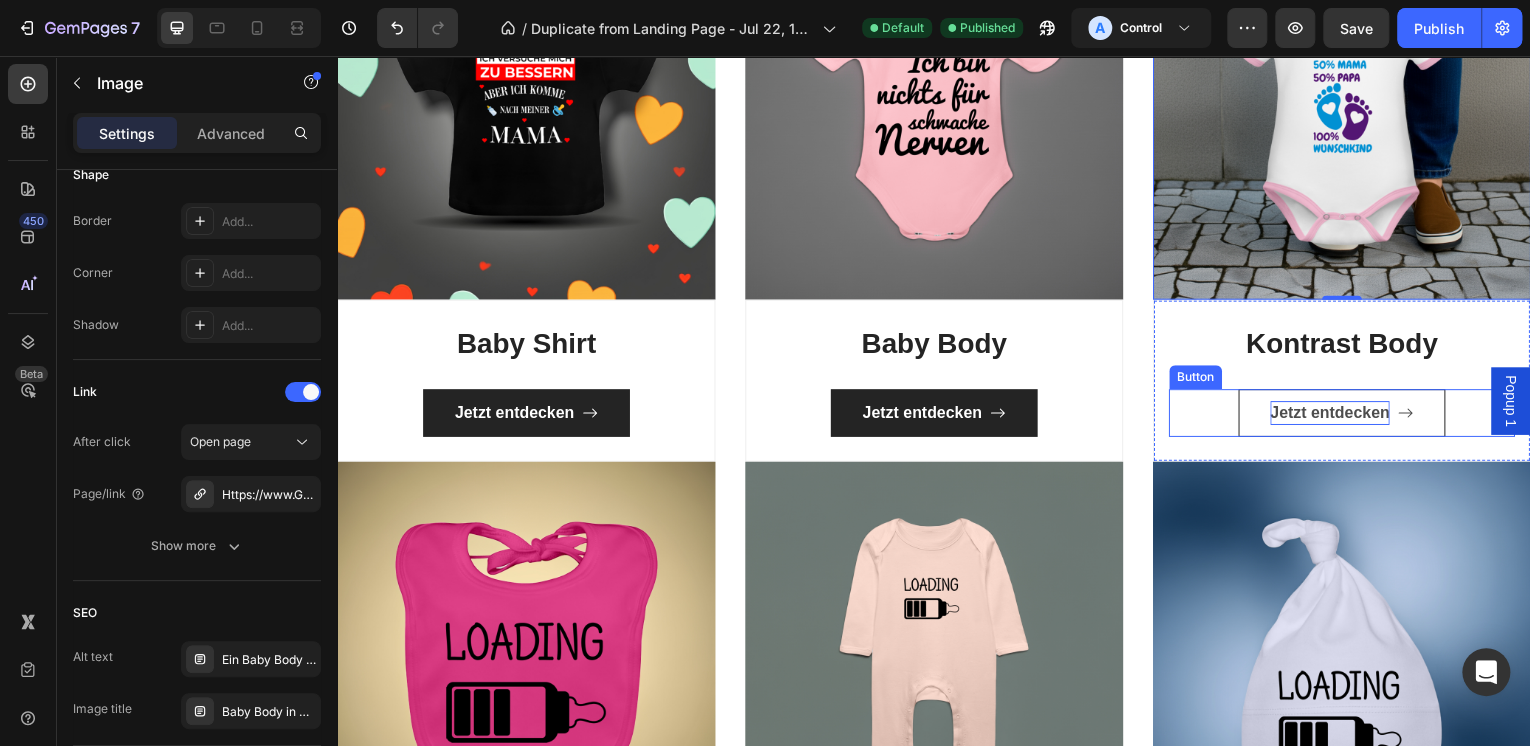 drag, startPoint x: 1325, startPoint y: 415, endPoint x: 1289, endPoint y: 422, distance: 36.67424 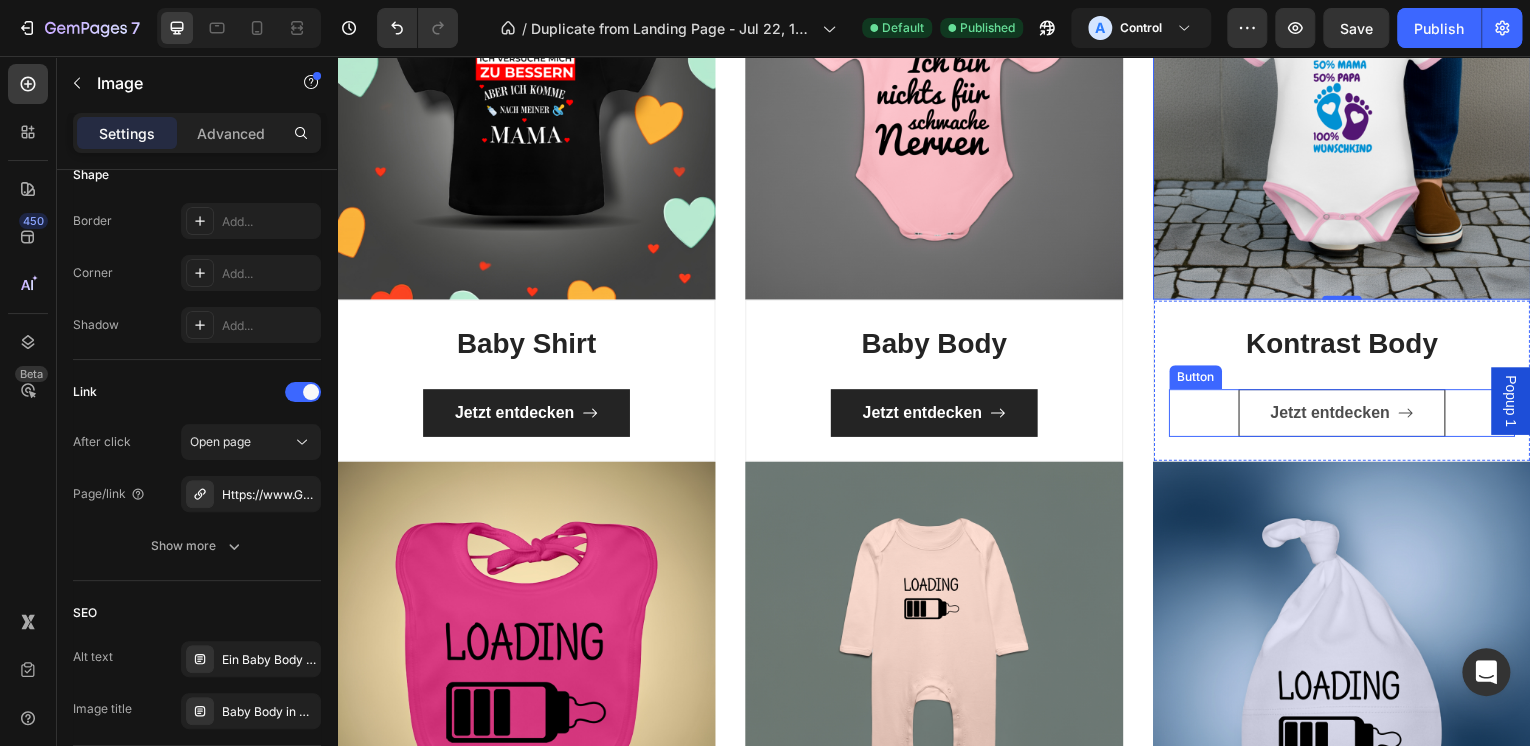 click on "Jetzt entdecken" at bounding box center (1335, 415) 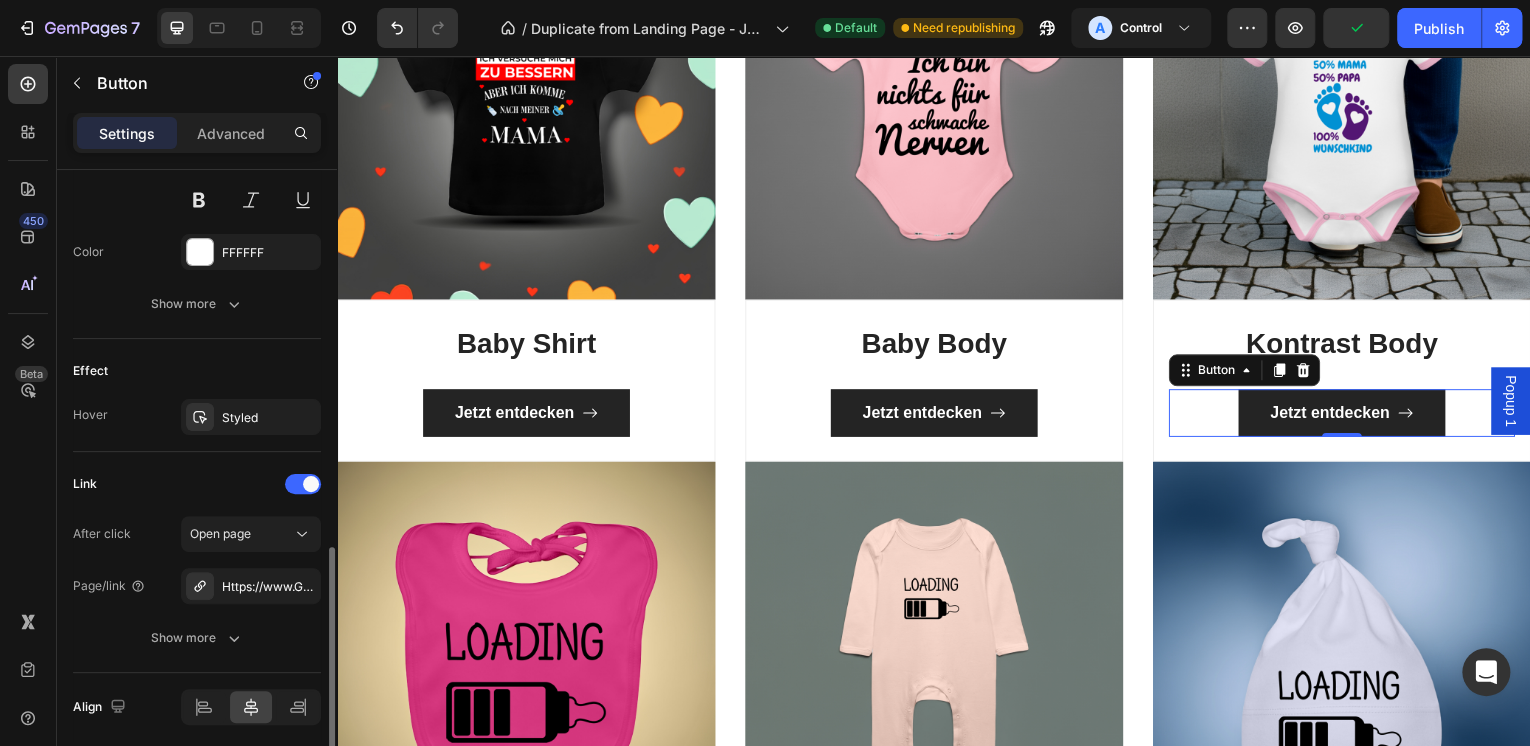scroll, scrollTop: 1112, scrollLeft: 0, axis: vertical 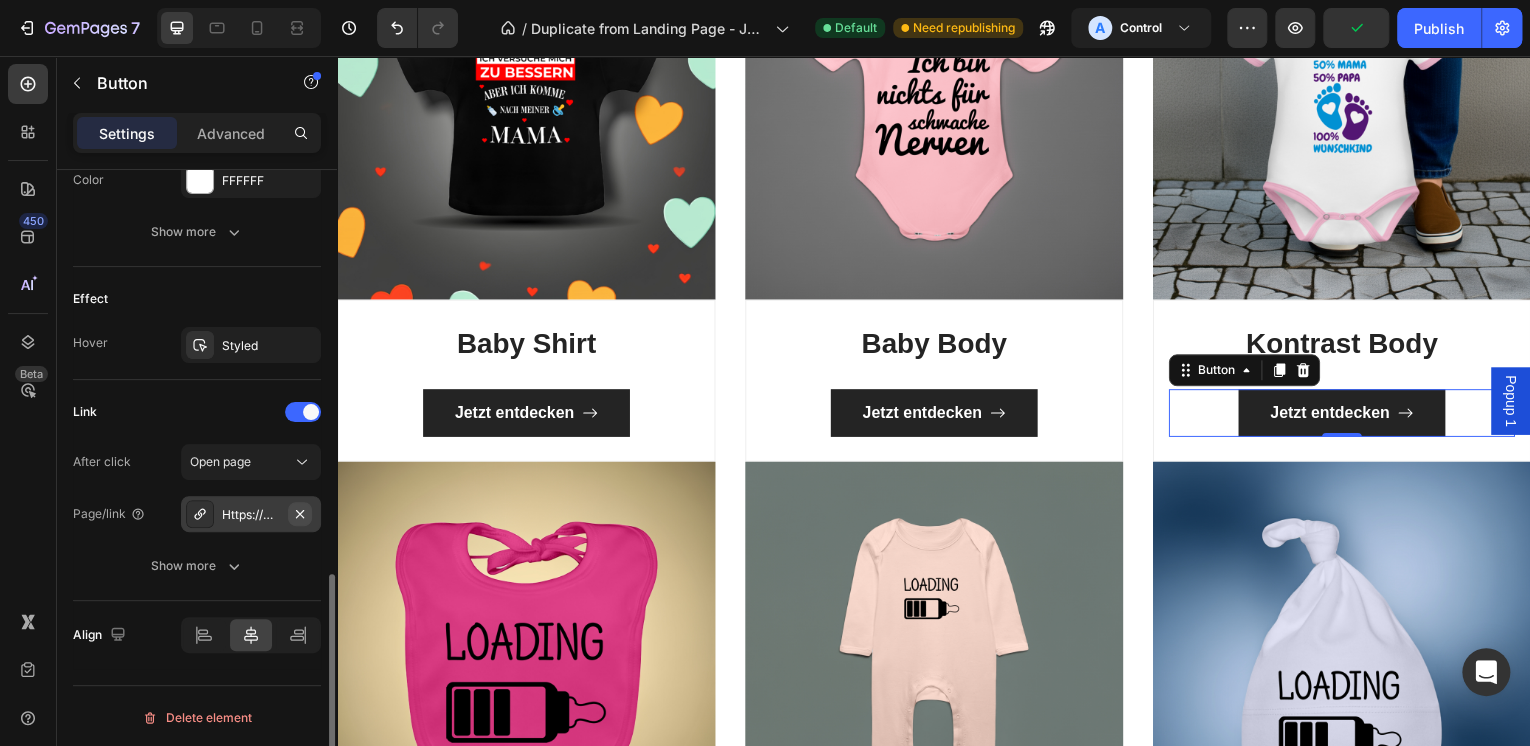 click 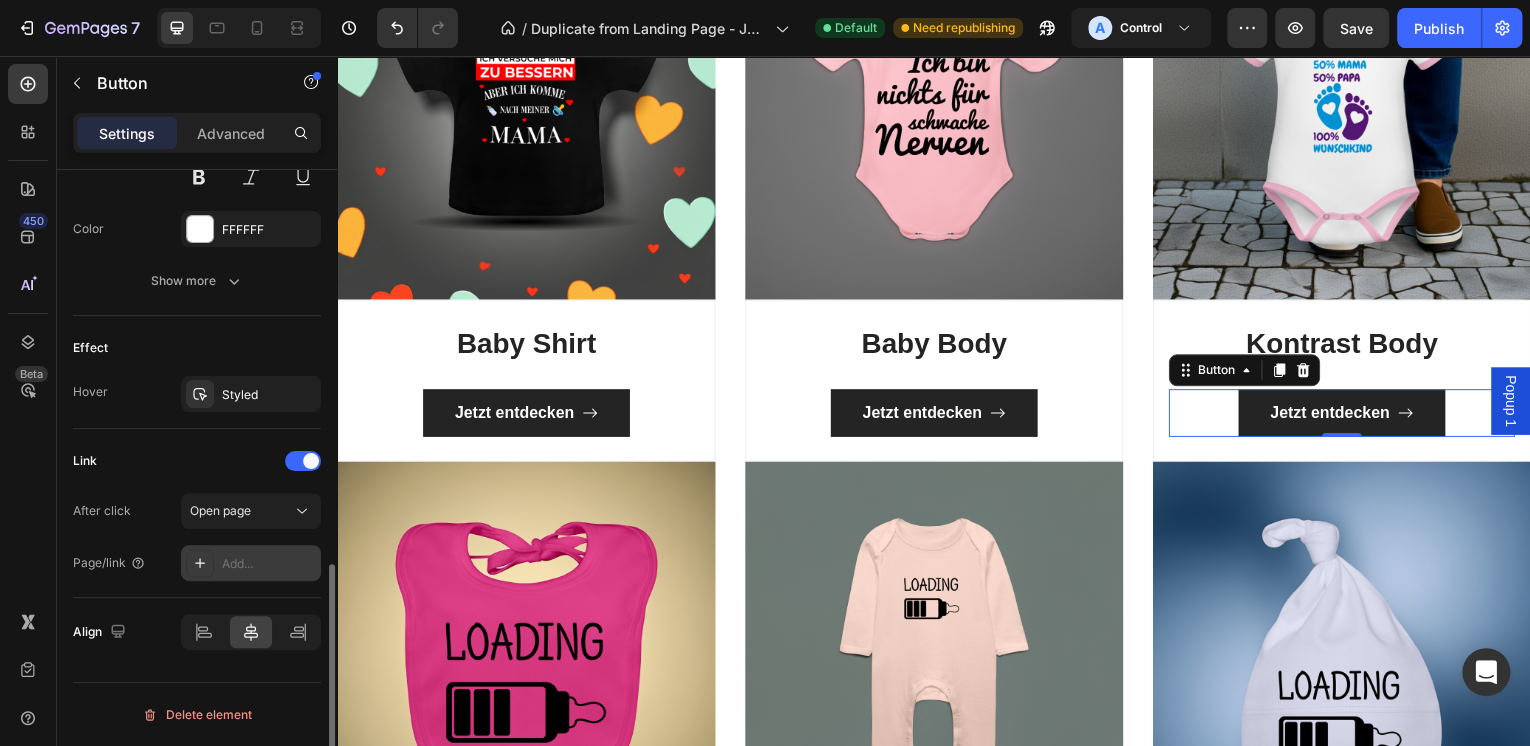 scroll, scrollTop: 1060, scrollLeft: 0, axis: vertical 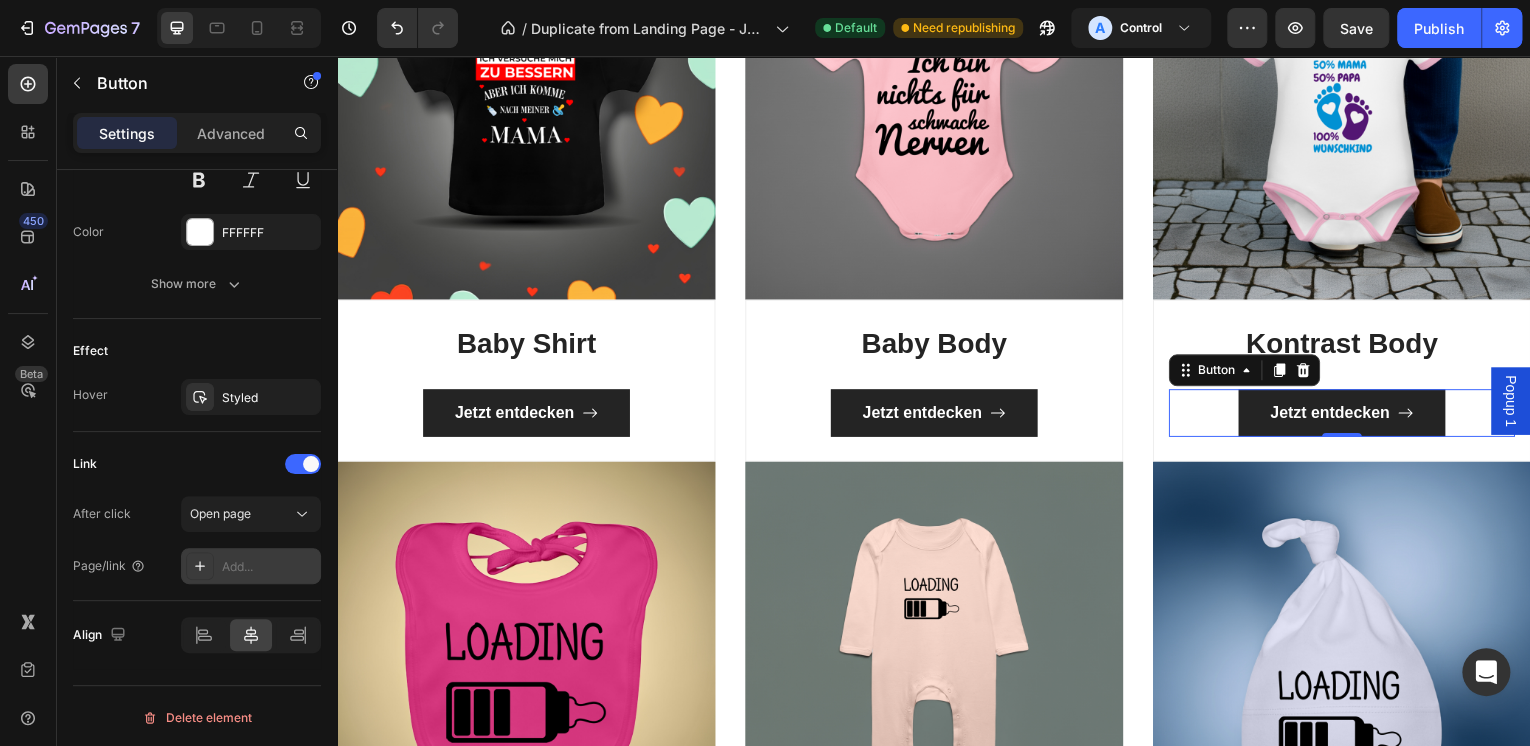 click on "Add..." at bounding box center [269, 567] 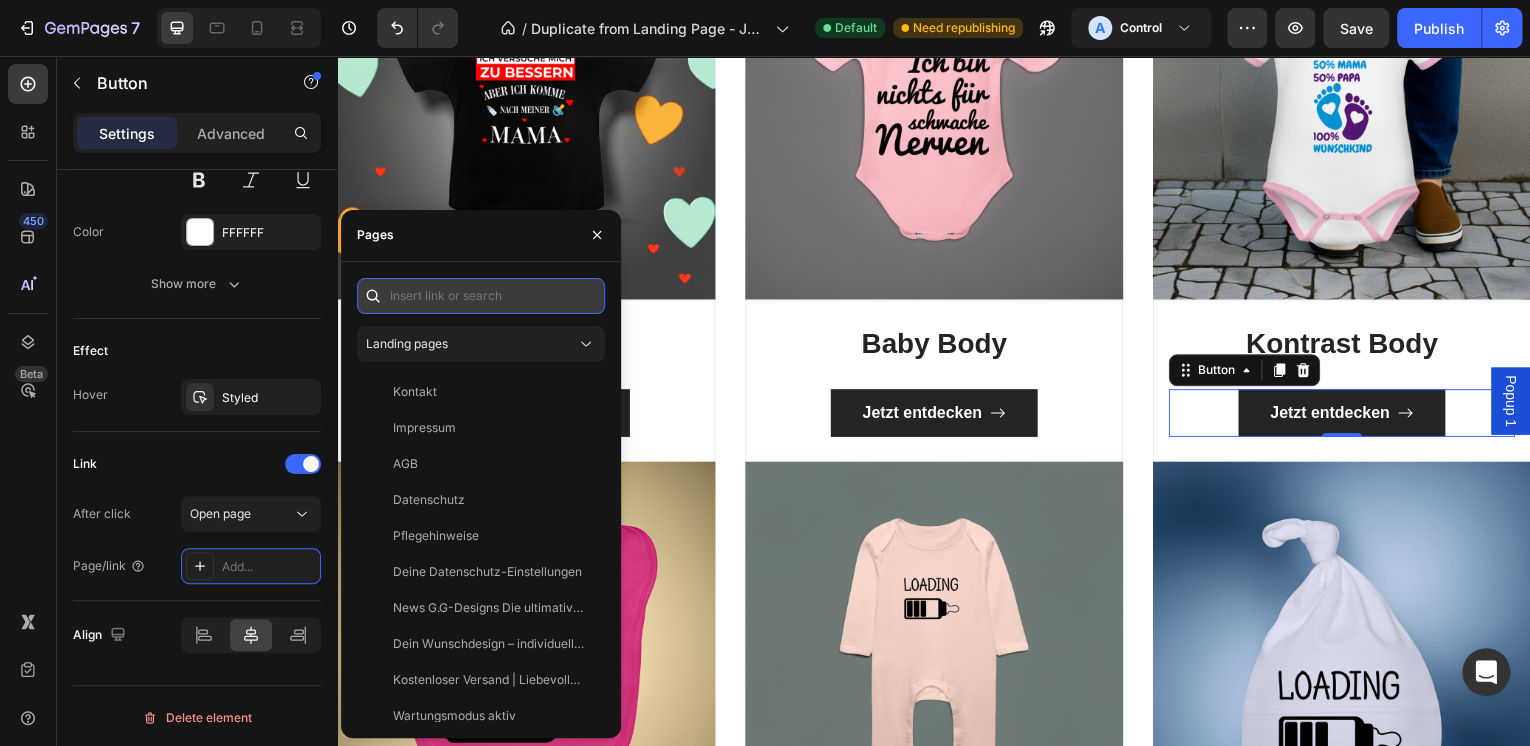 click at bounding box center (481, 296) 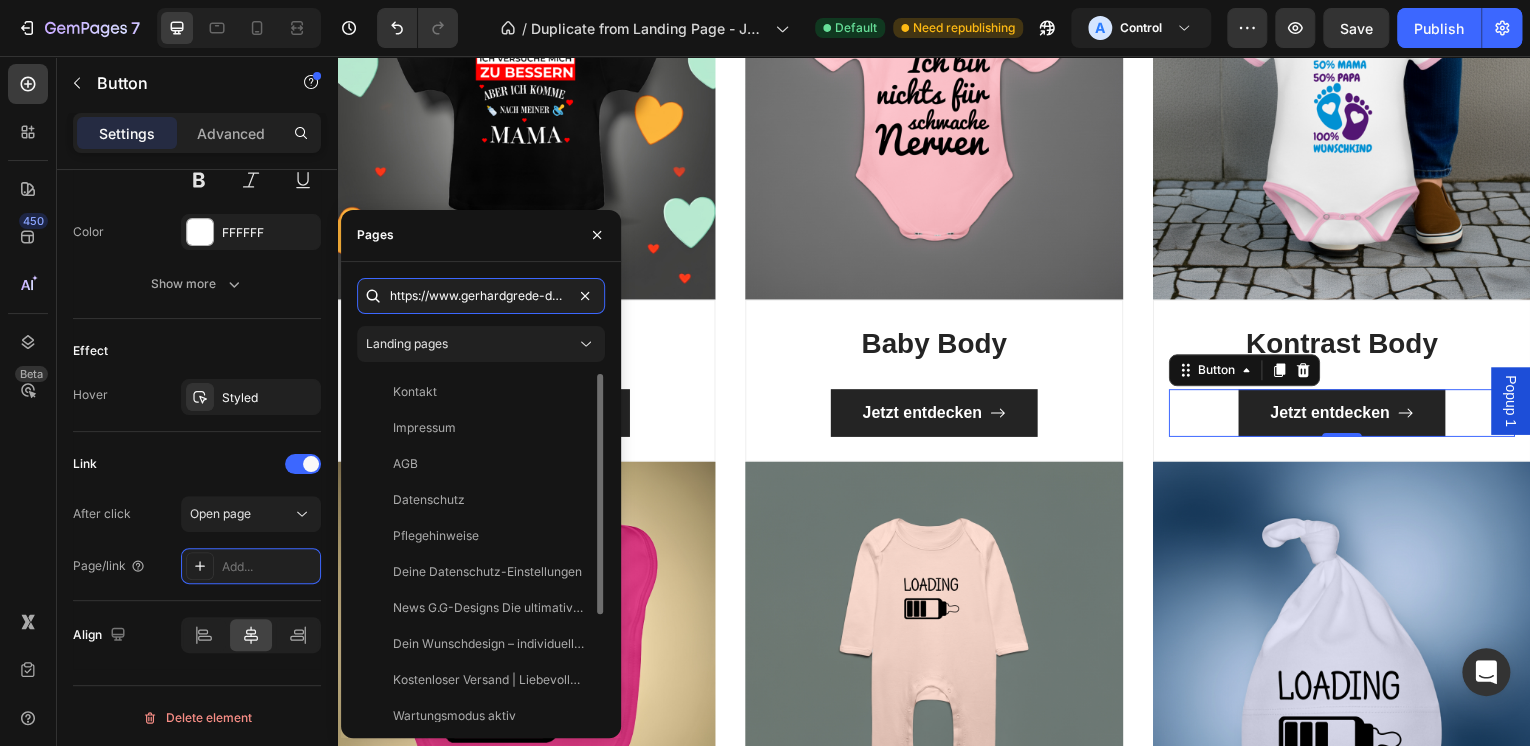 scroll, scrollTop: 0, scrollLeft: 435, axis: horizontal 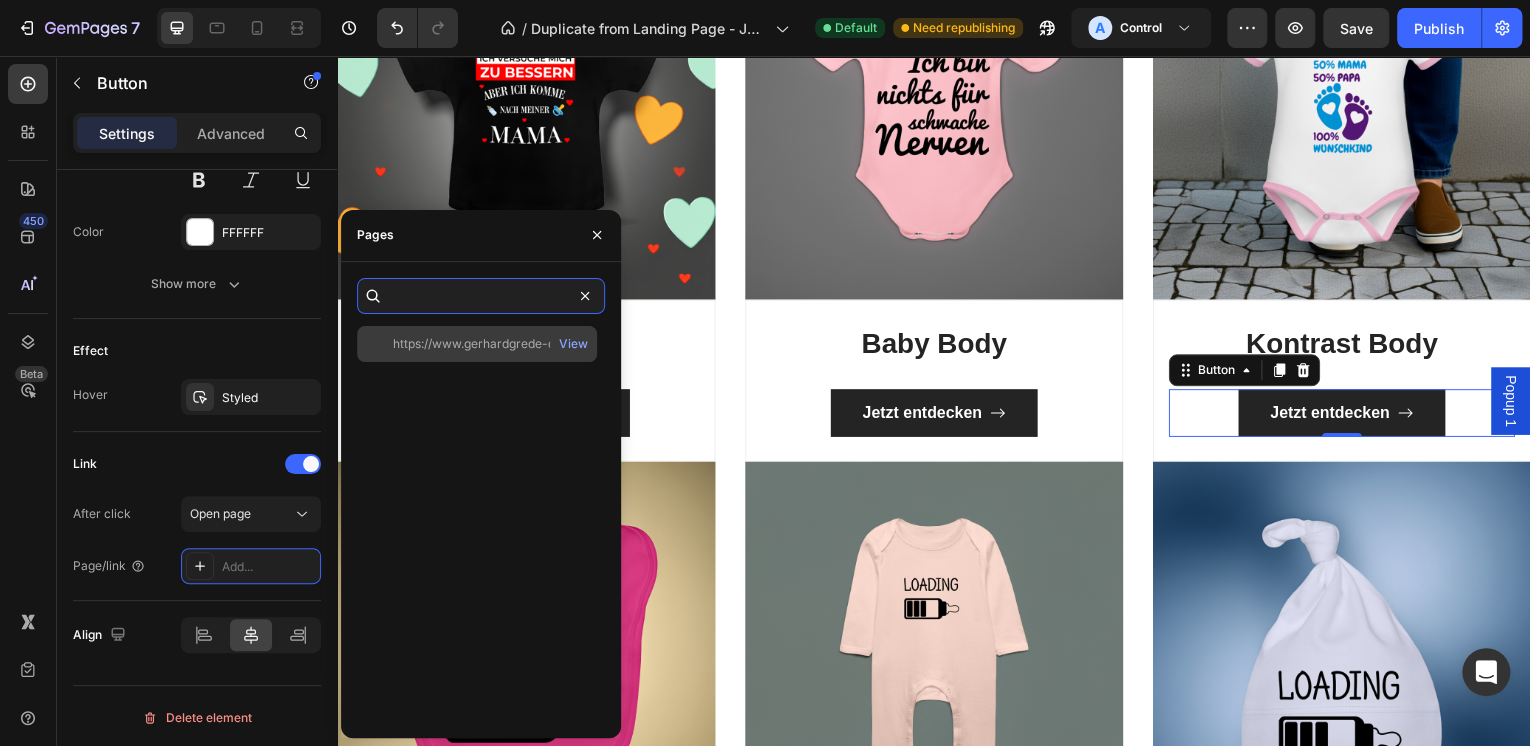 type on "https://www.gerhardgrede-designs.de/products/baby-bio-kurzarm-kontrastbody-fur-jungen-und-madchen" 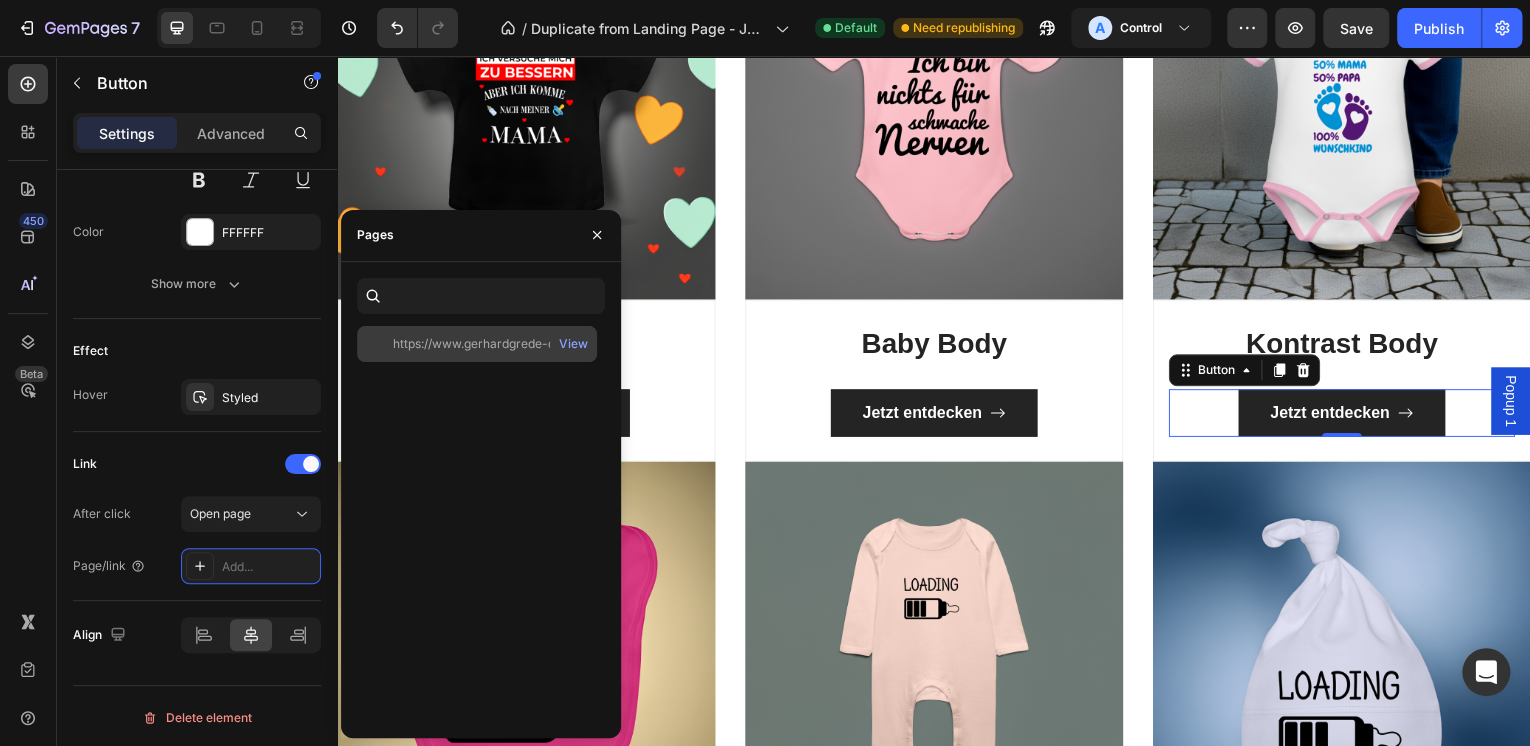 click on "https://www.gerhardgrede-designs.de/products/baby-bio-kurzarm-kontrastbody-fur-jungen-und-madchen" 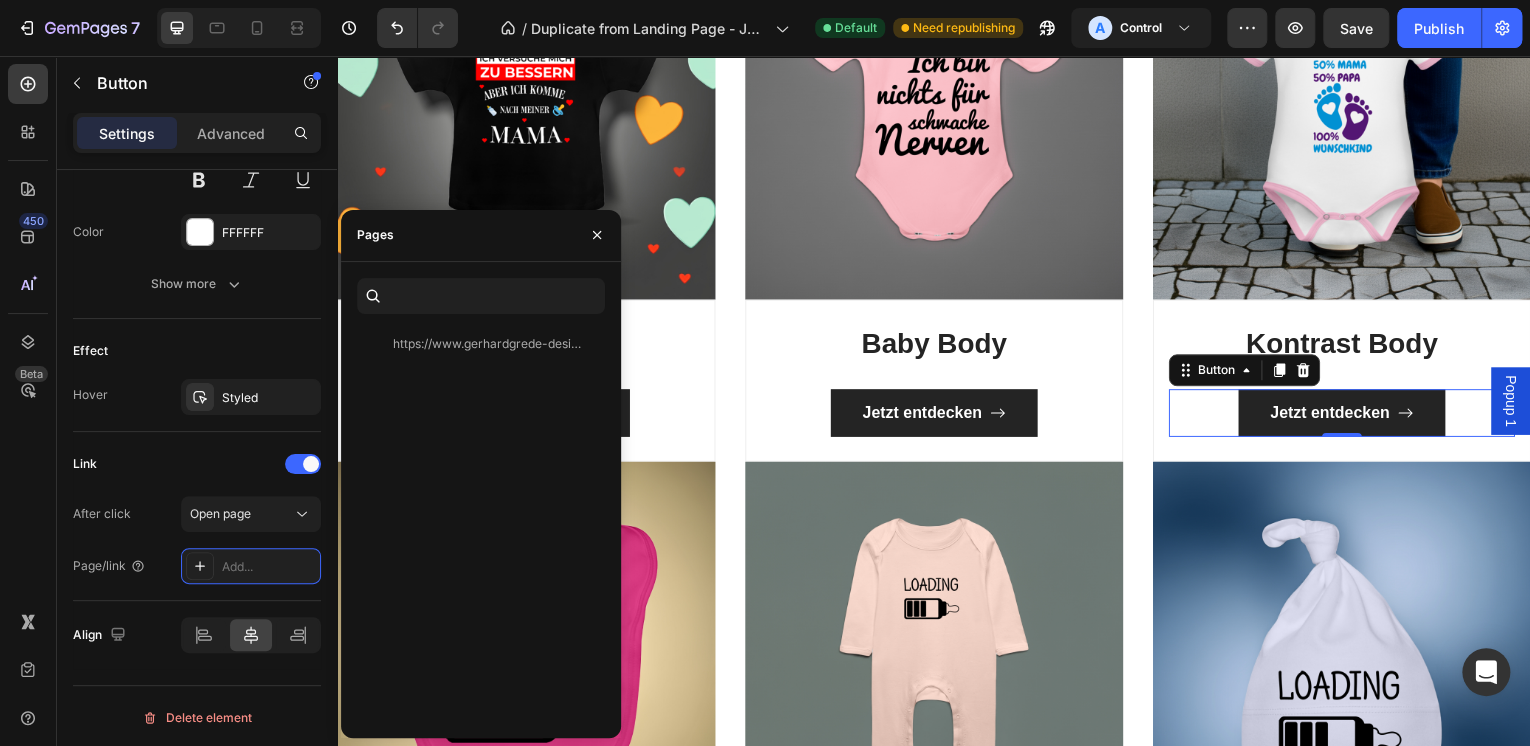 scroll, scrollTop: 0, scrollLeft: 0, axis: both 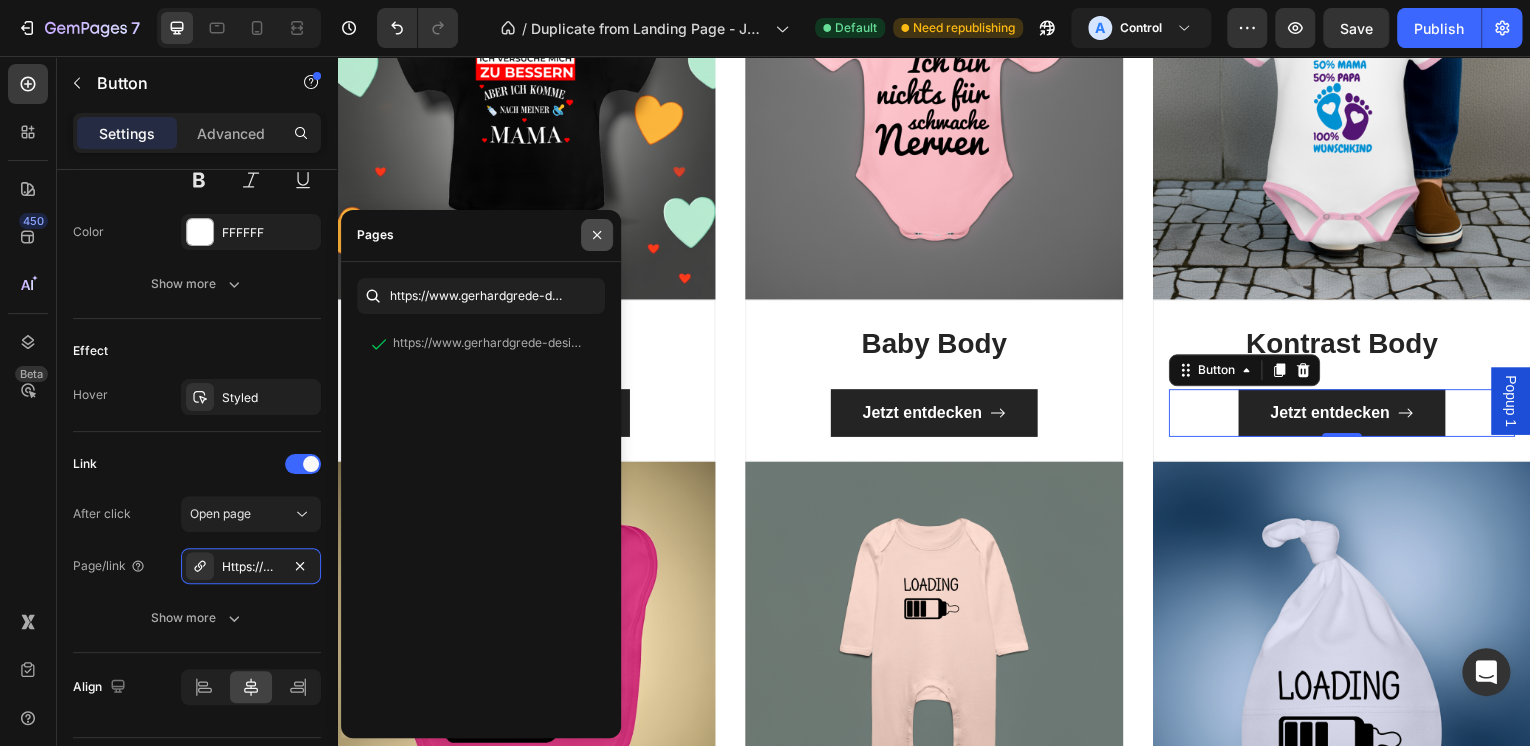 drag, startPoint x: 597, startPoint y: 236, endPoint x: 252, endPoint y: 186, distance: 348.60437 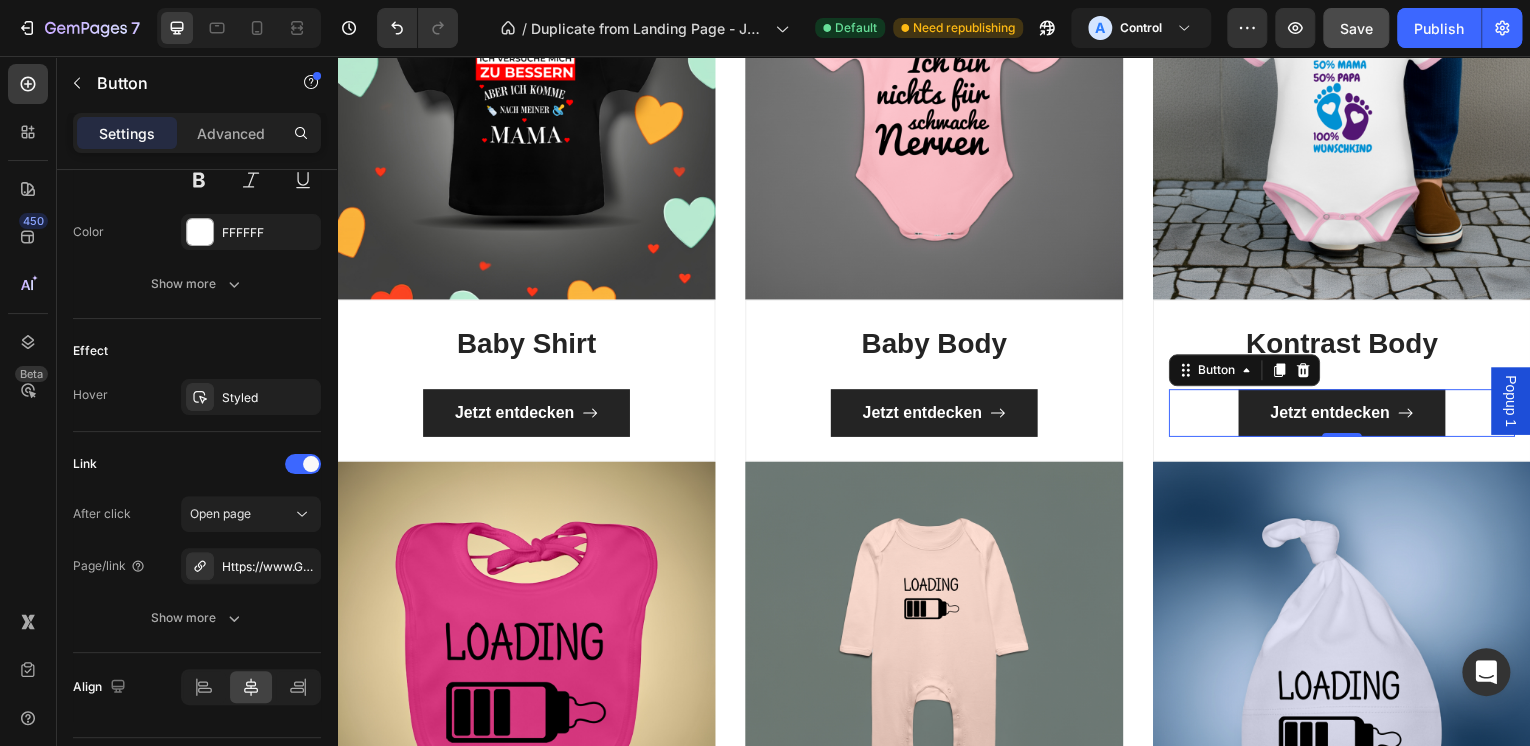 click on "Save" 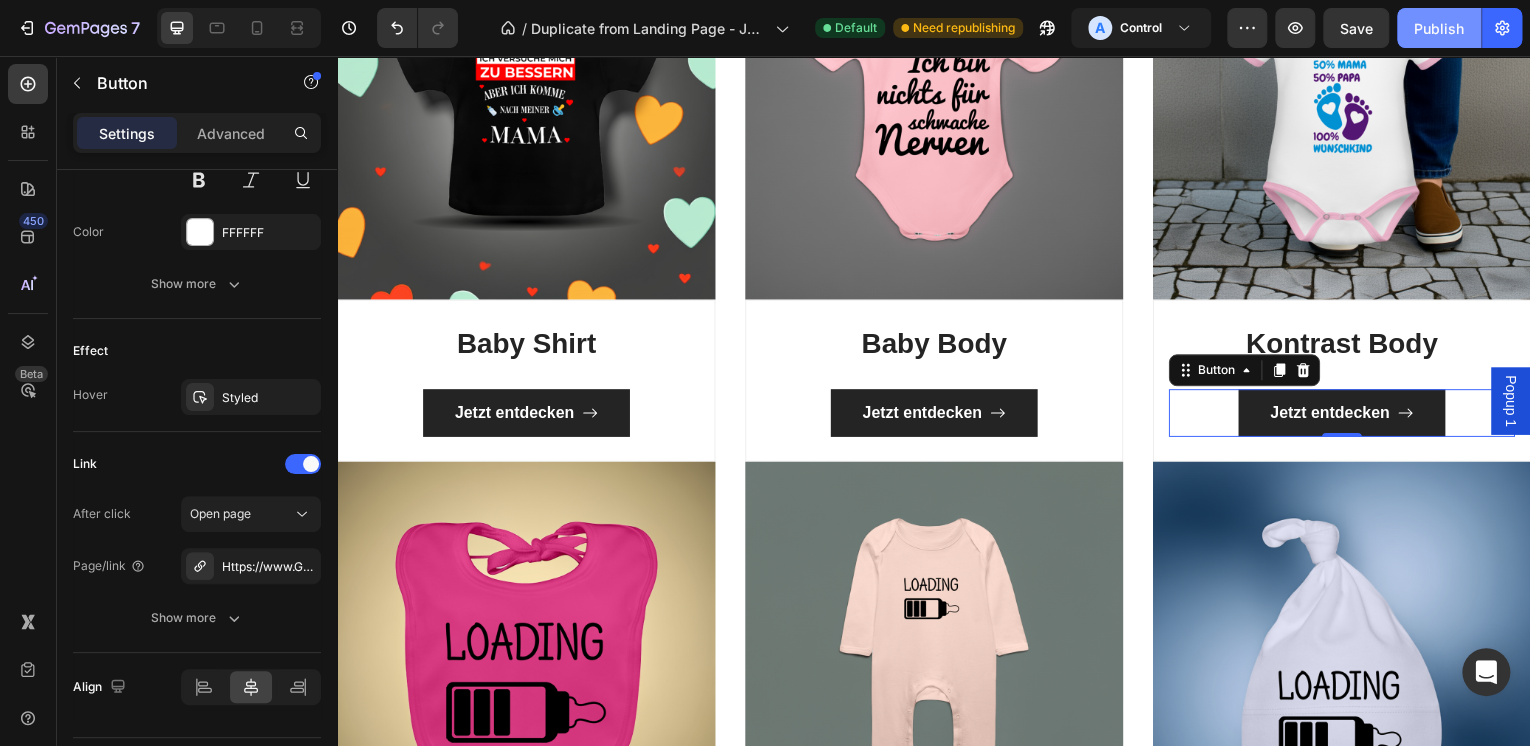 click on "Publish" at bounding box center (1439, 28) 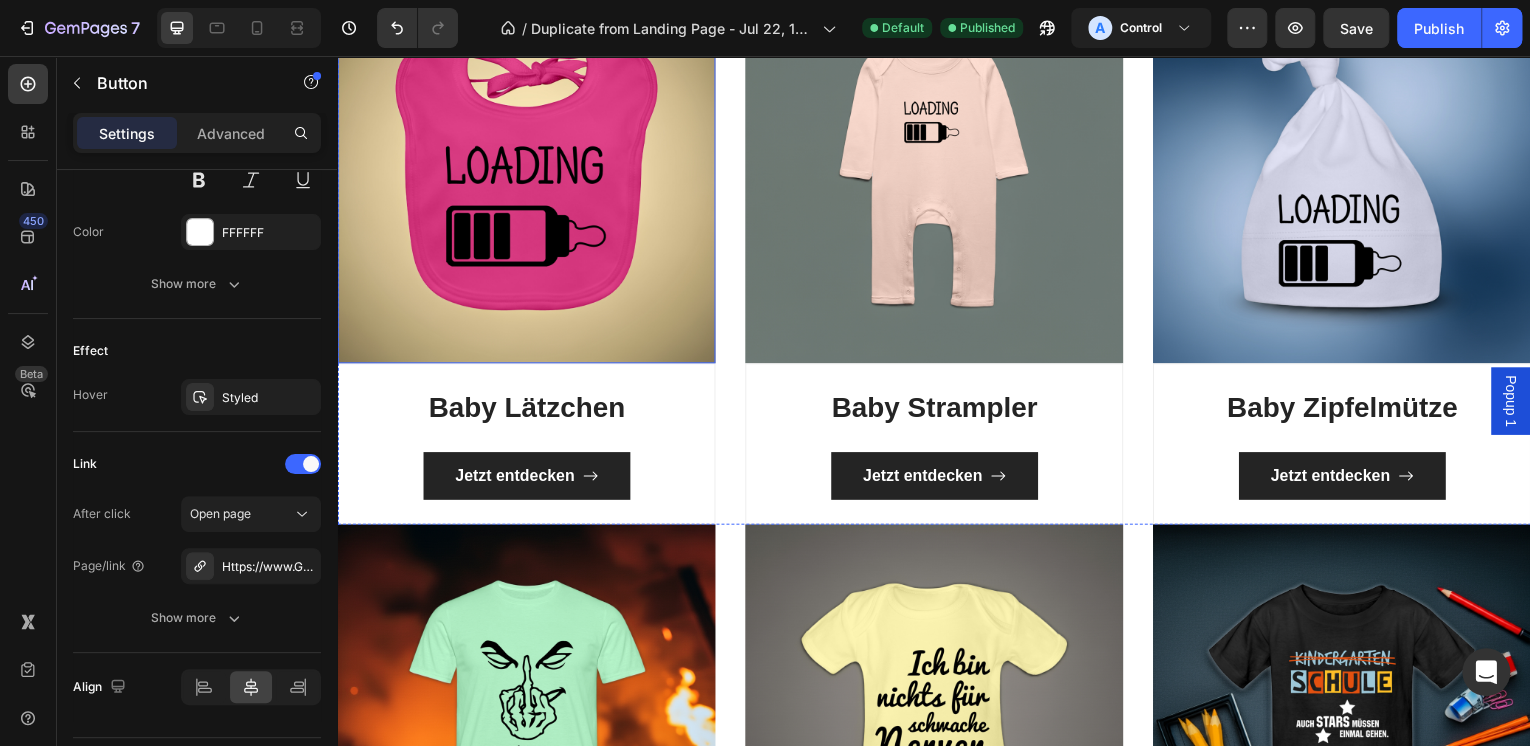 scroll, scrollTop: 1200, scrollLeft: 0, axis: vertical 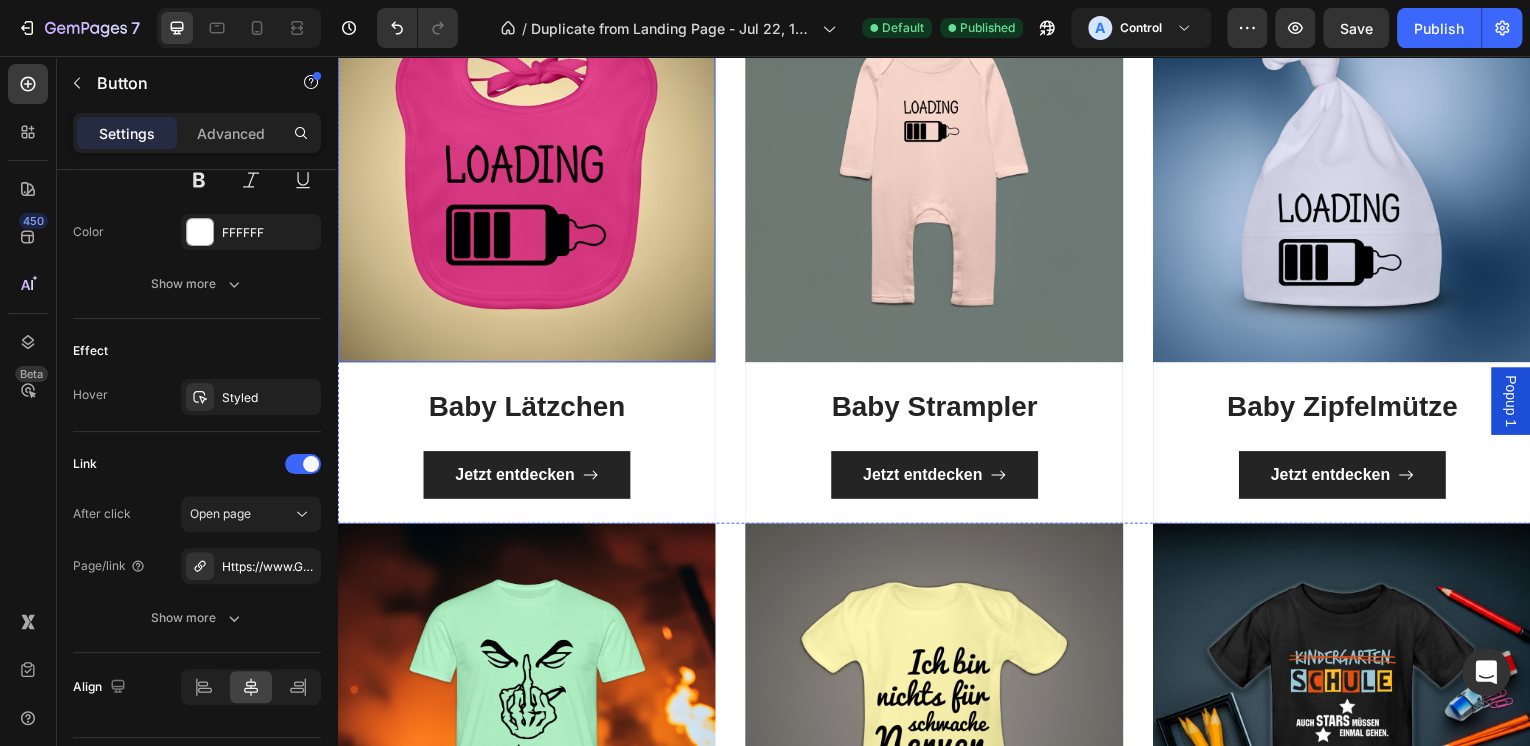 click at bounding box center (527, 174) 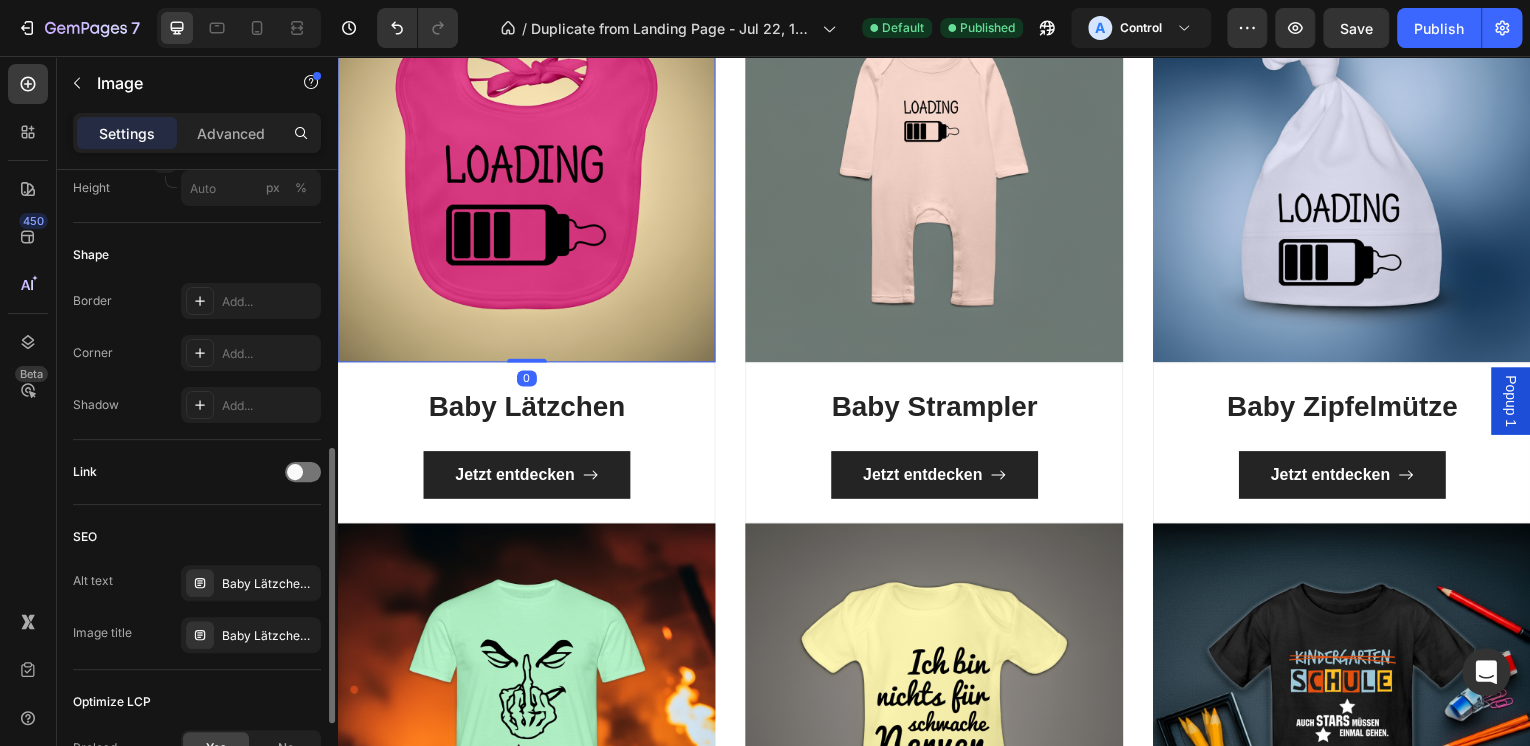 scroll, scrollTop: 800, scrollLeft: 0, axis: vertical 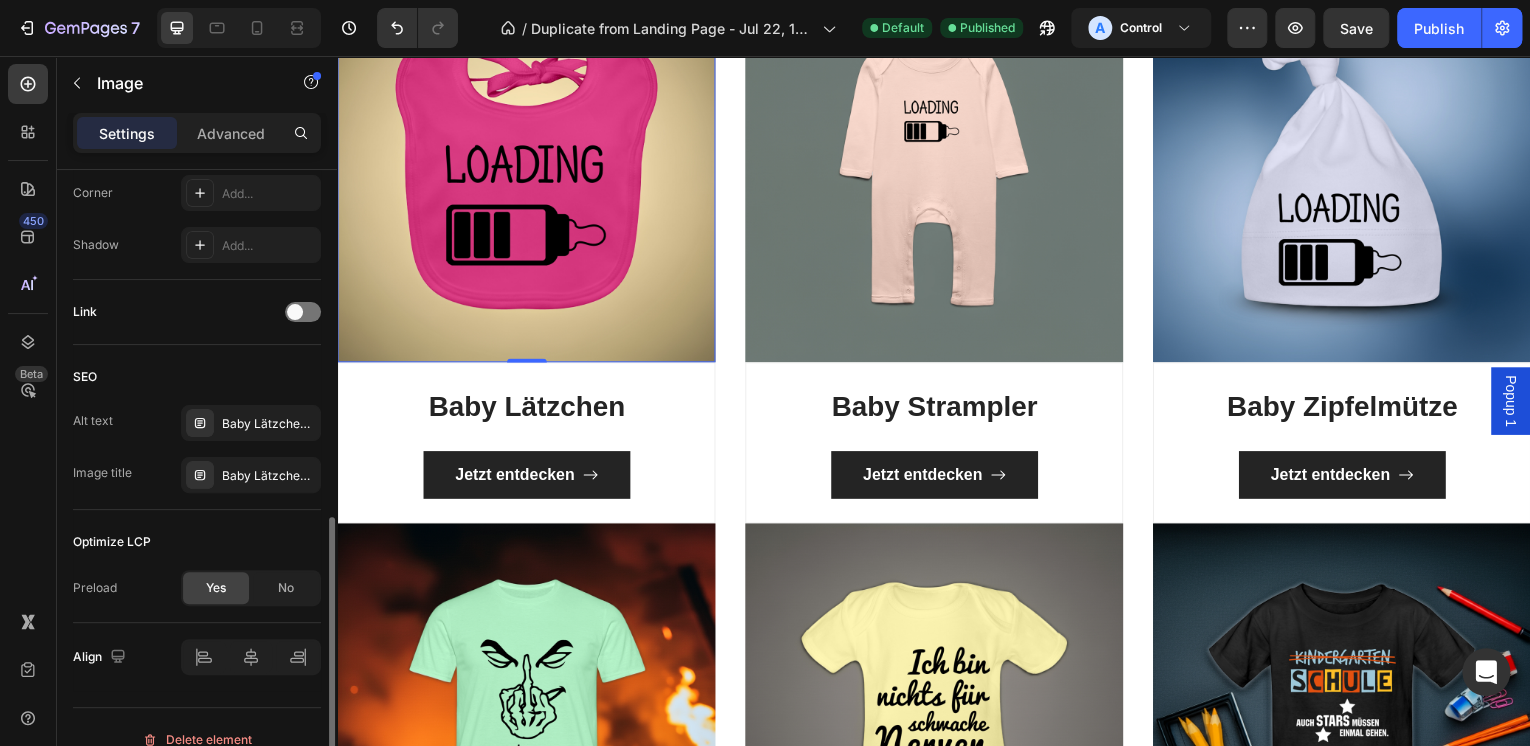 click at bounding box center (303, 312) 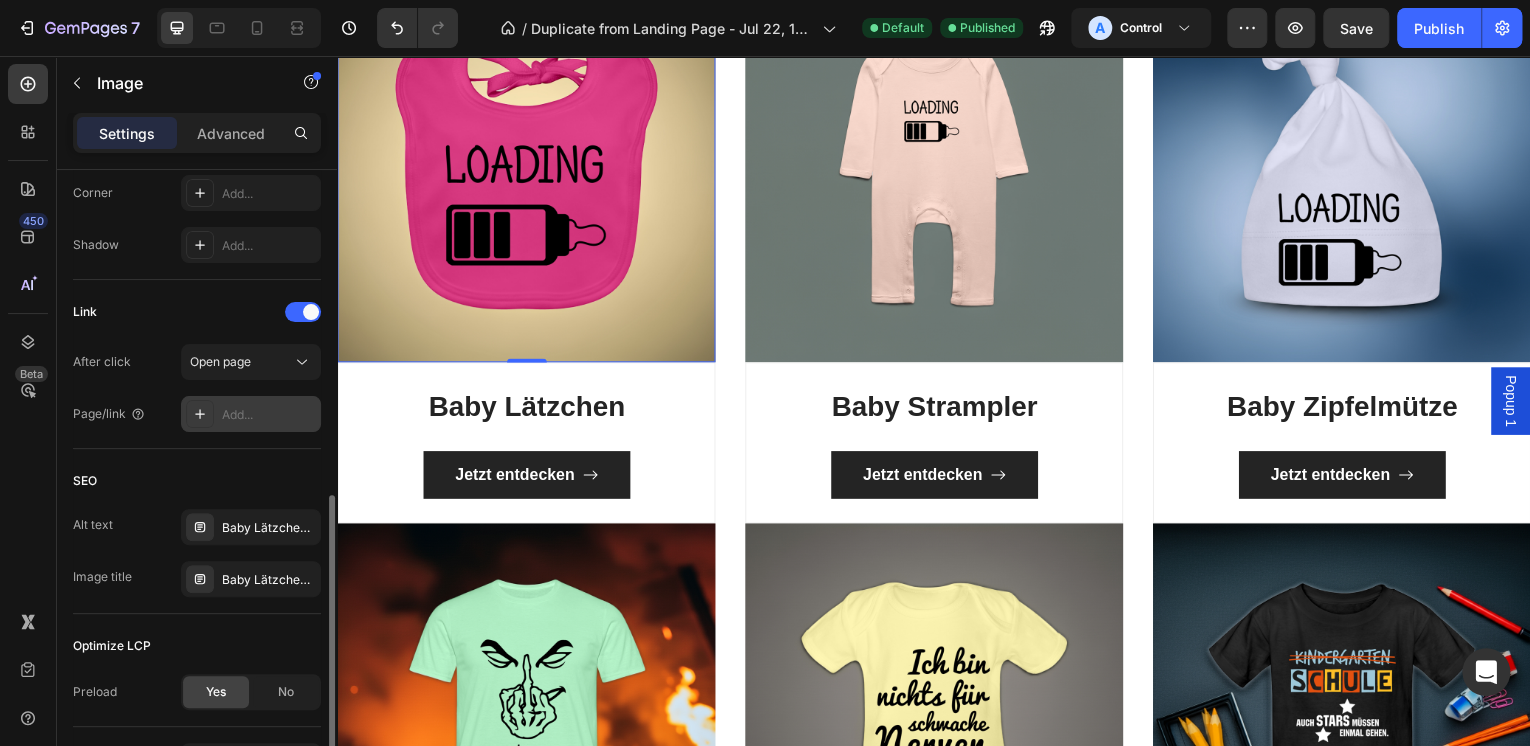 click on "Add..." at bounding box center [269, 415] 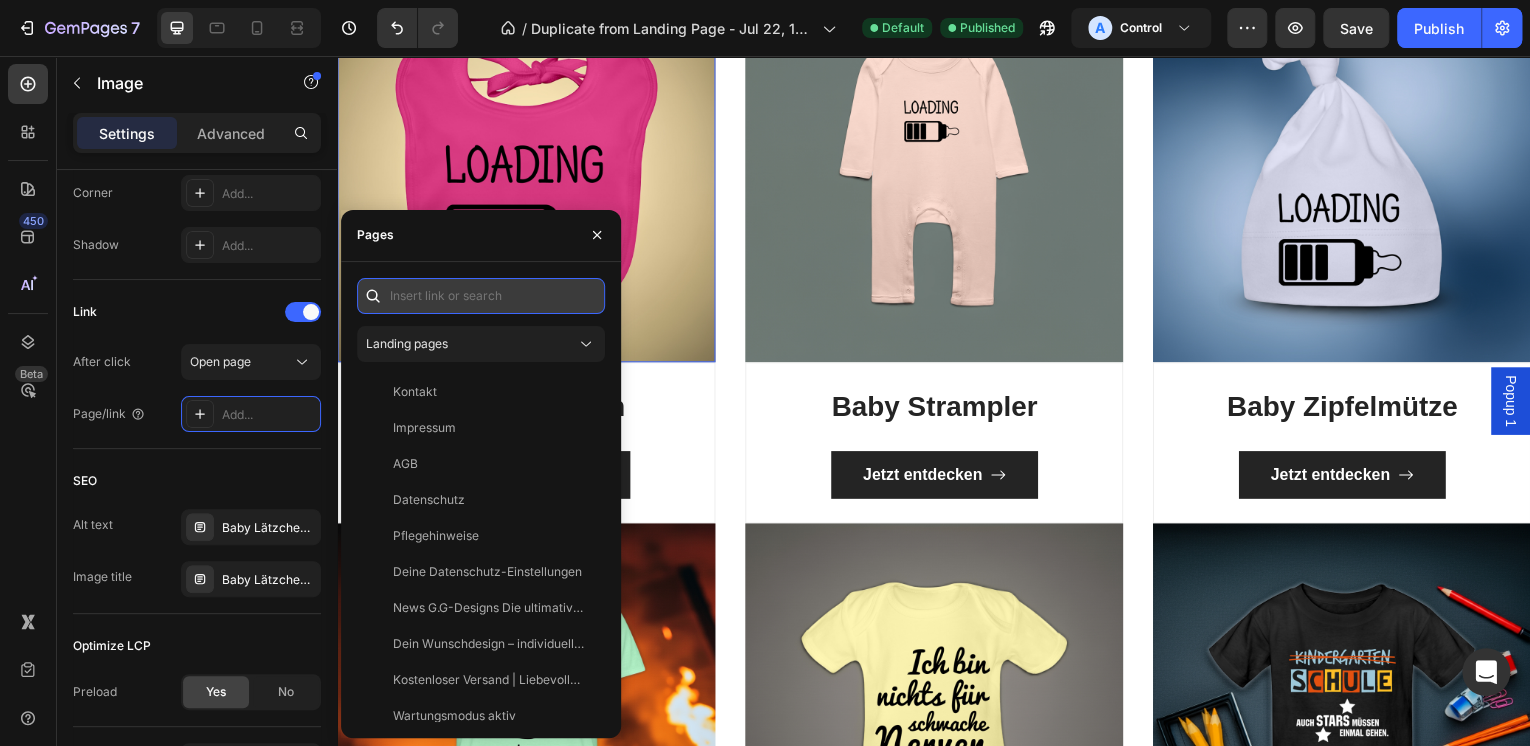 click at bounding box center (481, 296) 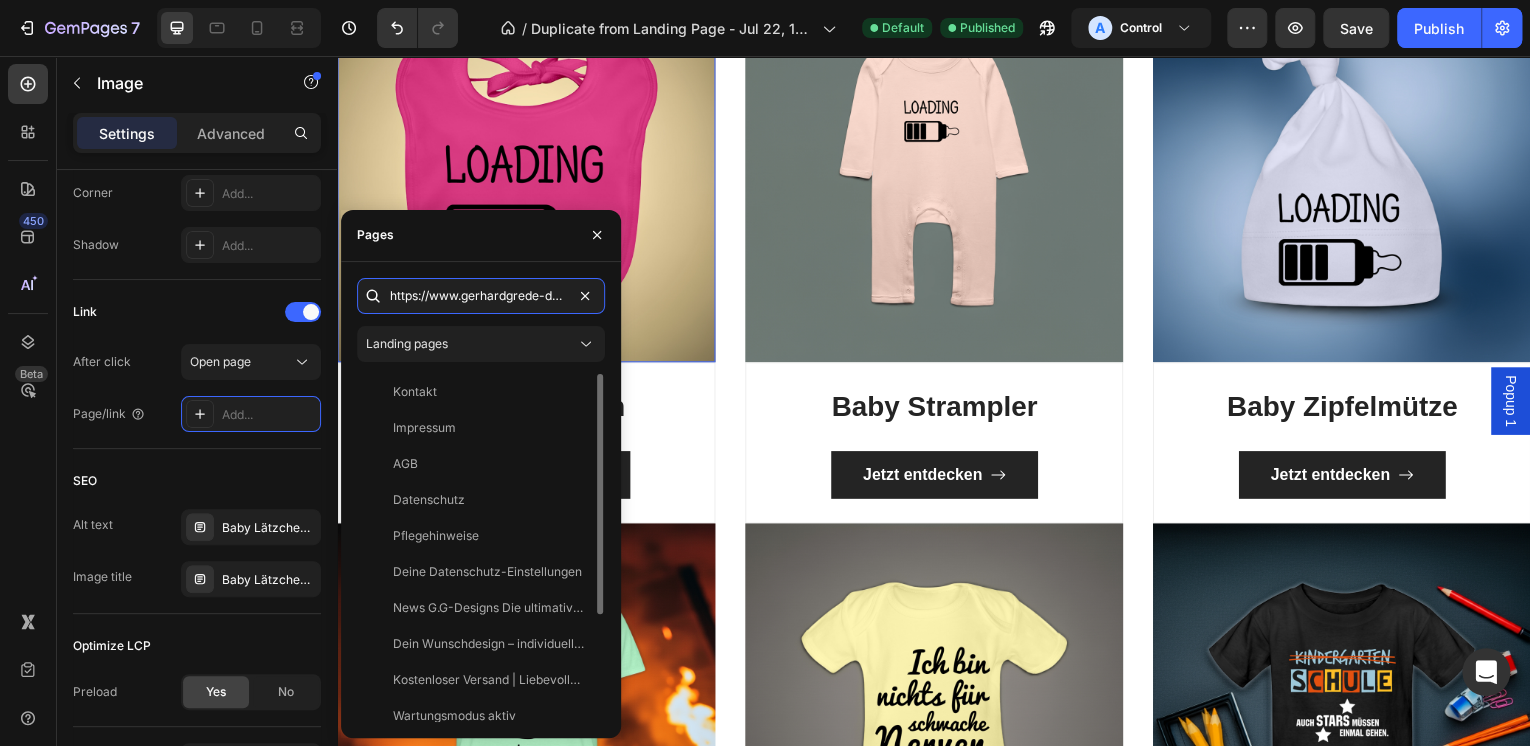 scroll, scrollTop: 0, scrollLeft: 360, axis: horizontal 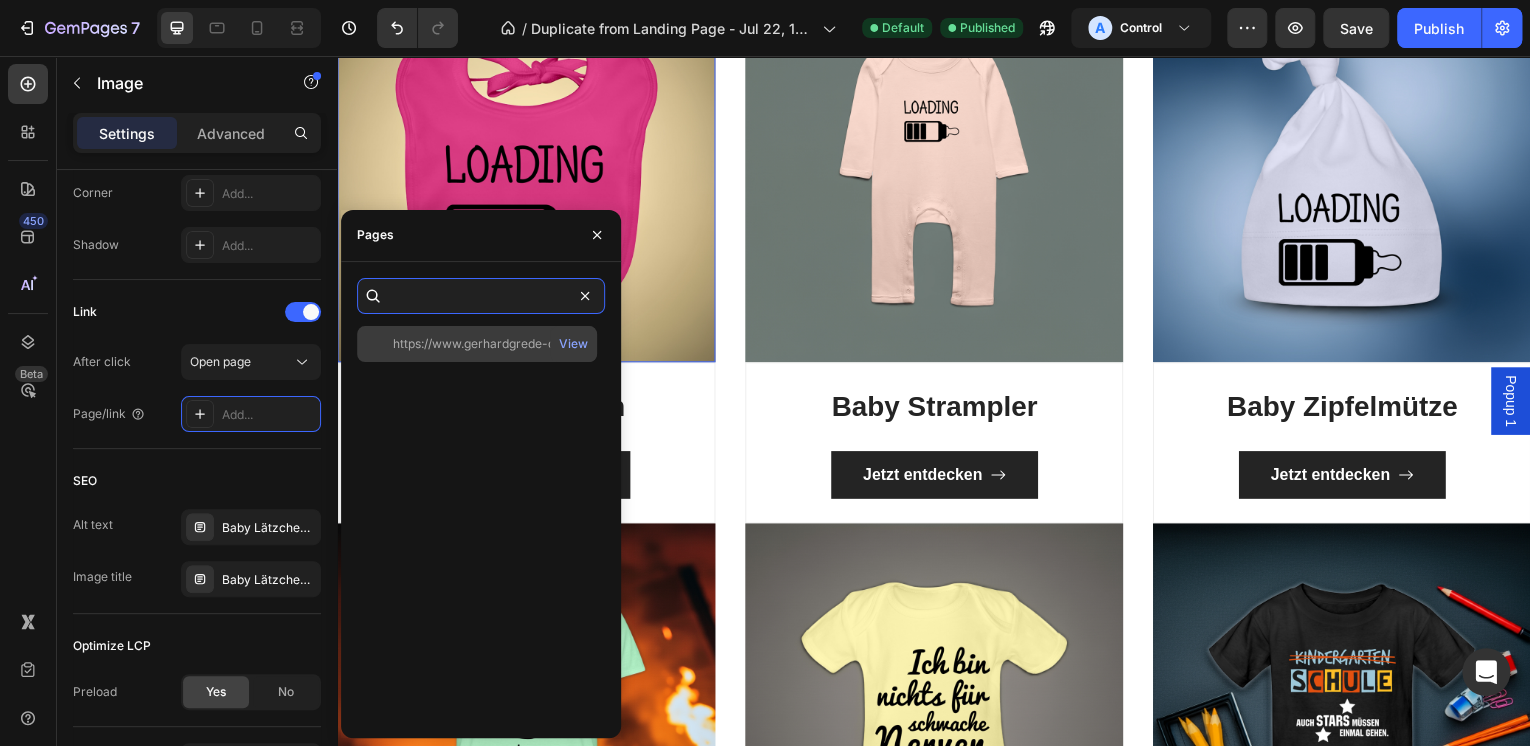 type on "https://www.gerhardgrede-designs.de/products/baby-bio-latzchen?variant=51696986456391" 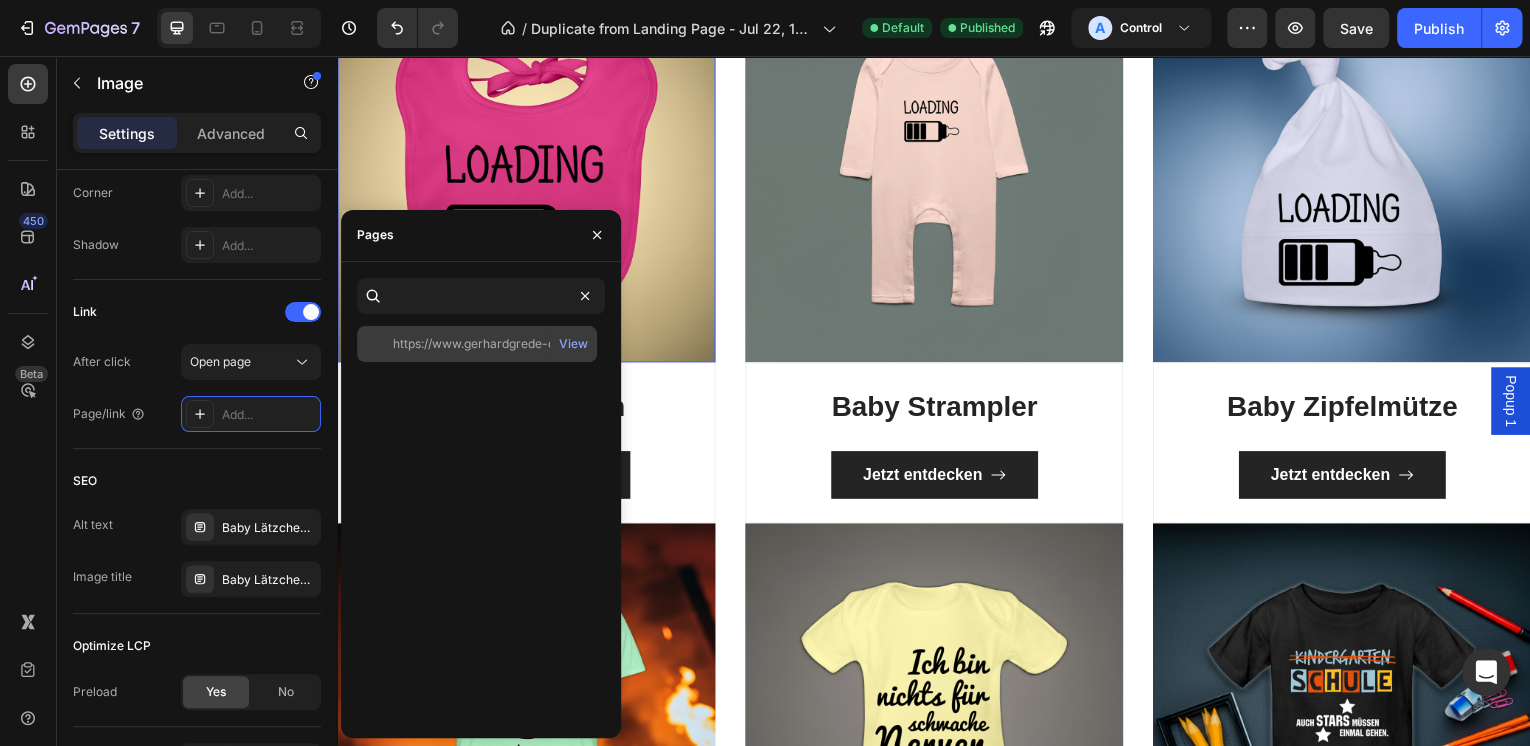 click on "https://www.gerhardgrede-designs.de/products/baby-bio-latzchen?variant=51696986456391" 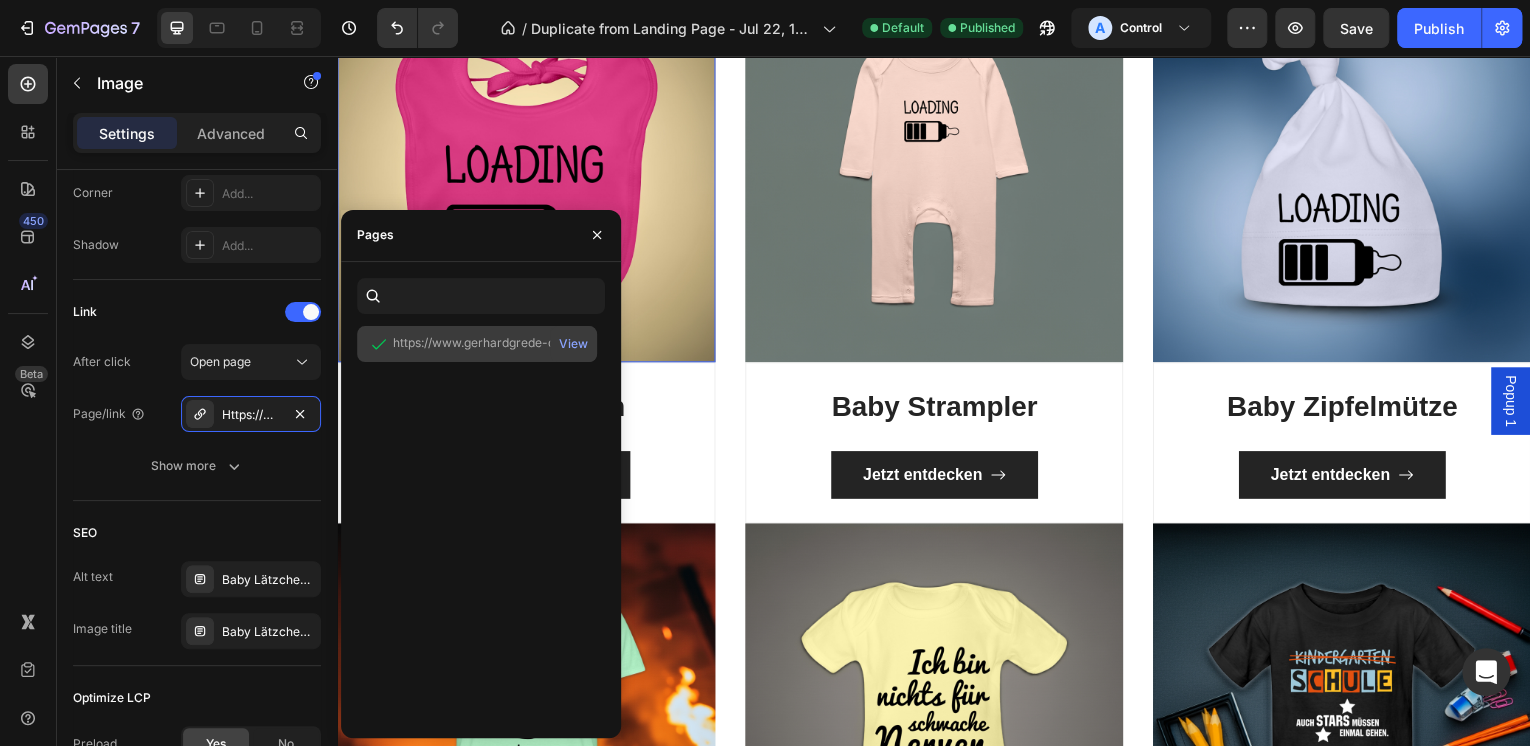 scroll, scrollTop: 0, scrollLeft: 0, axis: both 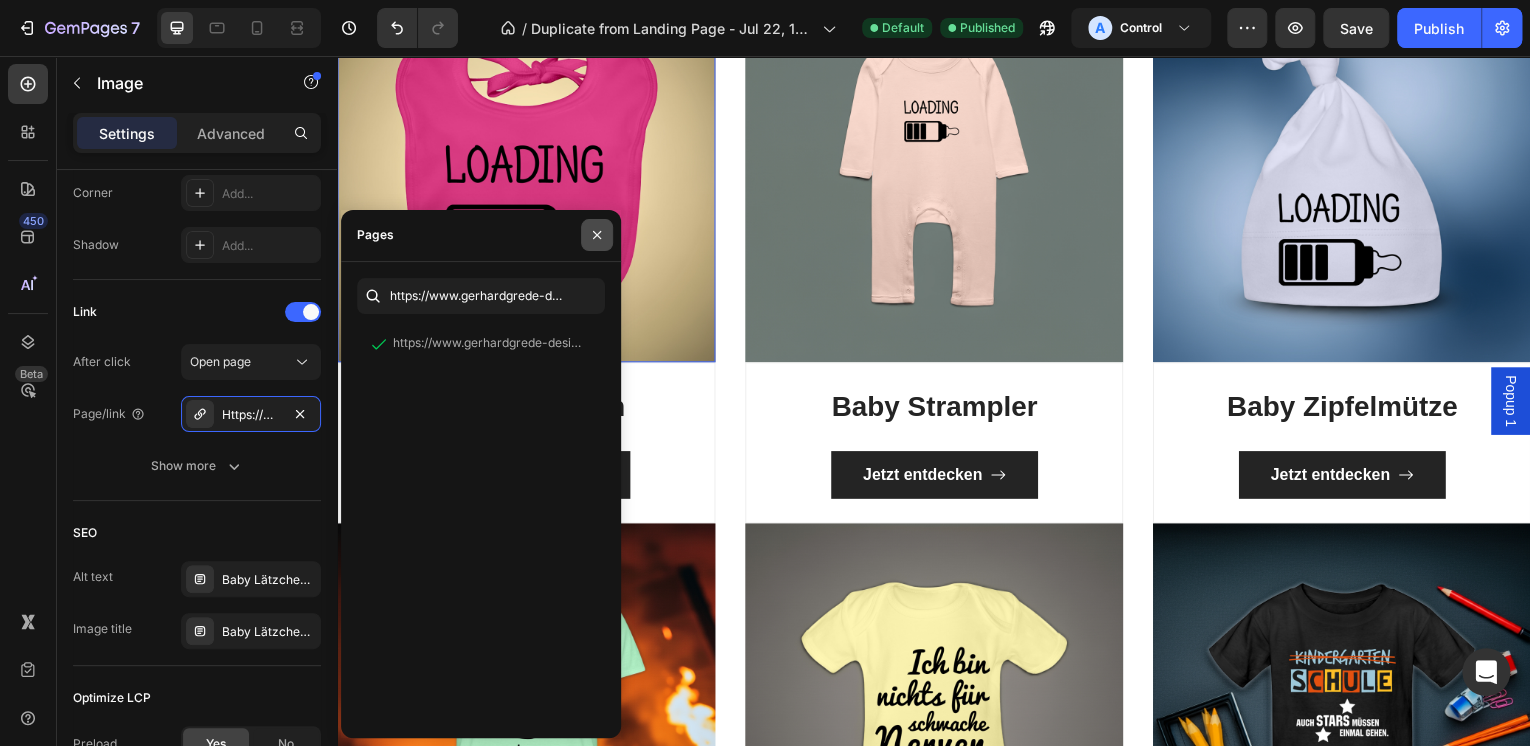 drag, startPoint x: 602, startPoint y: 236, endPoint x: 247, endPoint y: 205, distance: 356.35095 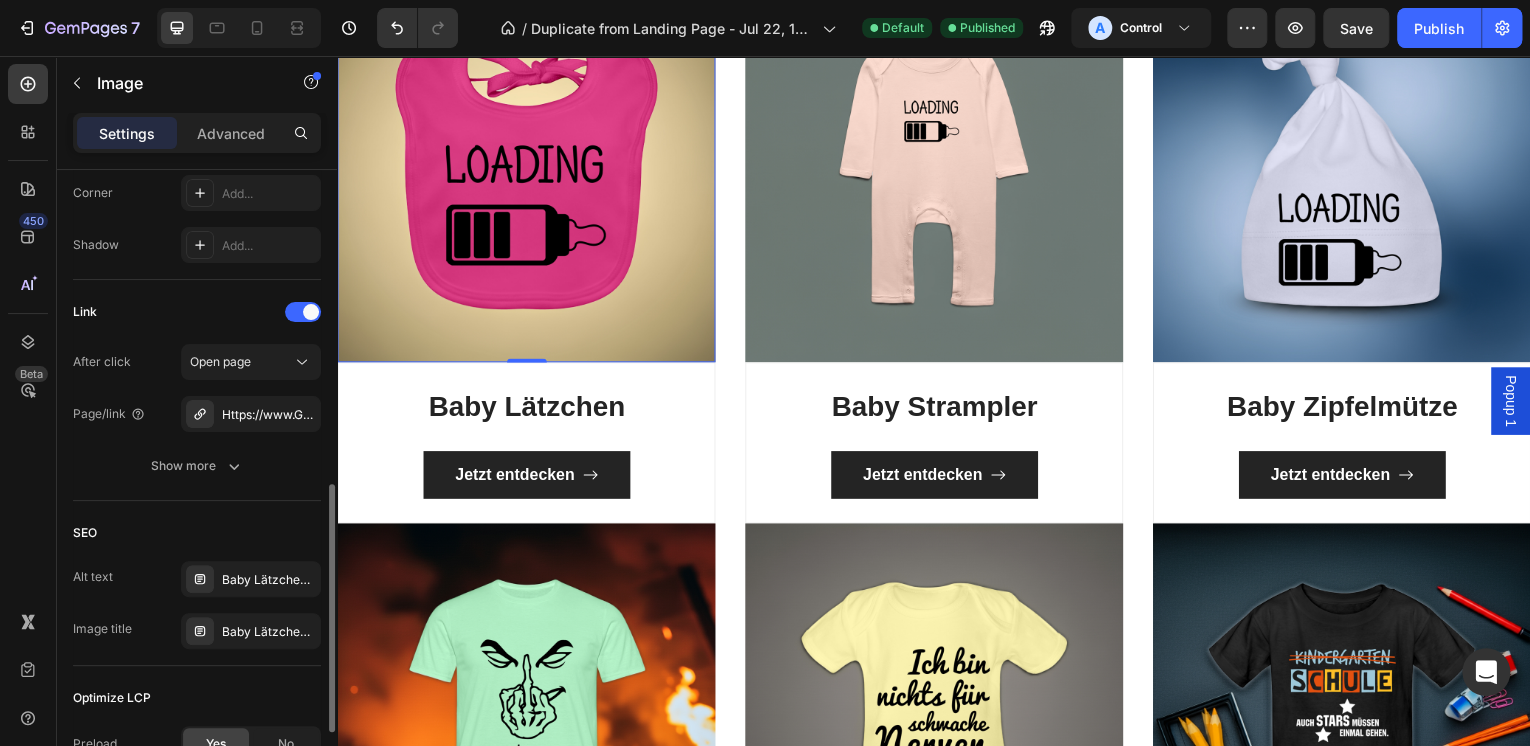scroll, scrollTop: 980, scrollLeft: 0, axis: vertical 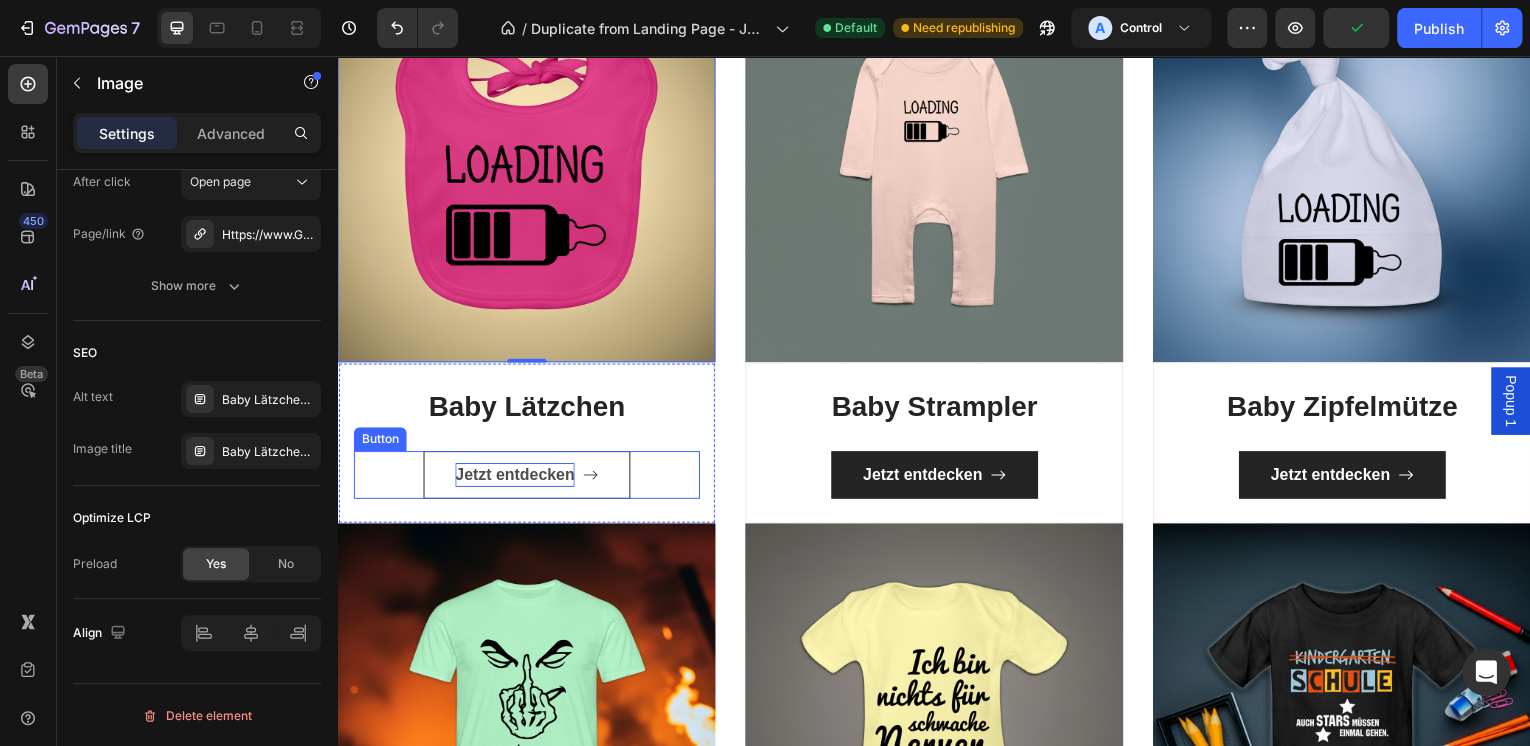 click on "Jetzt entdecken" at bounding box center [515, 477] 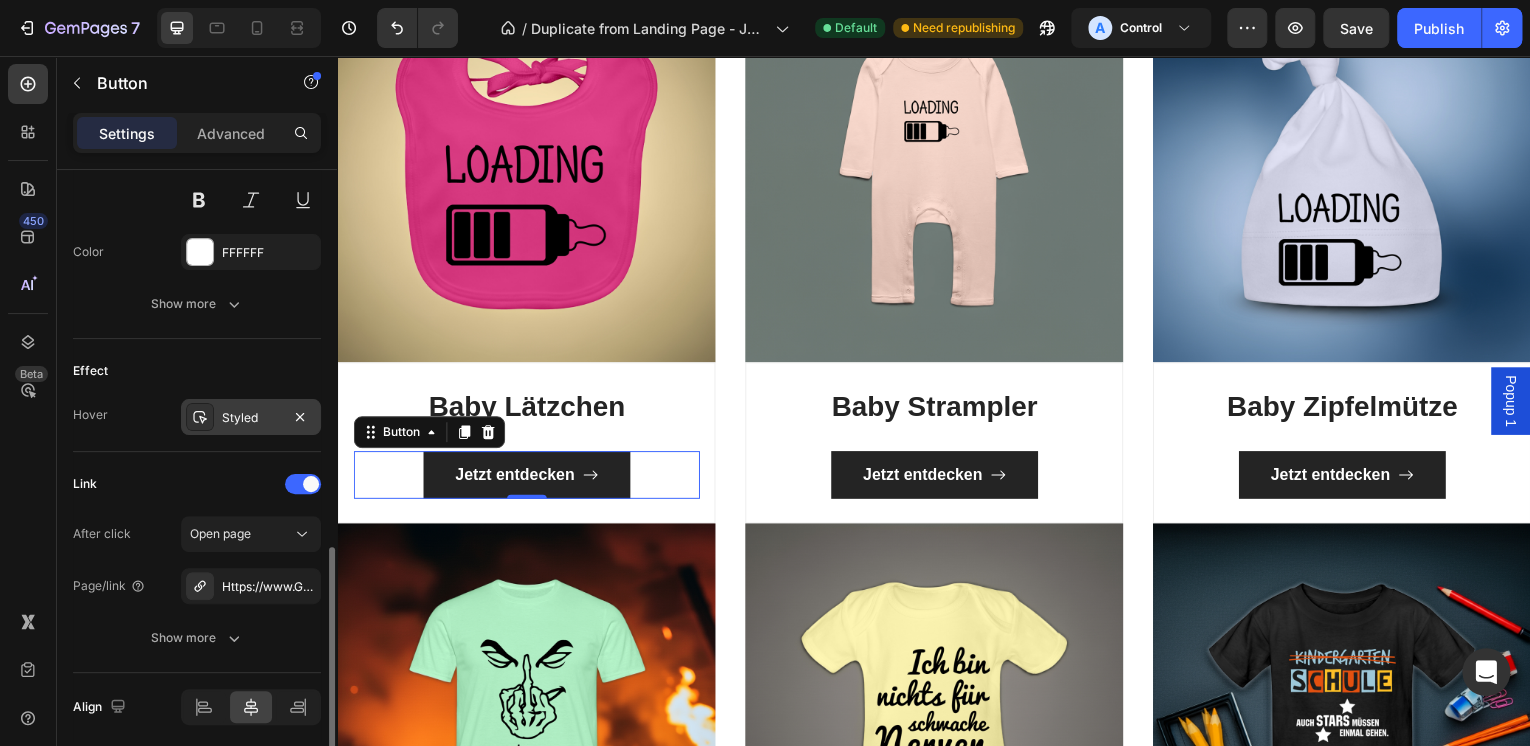 scroll, scrollTop: 1112, scrollLeft: 0, axis: vertical 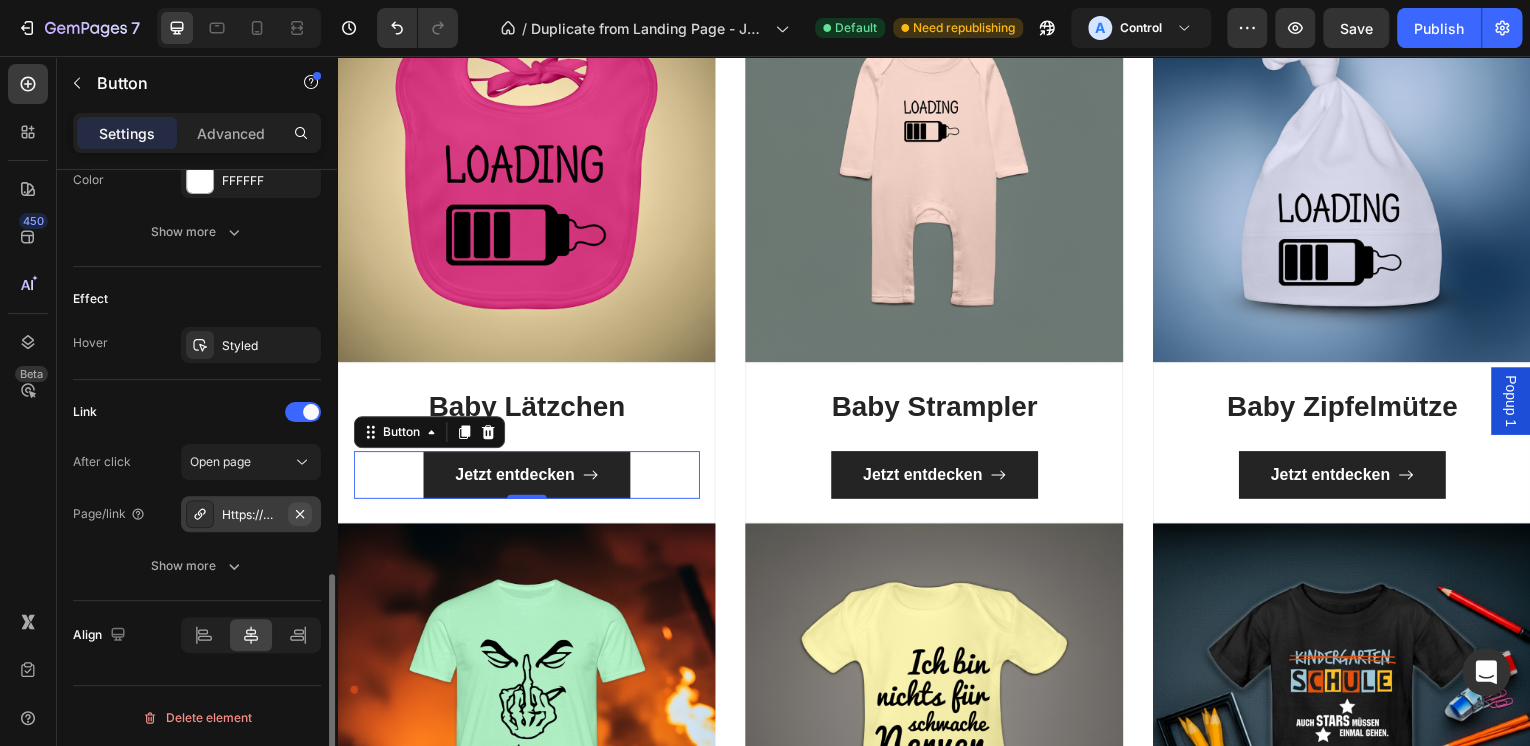 click 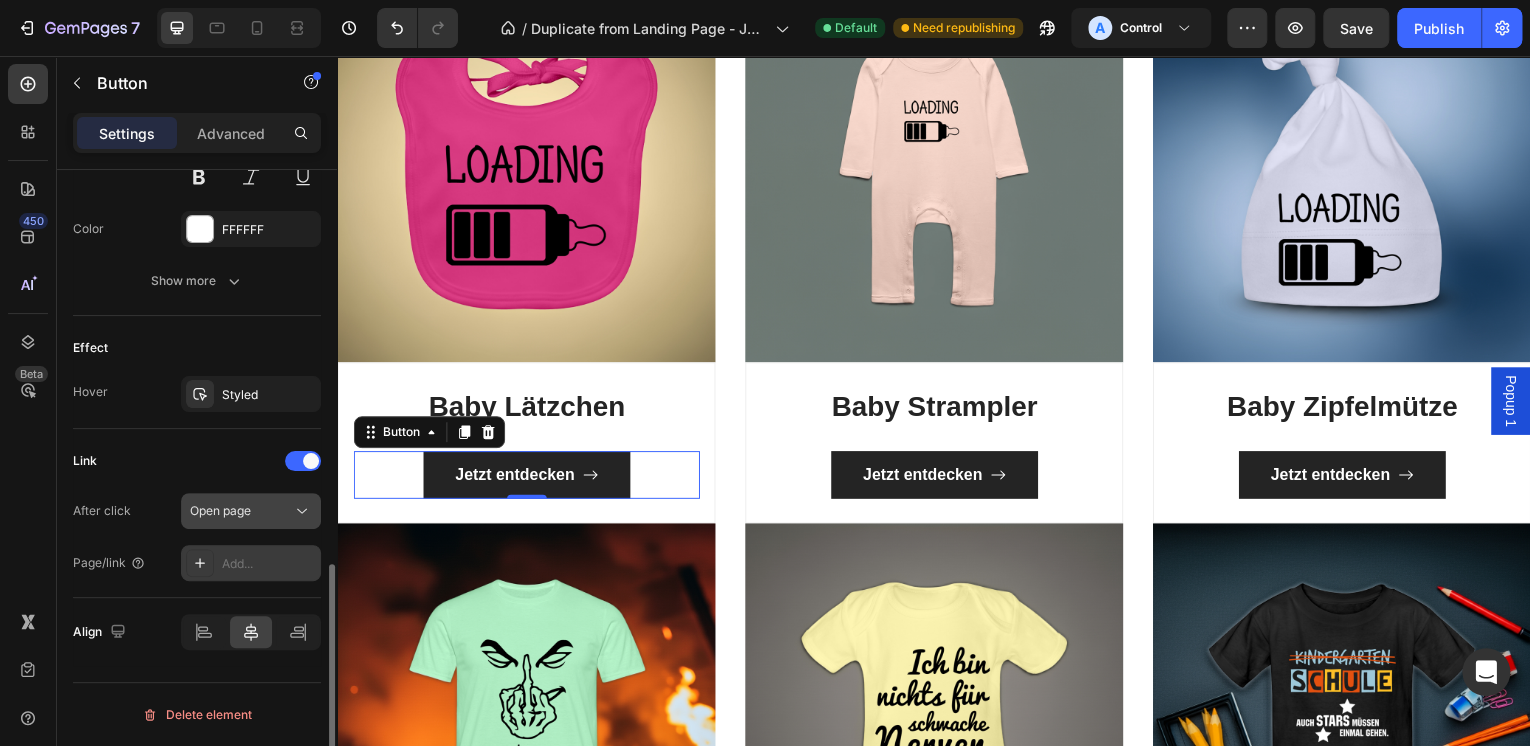 scroll, scrollTop: 1060, scrollLeft: 0, axis: vertical 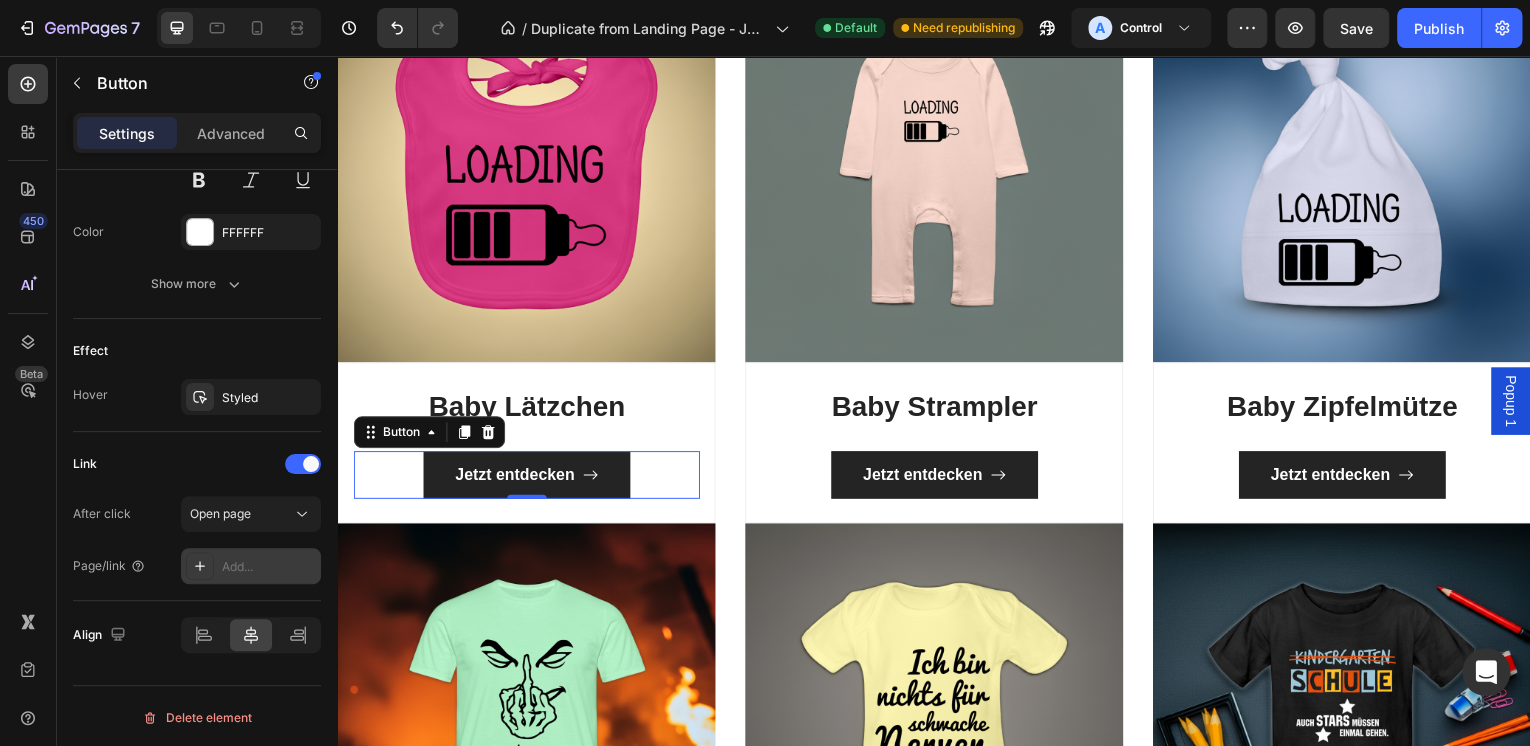 click on "Add..." at bounding box center (269, 567) 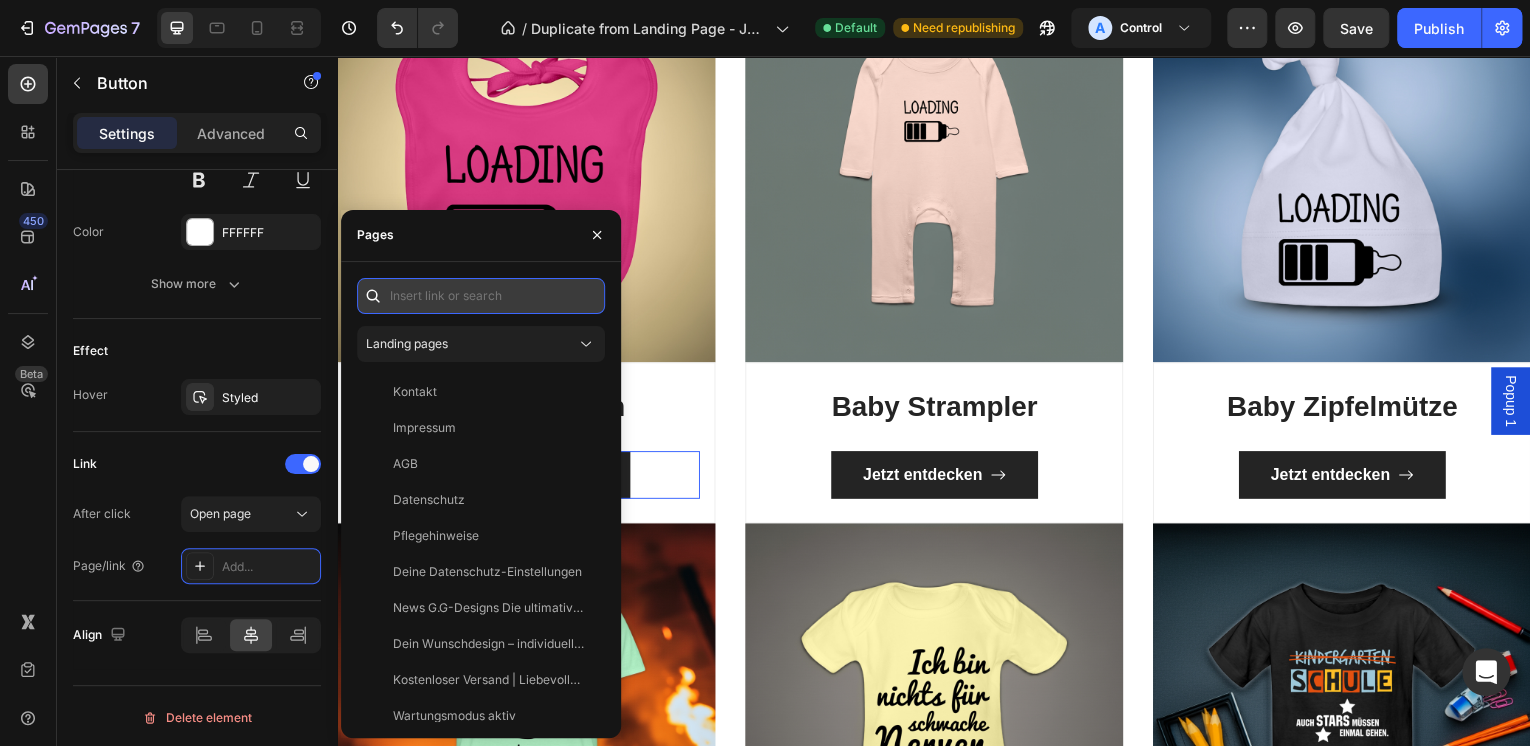 click at bounding box center (481, 296) 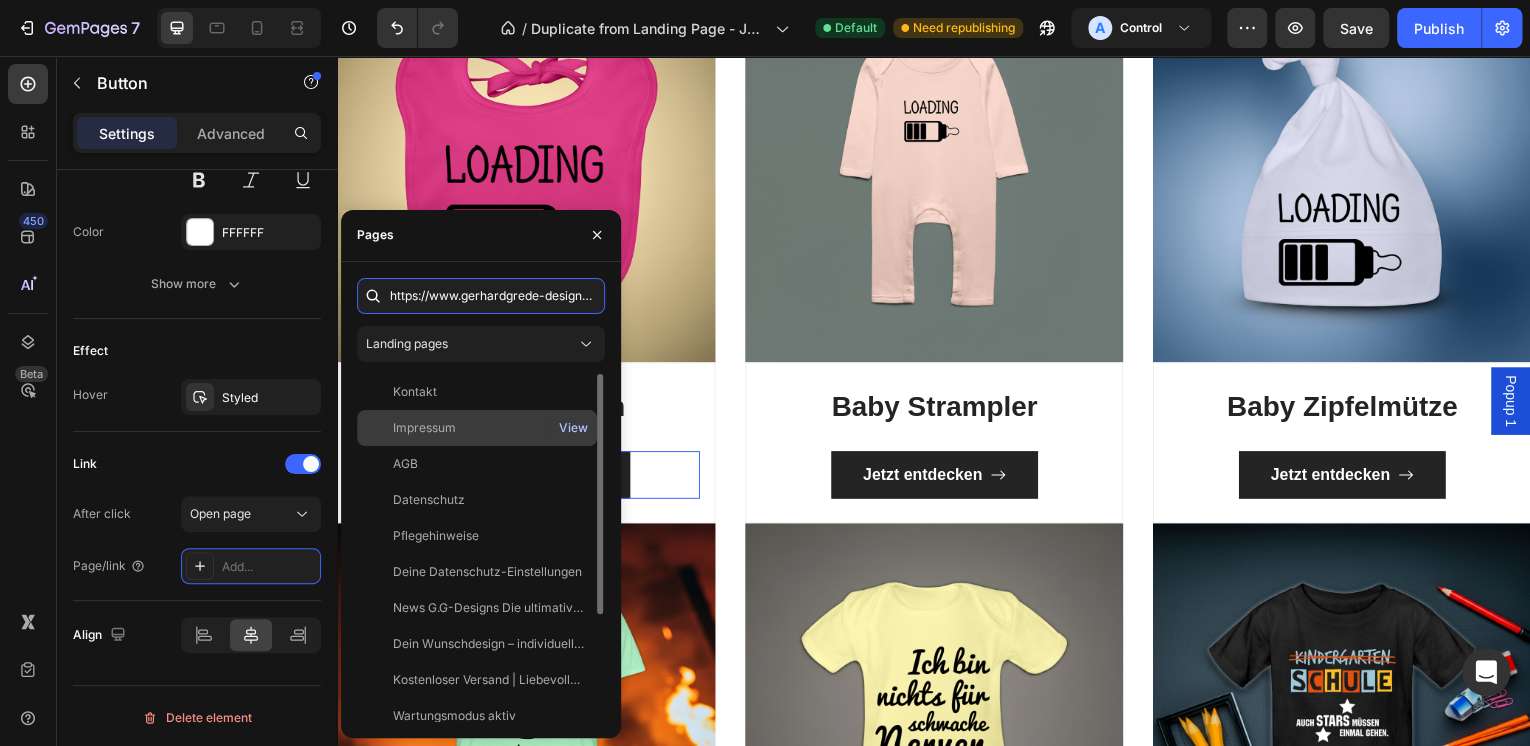 scroll, scrollTop: 0, scrollLeft: 360, axis: horizontal 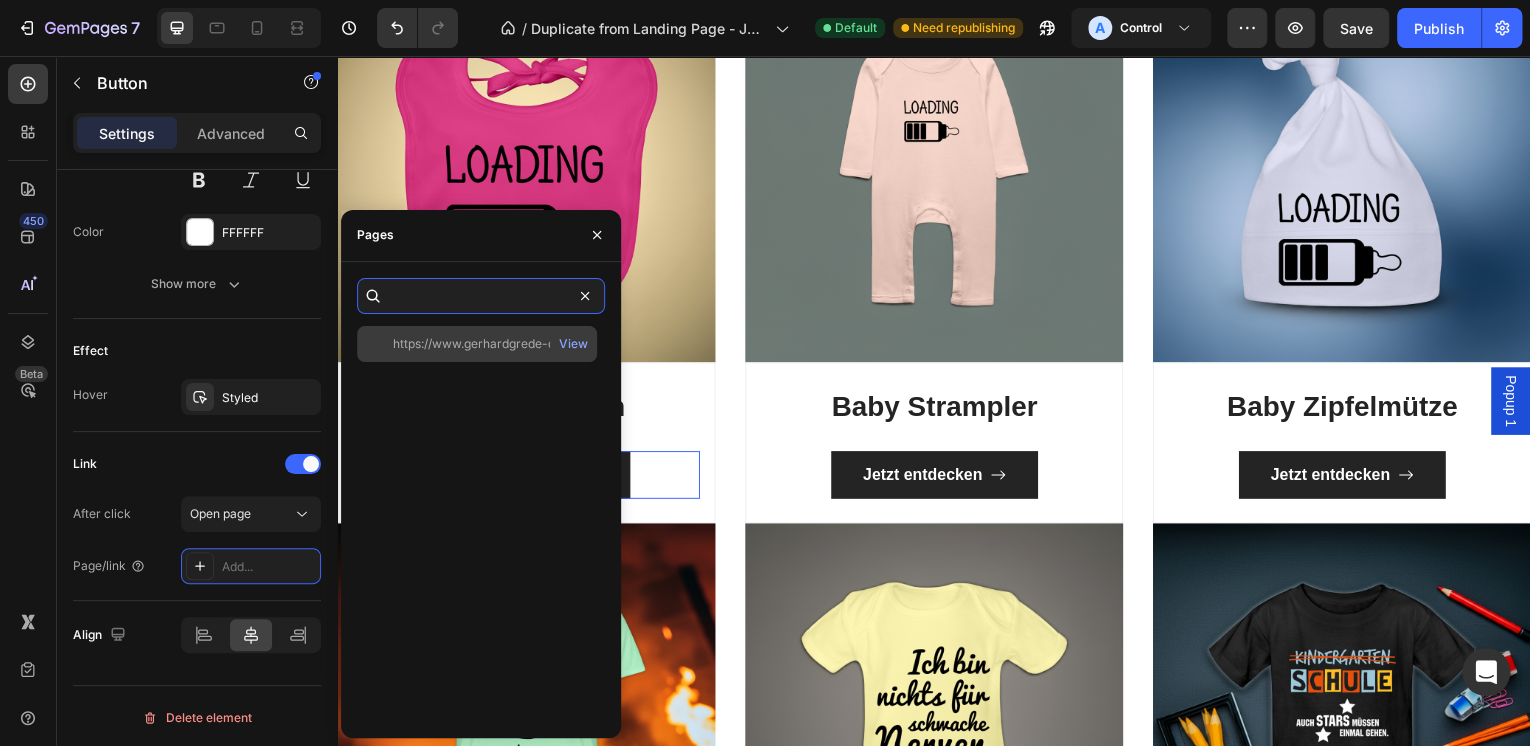 type on "https://www.gerhardgrede-designs.de/products/baby-bio-latzchen?variant=51696986456391" 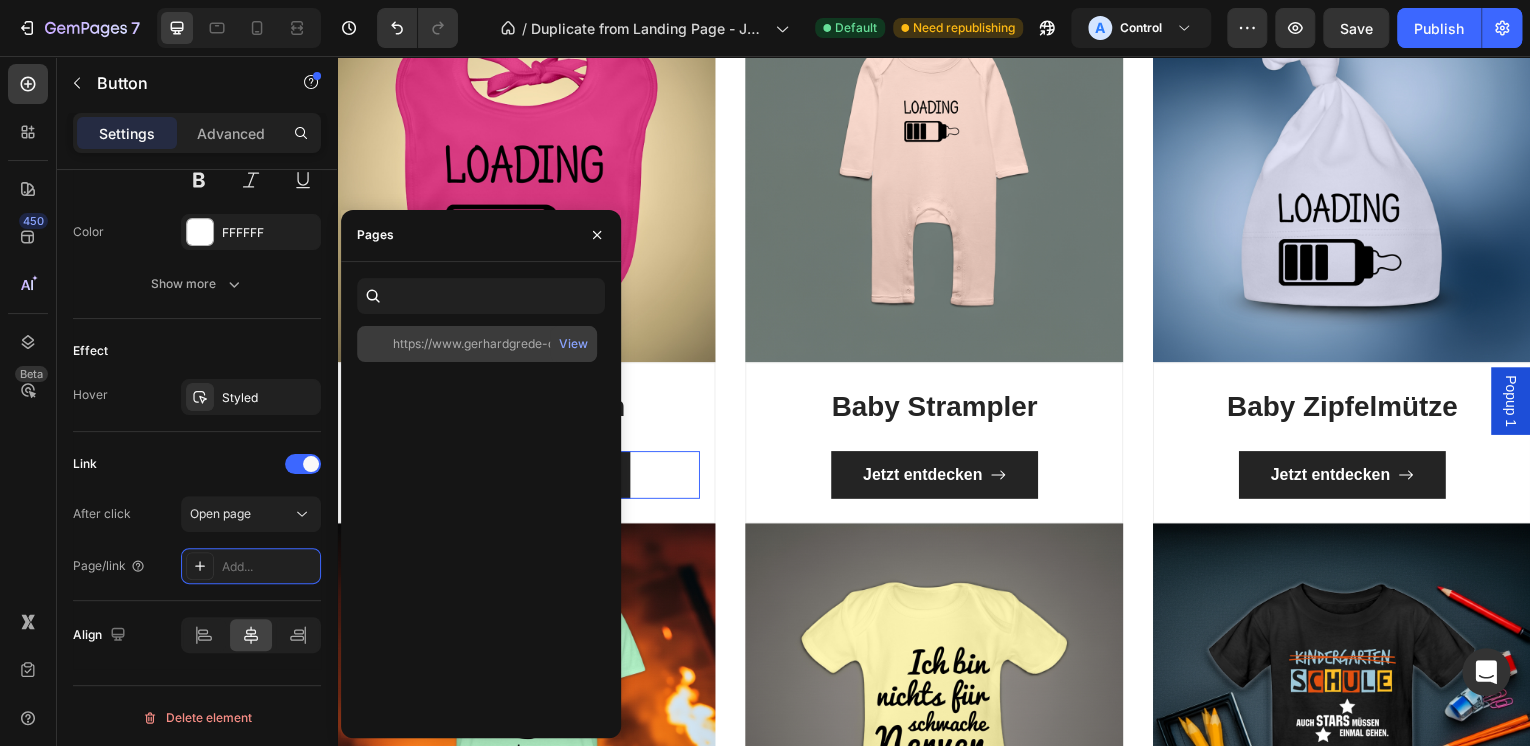 click on "https://www.gerhardgrede-designs.de/products/baby-bio-latzchen?variant=51696986456391" 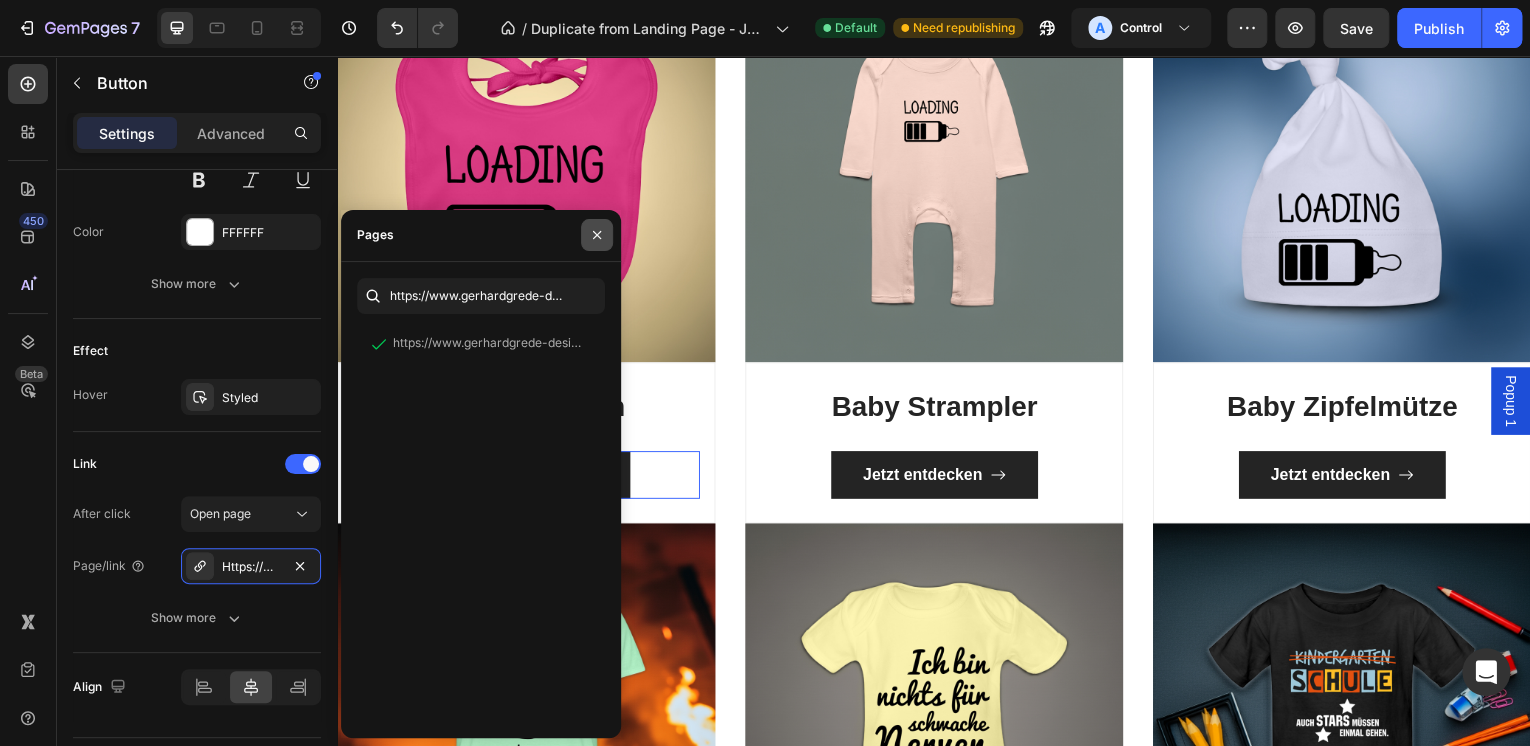 click 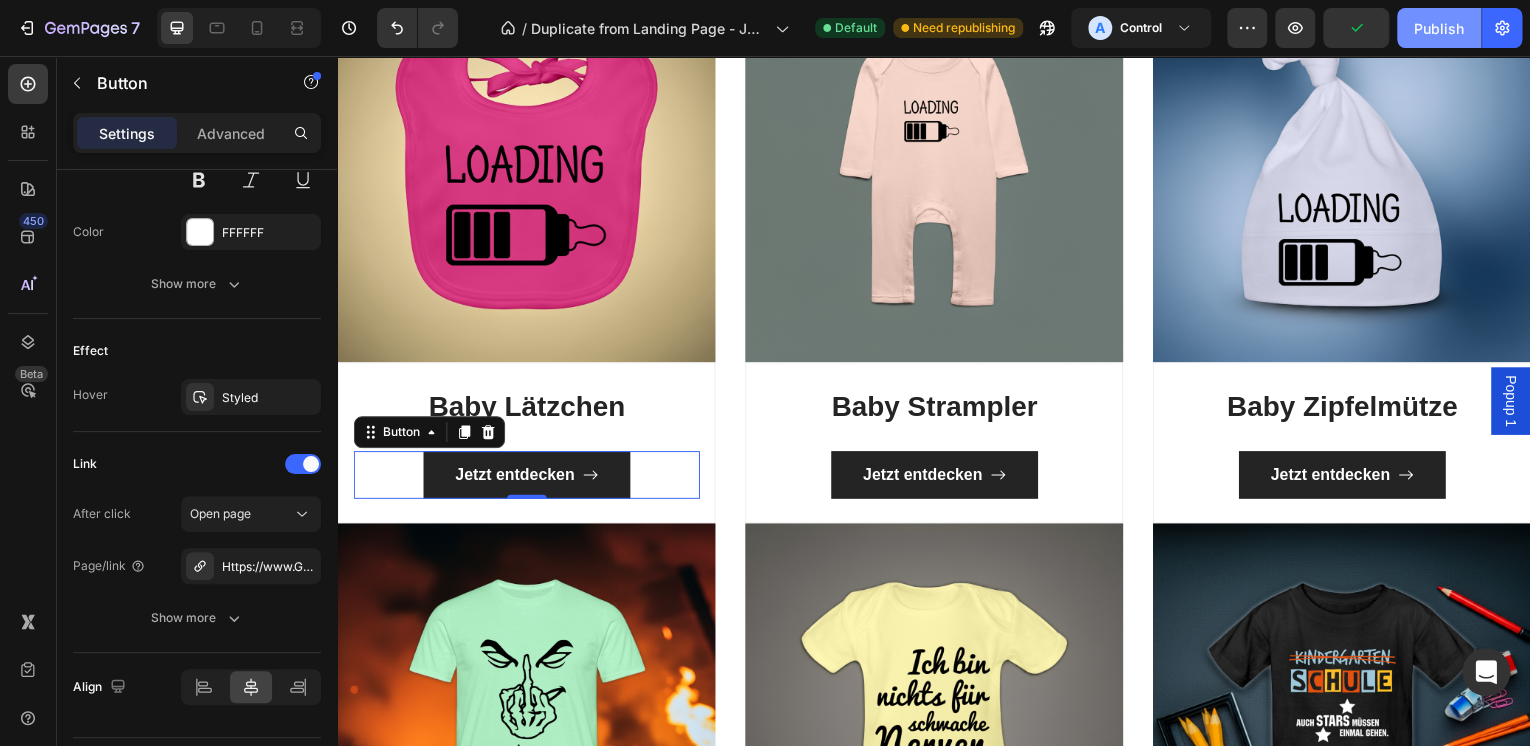 click on "Publish" at bounding box center (1439, 28) 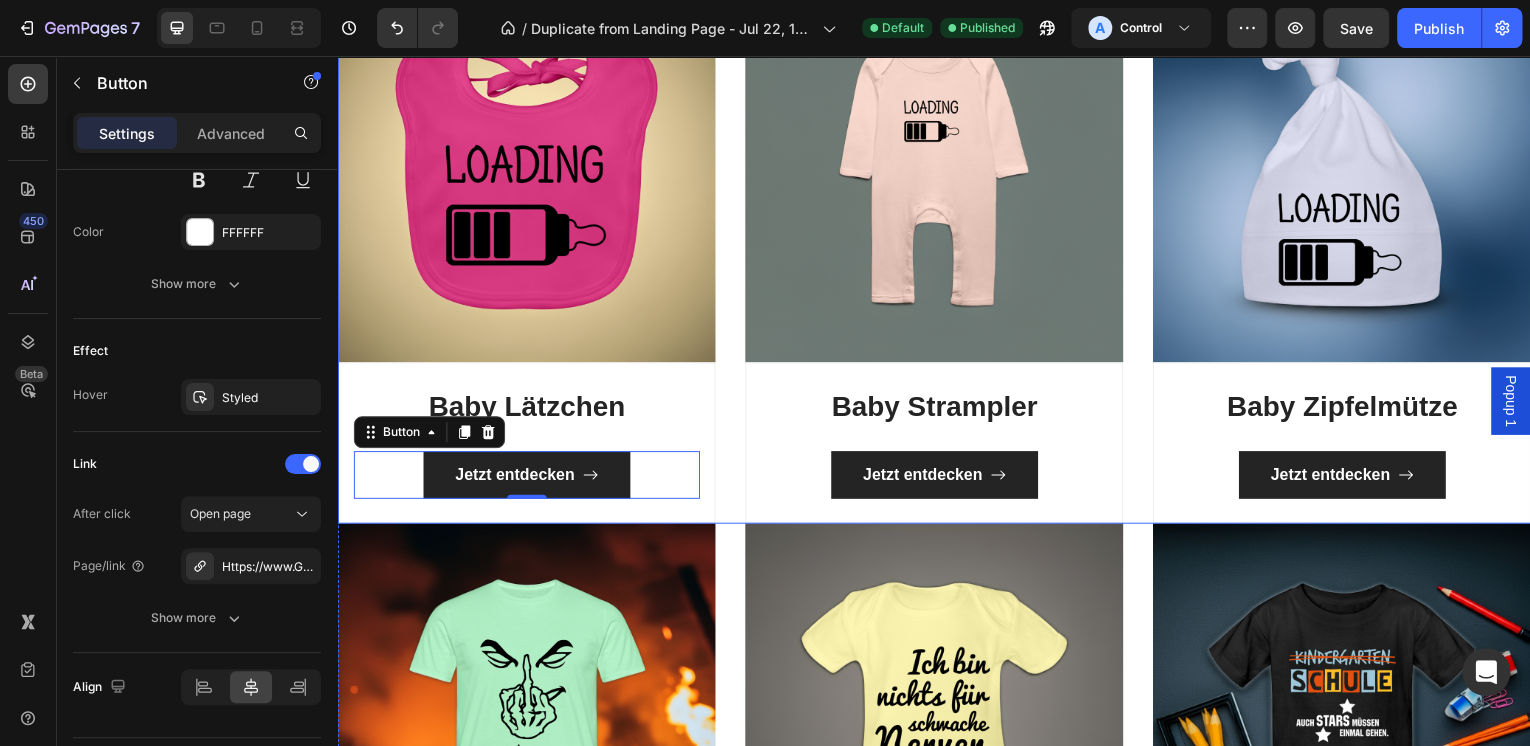 drag, startPoint x: 901, startPoint y: 196, endPoint x: 879, endPoint y: 213, distance: 27.802877 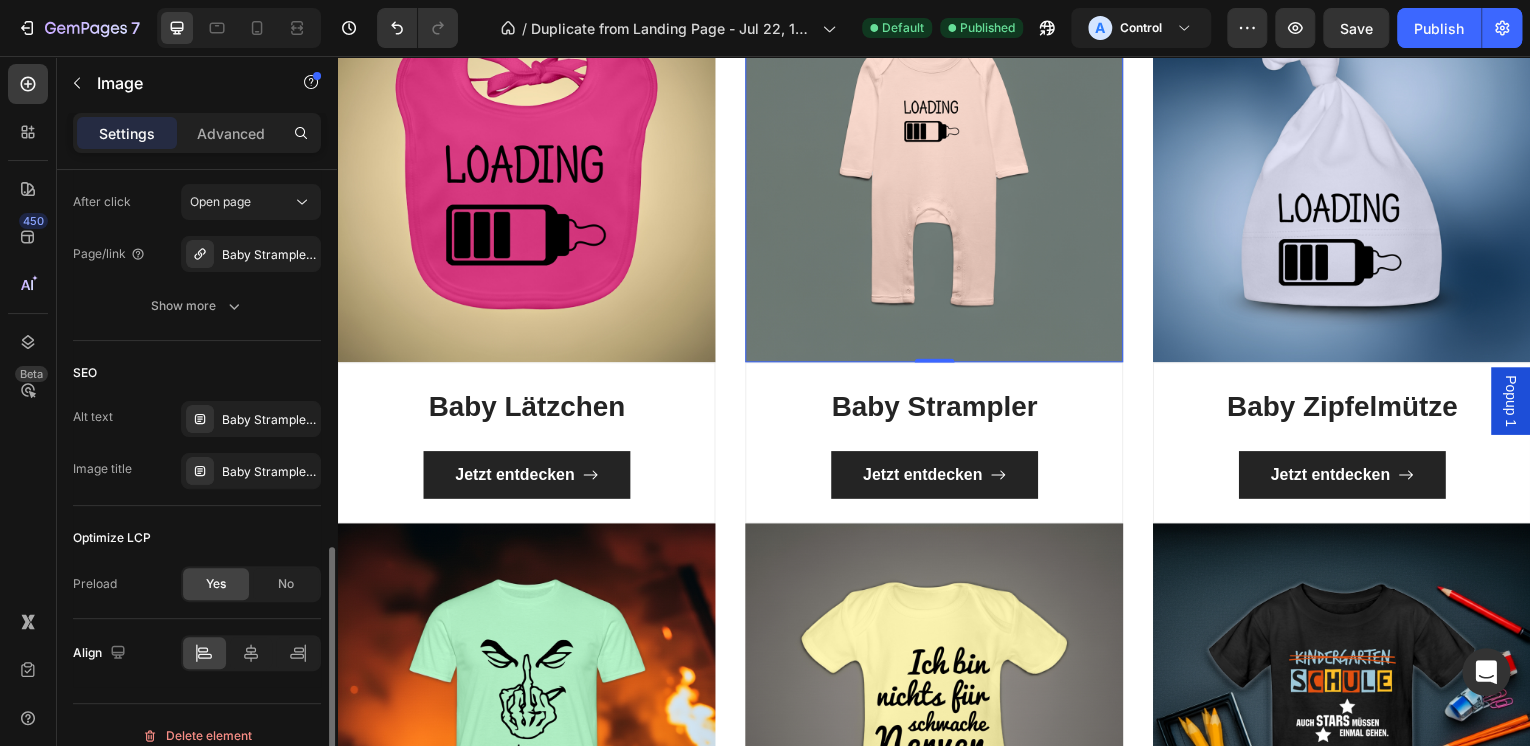 scroll, scrollTop: 800, scrollLeft: 0, axis: vertical 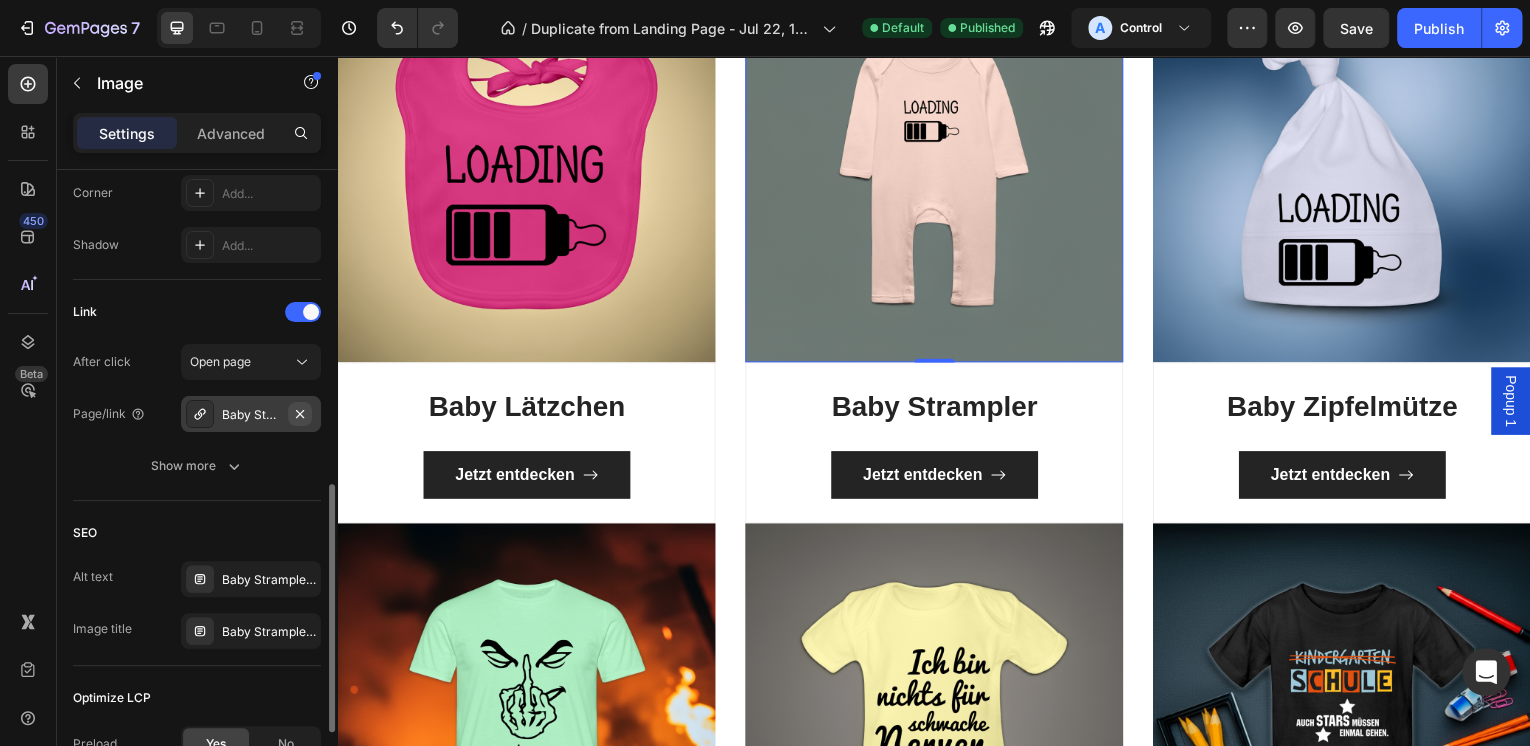 click 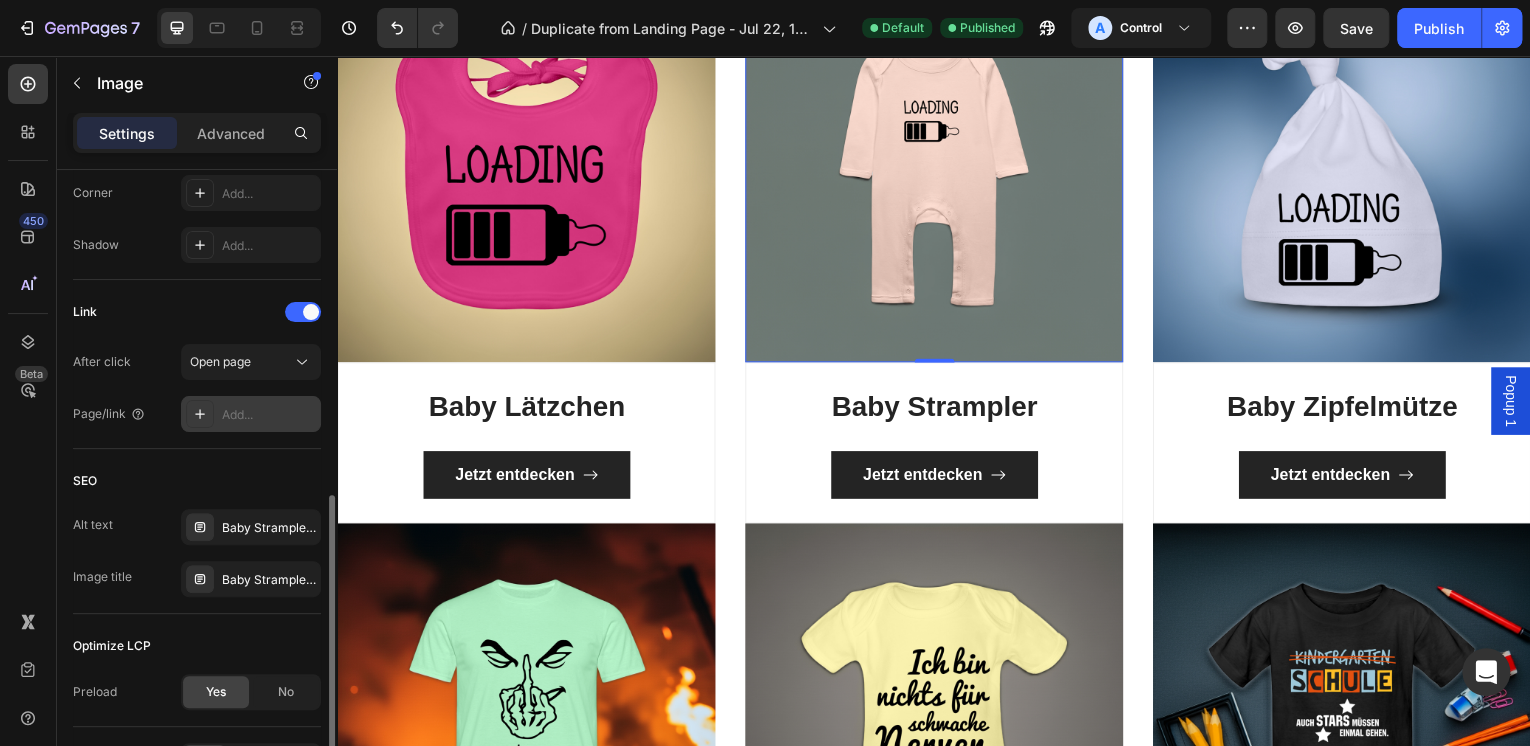 click on "Add..." at bounding box center (269, 415) 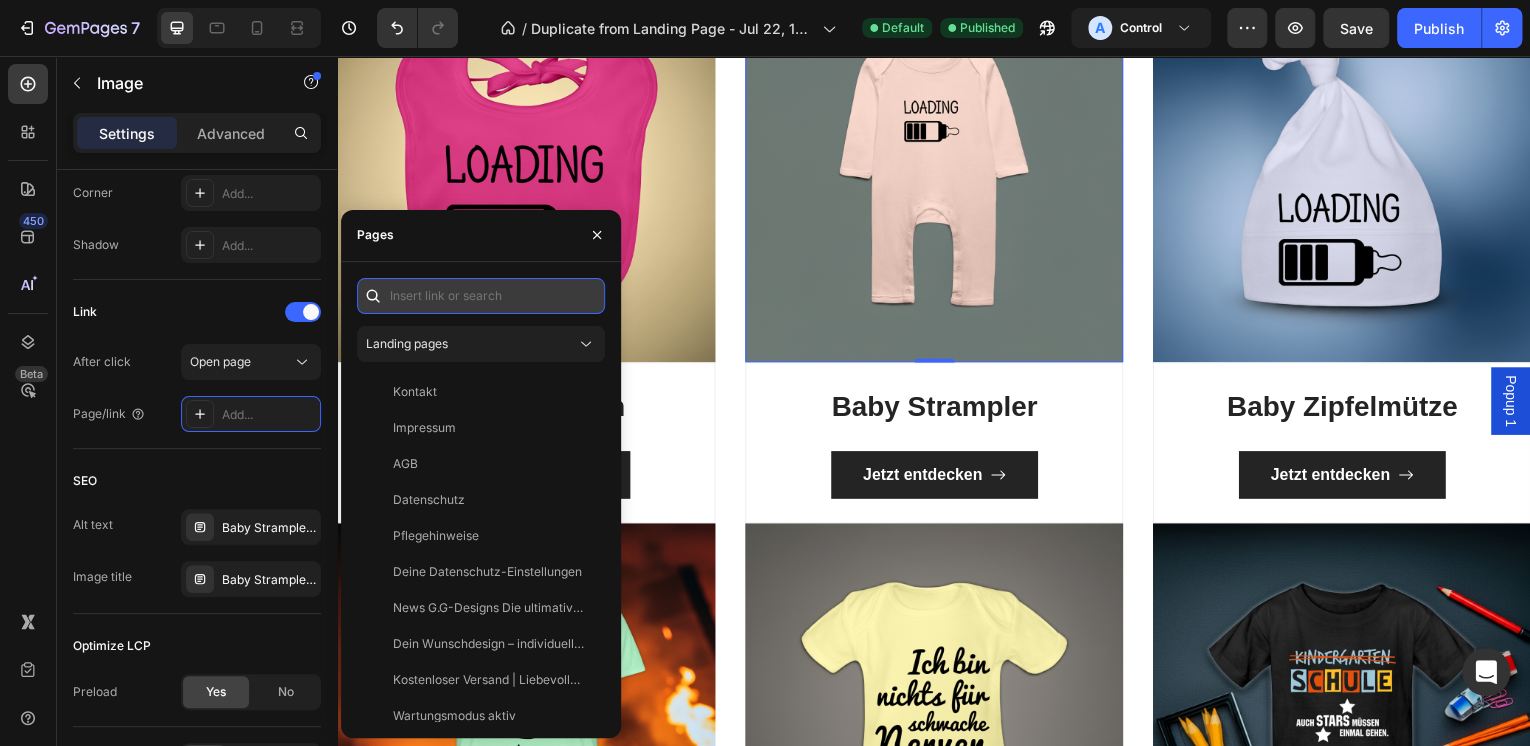 paste on "https://www.gerhardgrede-designs.de/products/baby-bio-strampler" 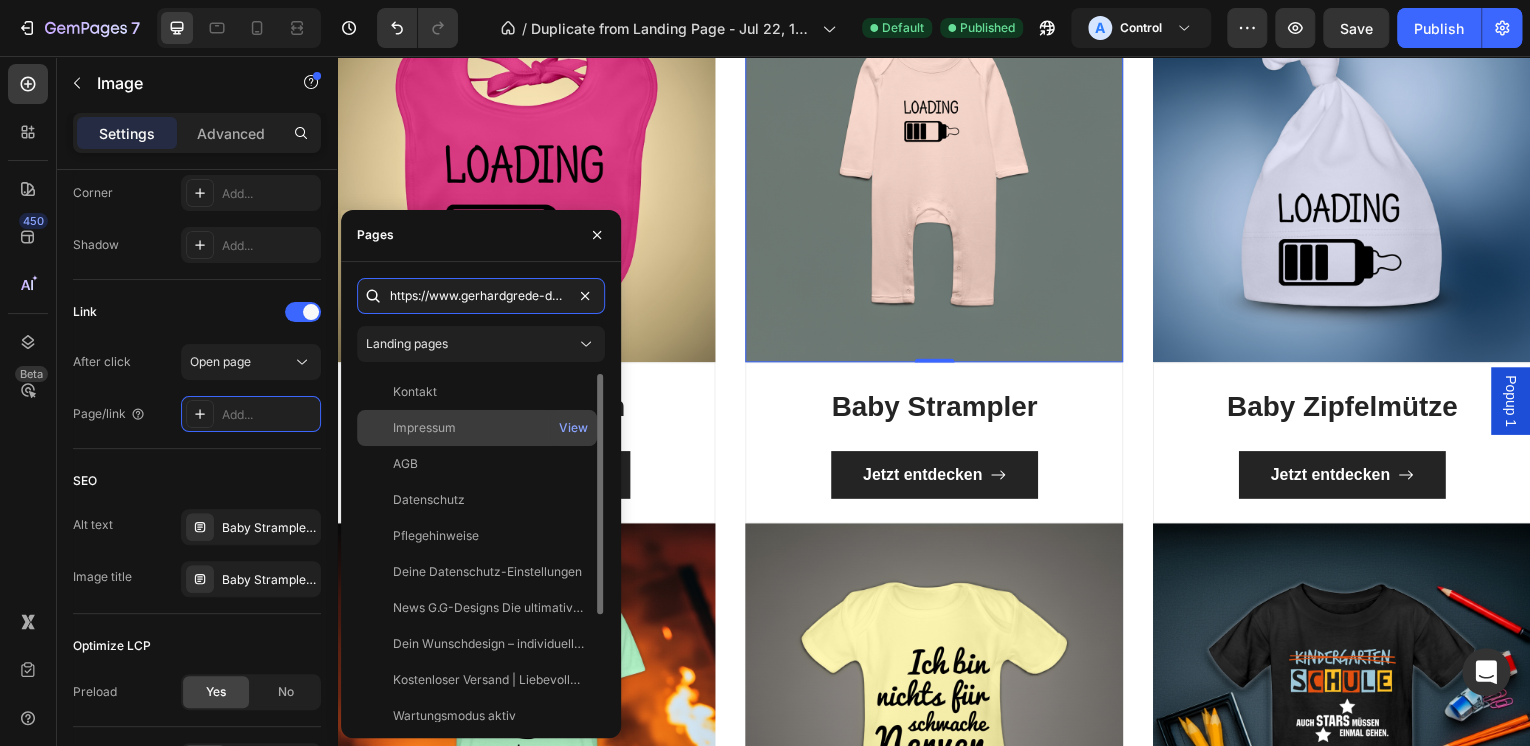 scroll, scrollTop: 0, scrollLeft: 212, axis: horizontal 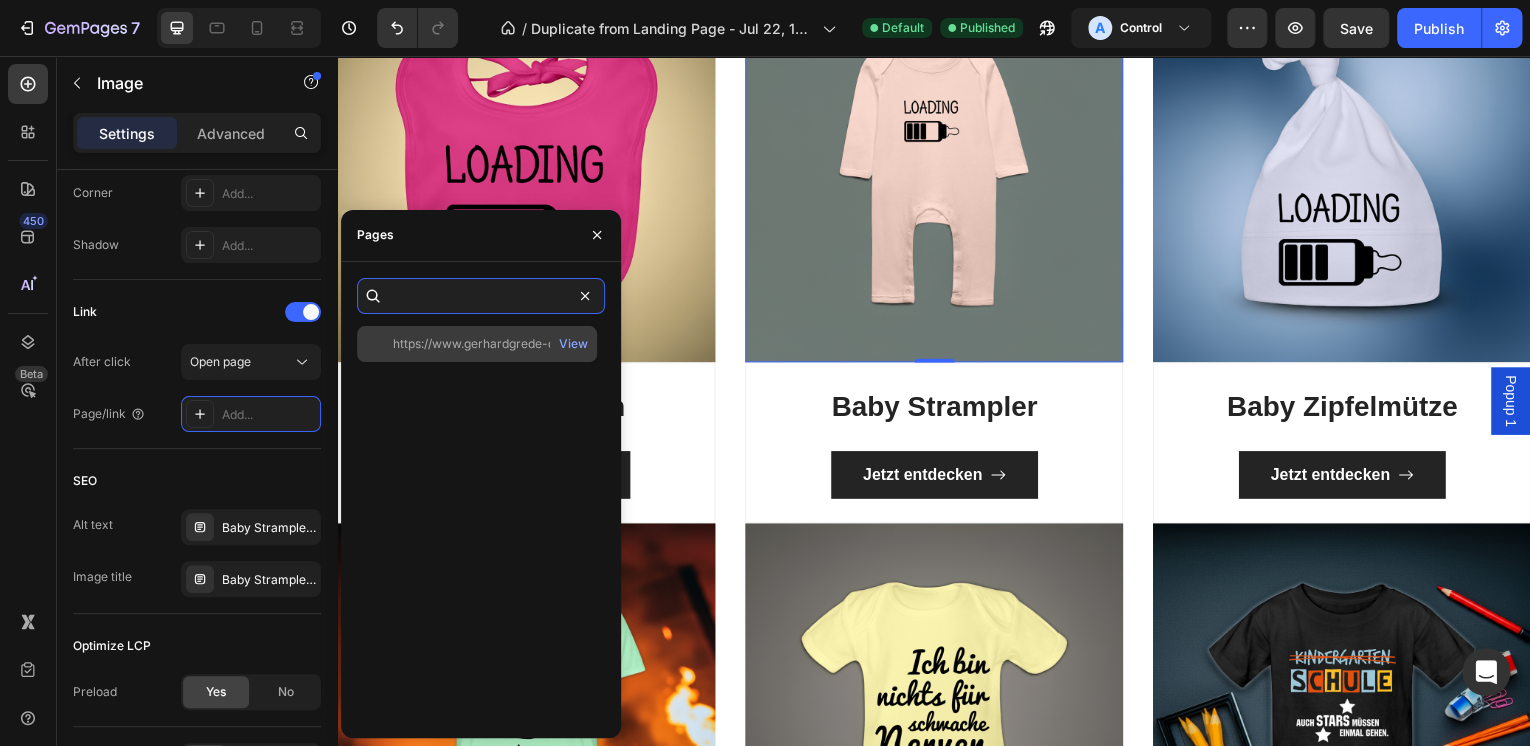 type on "https://www.gerhardgrede-designs.de/products/baby-bio-strampler" 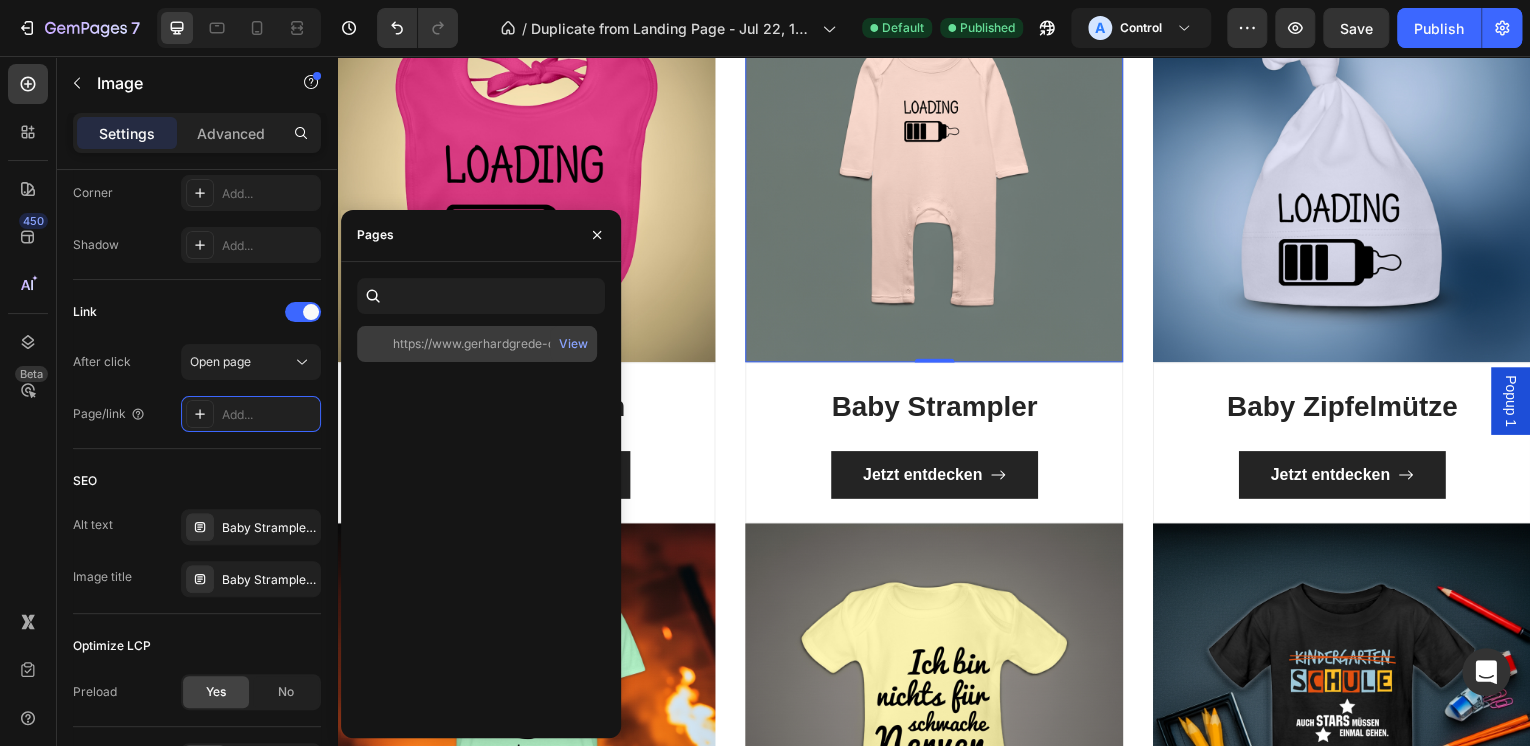 click on "https://www.gerhardgrede-designs.de/products/baby-bio-strampler" 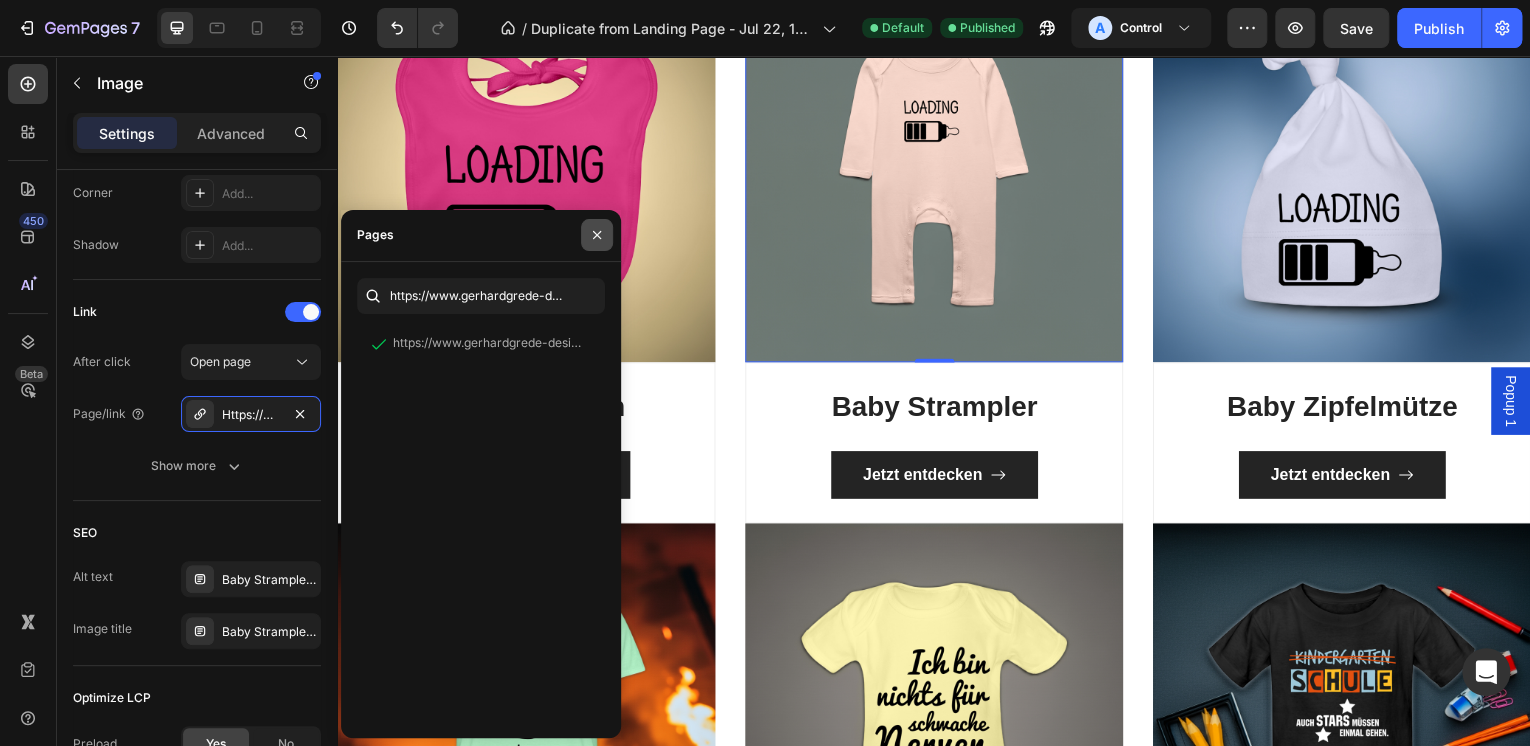 click 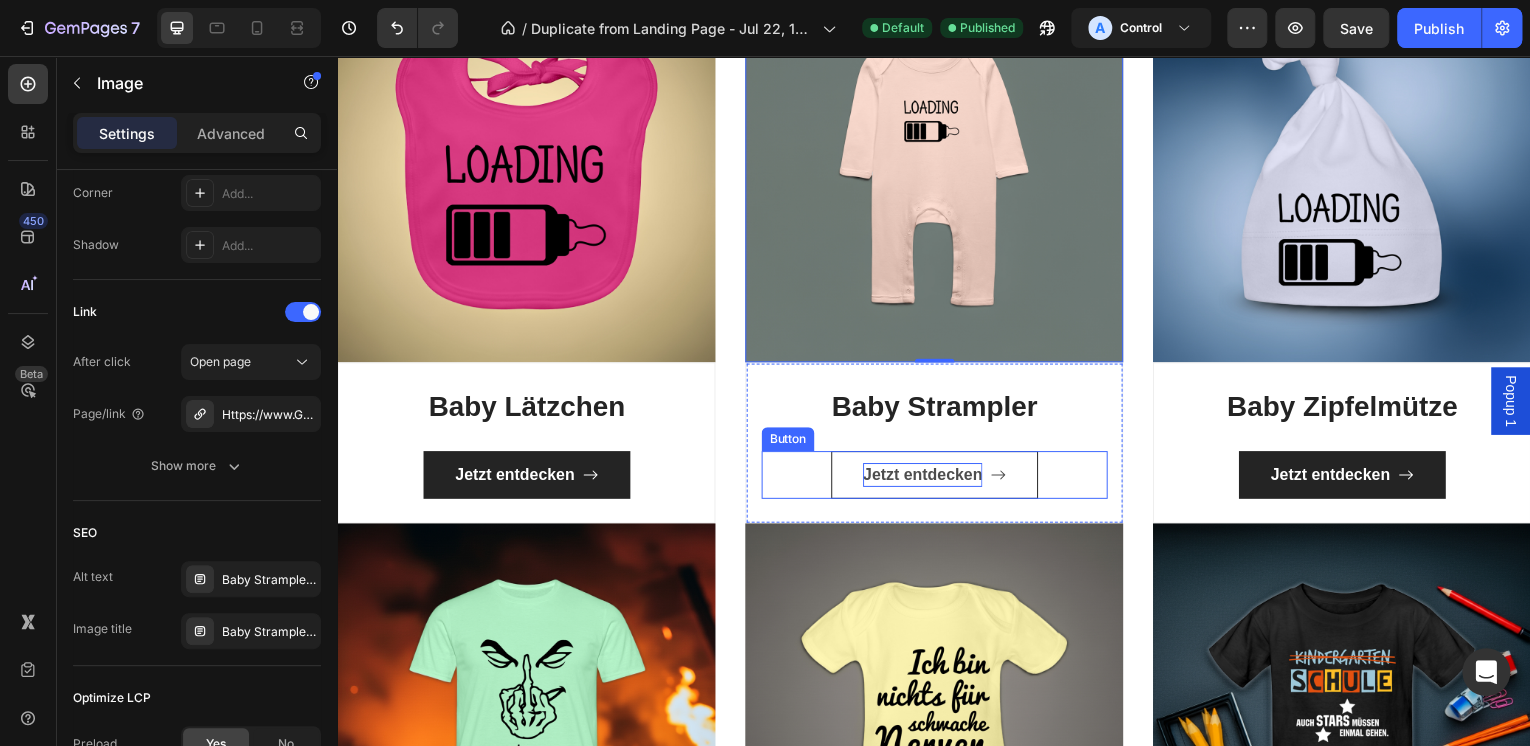 click on "Jetzt entdecken" at bounding box center (925, 477) 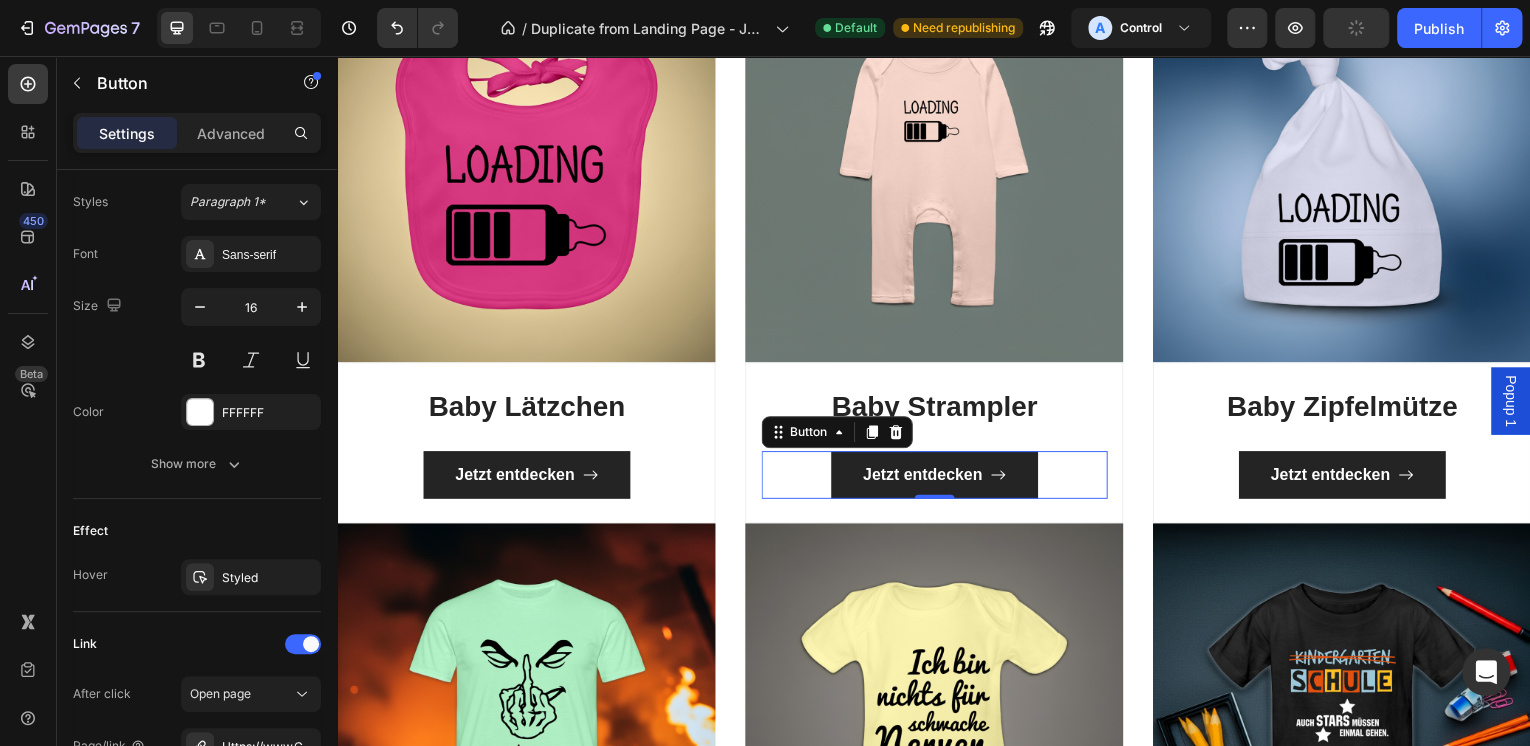 scroll, scrollTop: 1112, scrollLeft: 0, axis: vertical 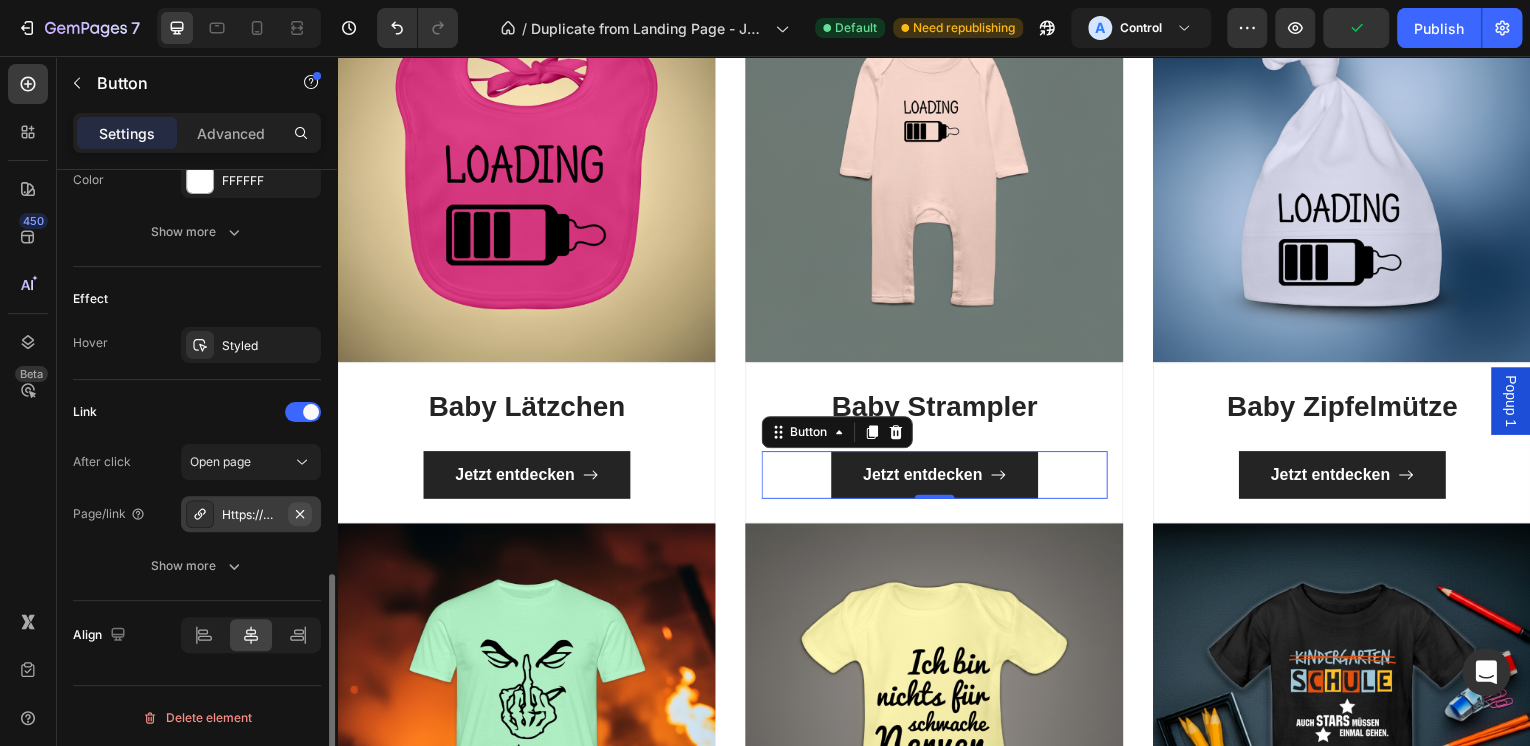 click 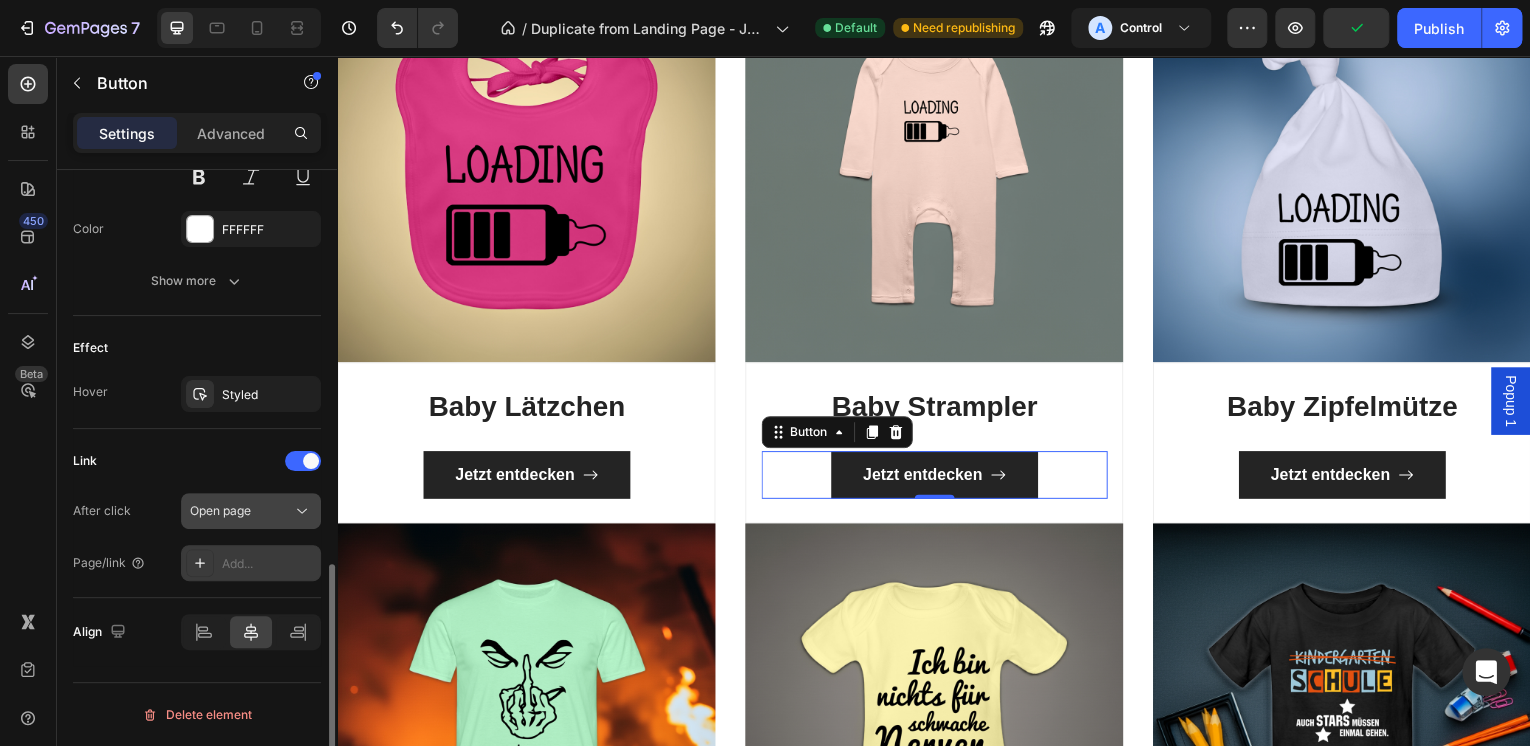 scroll, scrollTop: 1060, scrollLeft: 0, axis: vertical 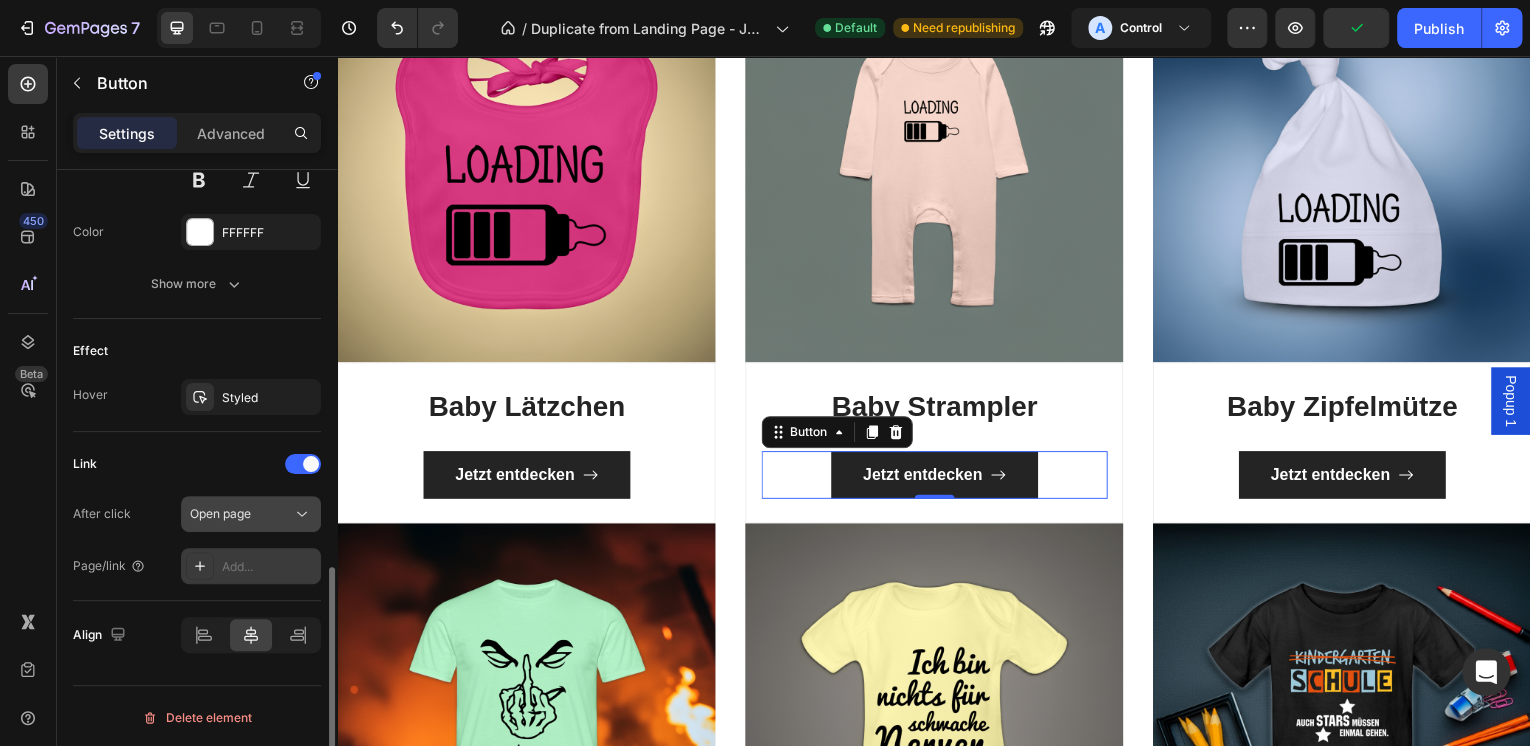 click on "Open page" at bounding box center [241, 514] 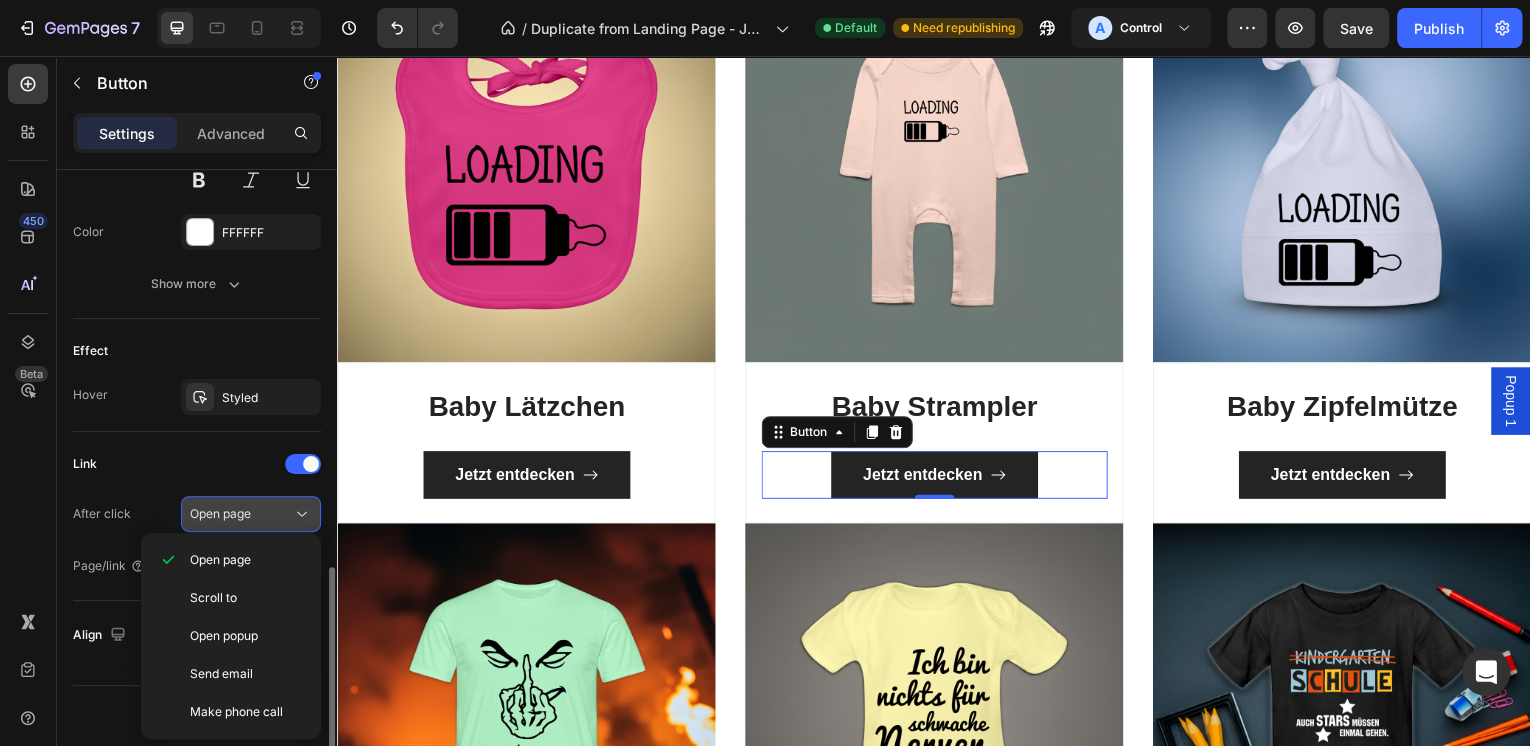 click on "Open page" at bounding box center (241, 514) 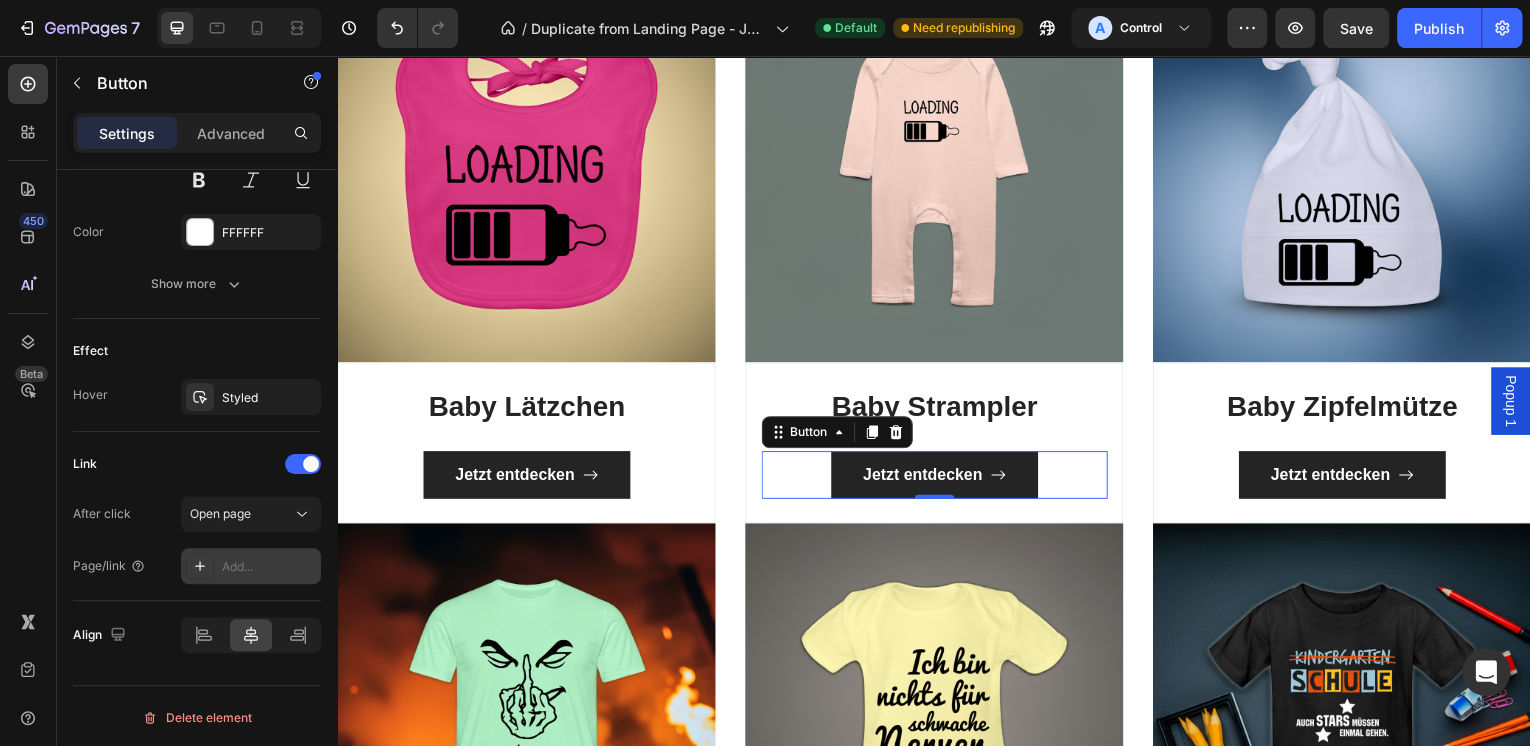 click on "Add..." at bounding box center (251, 566) 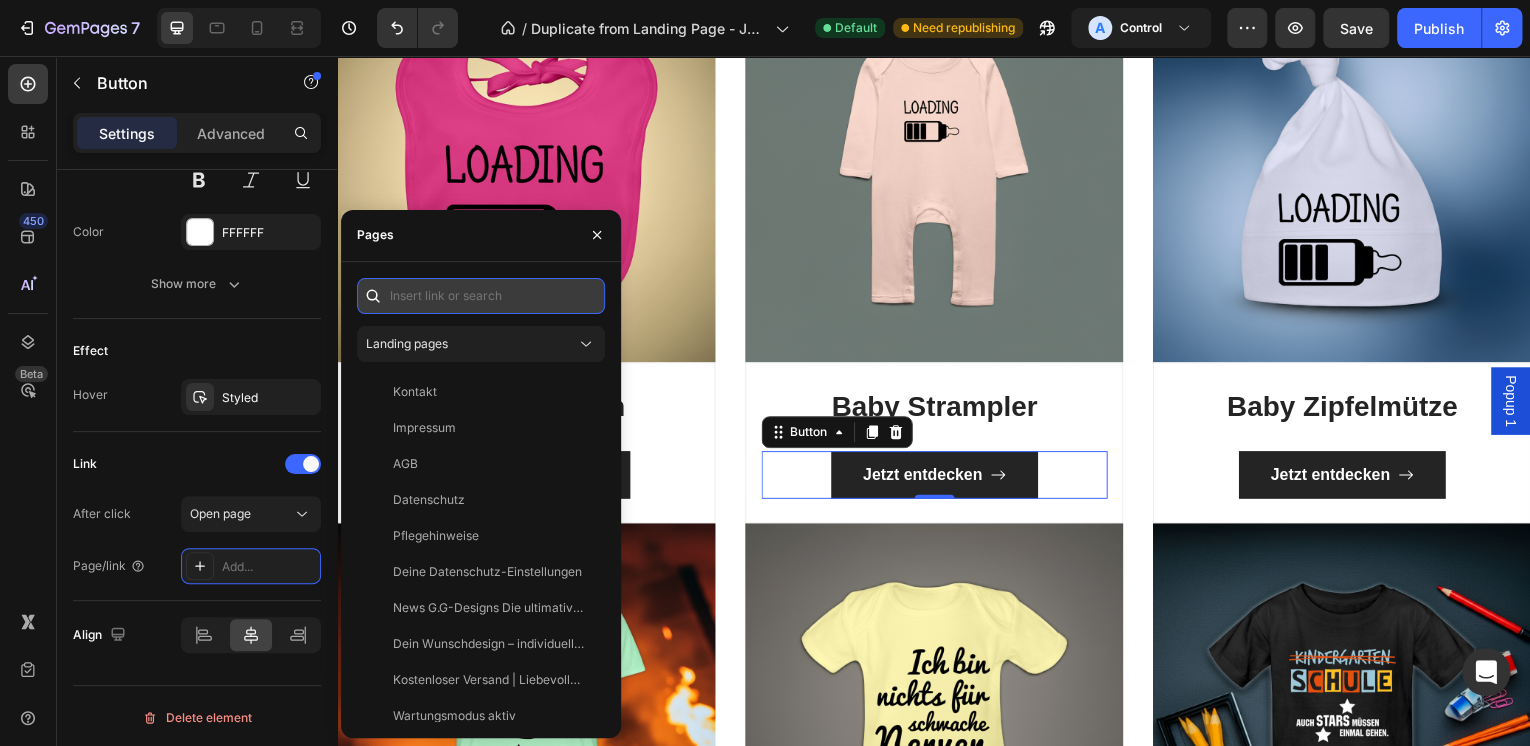 click at bounding box center [481, 296] 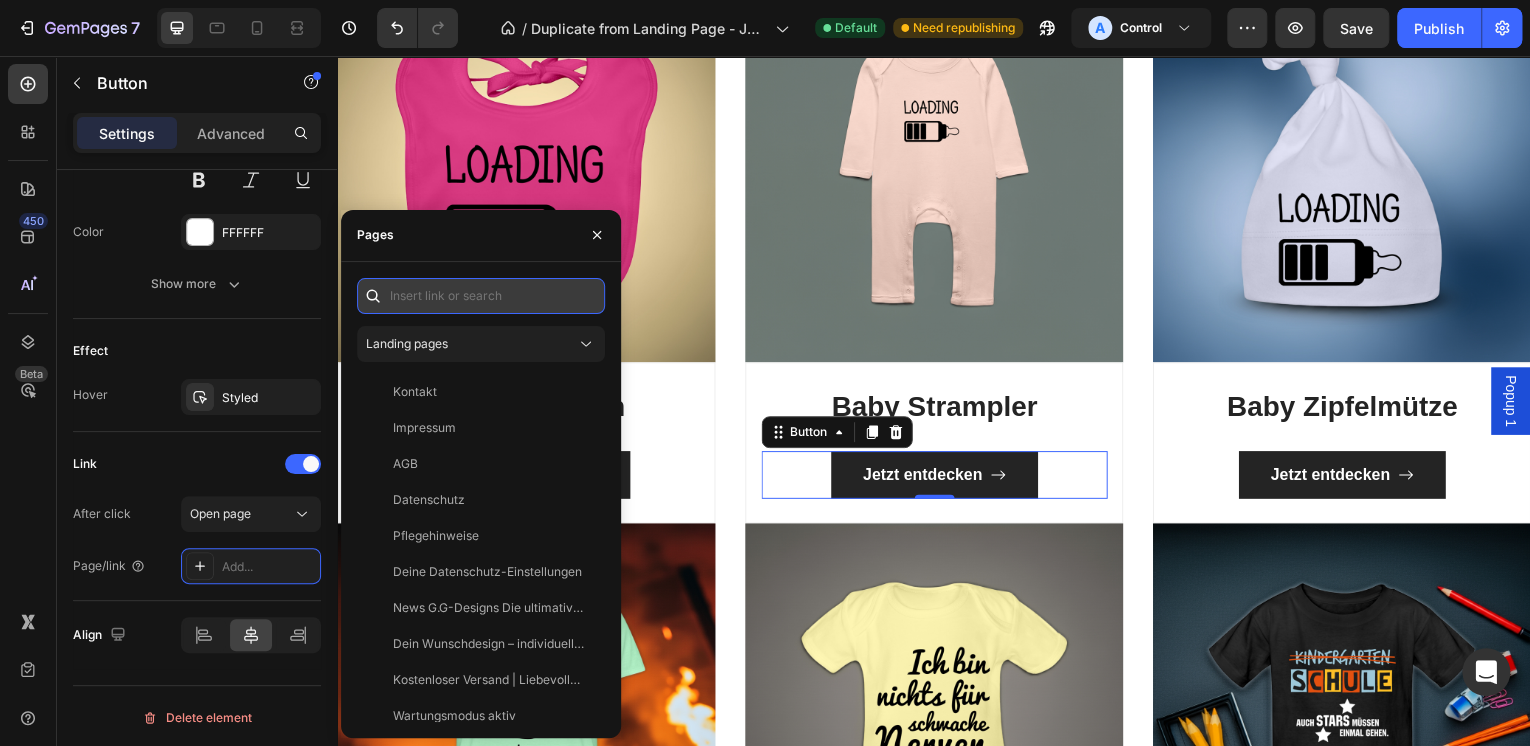 paste on "https://www.gerhardgrede-designs.de/products/baby-bio-strampler" 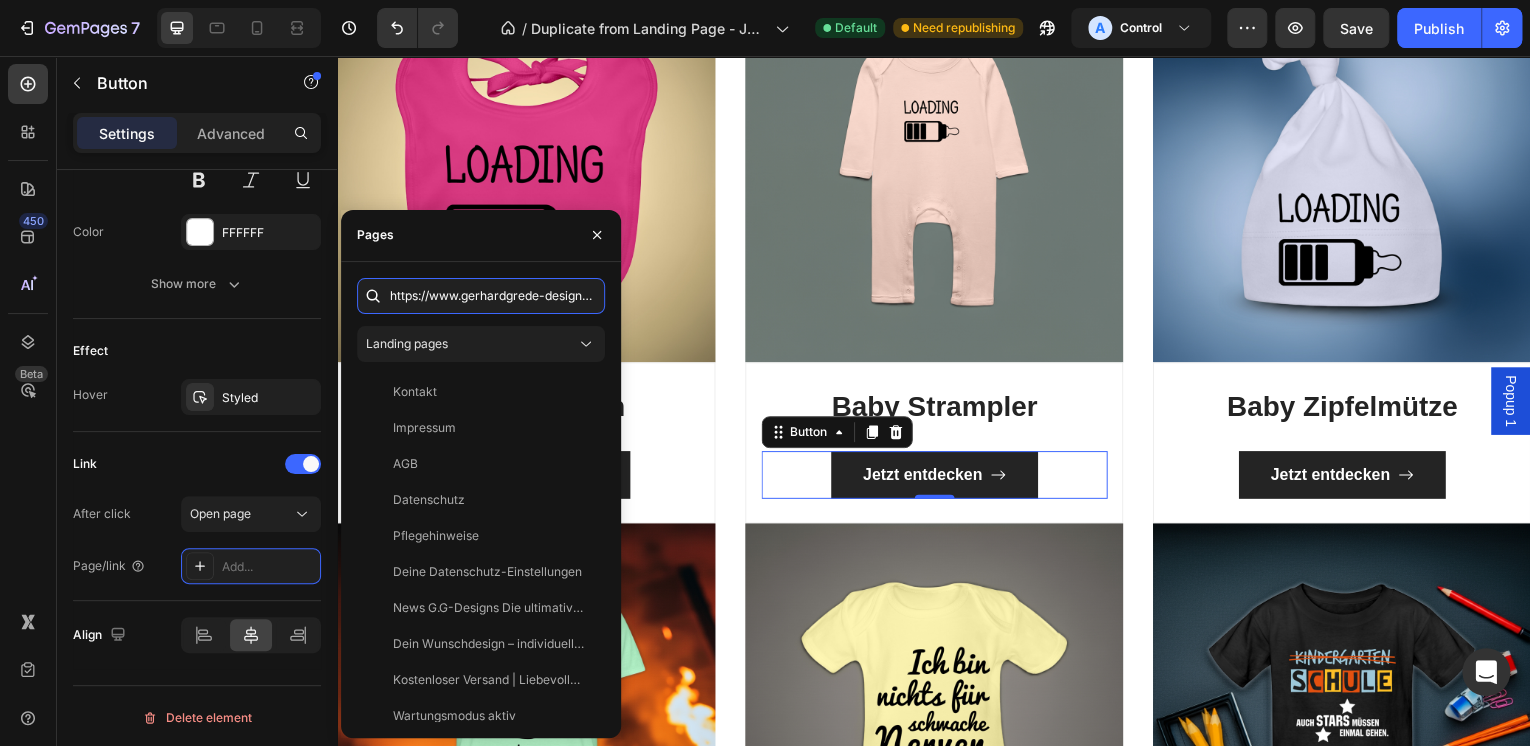 scroll, scrollTop: 0, scrollLeft: 212, axis: horizontal 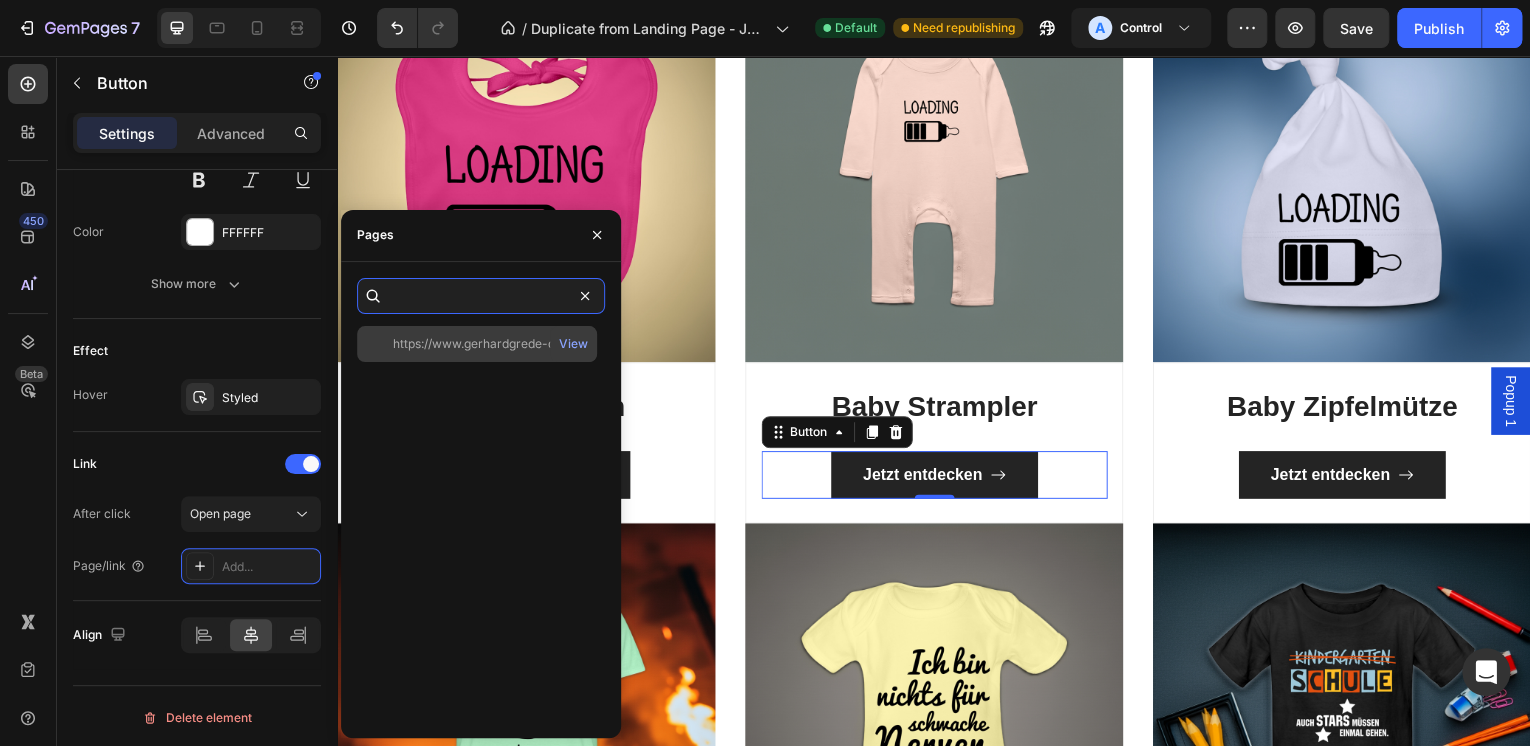type on "https://www.gerhardgrede-designs.de/products/baby-bio-strampler" 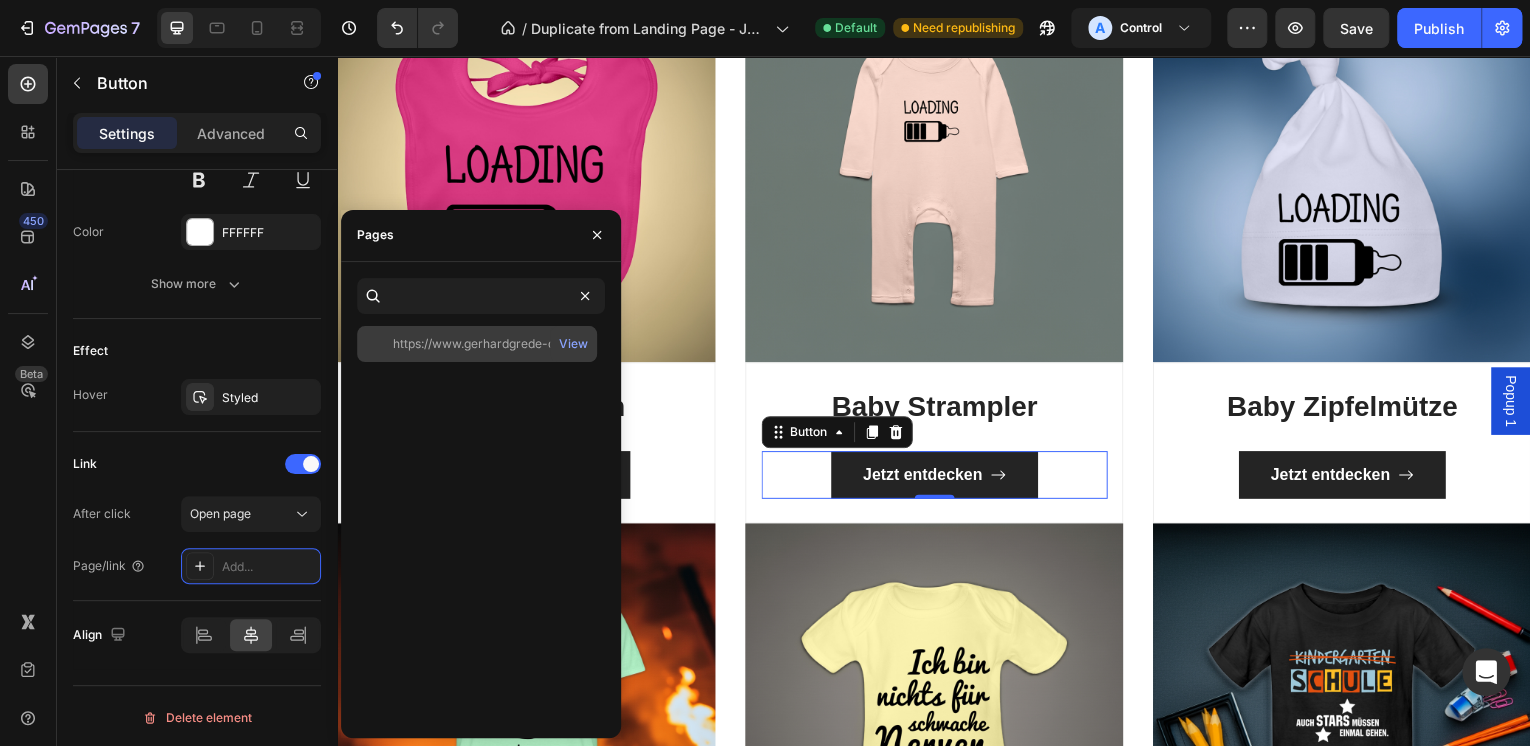 click on "https://www.gerhardgrede-designs.de/products/baby-bio-strampler" 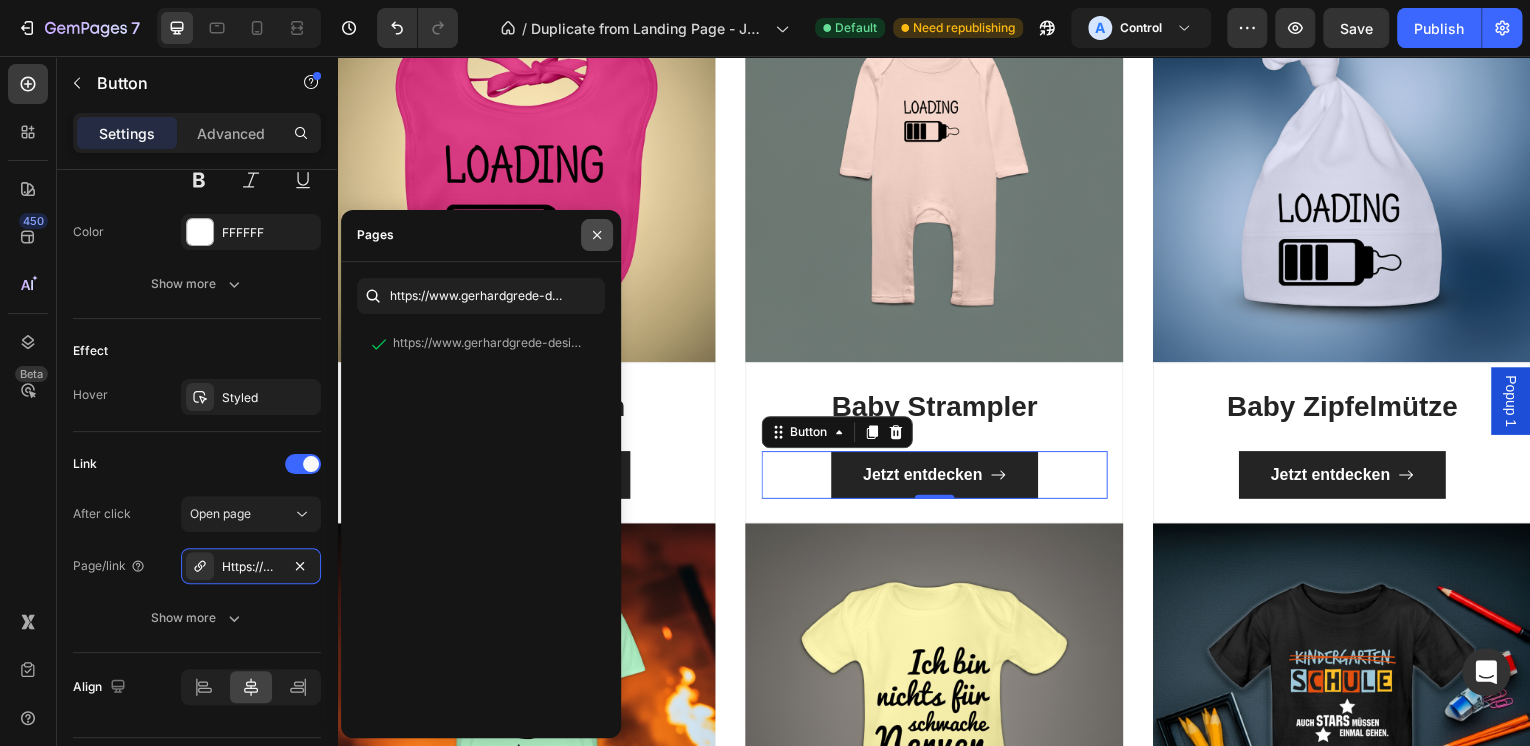 drag, startPoint x: 598, startPoint y: 231, endPoint x: 178, endPoint y: 251, distance: 420.47592 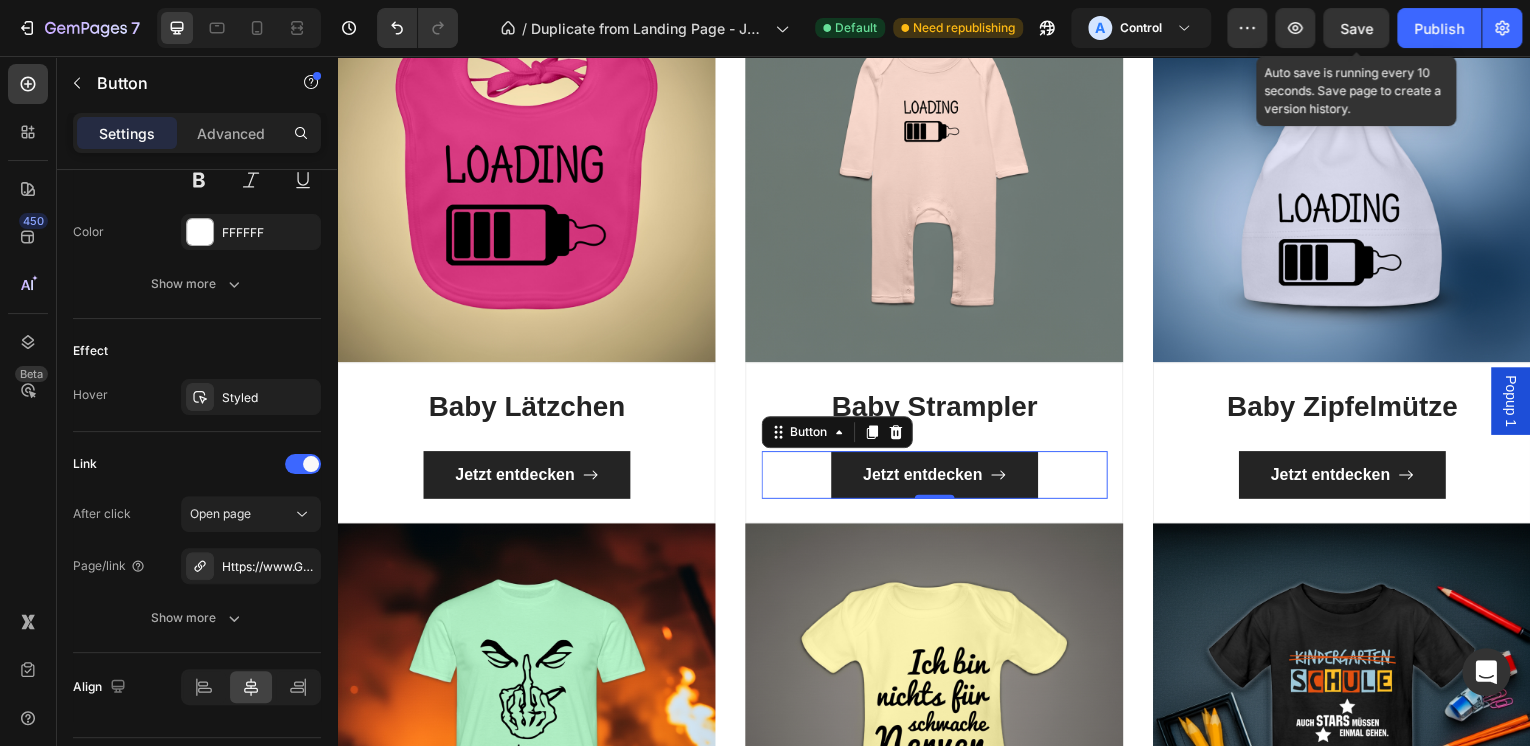click on "Save" at bounding box center [1356, 28] 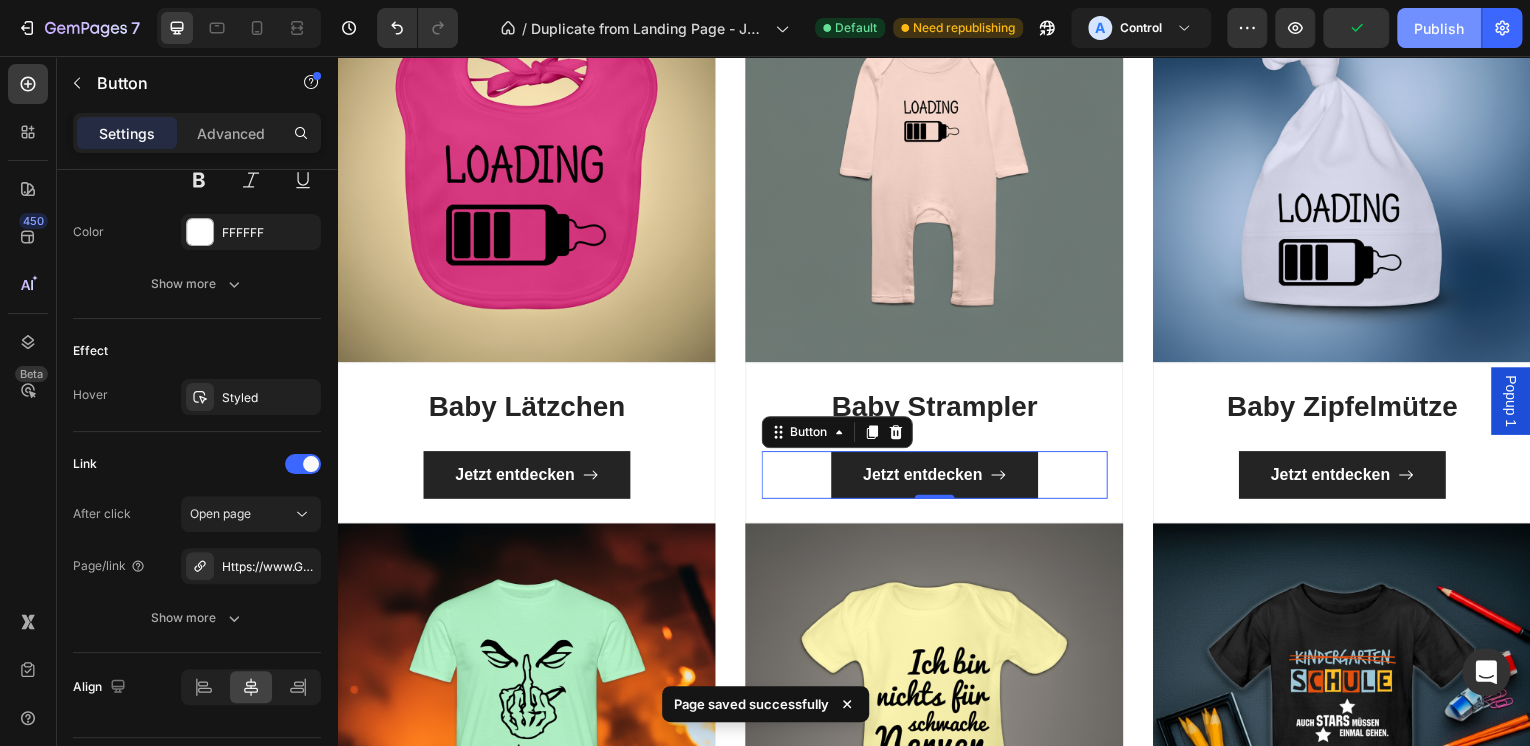 drag, startPoint x: 1434, startPoint y: 28, endPoint x: 1008, endPoint y: 72, distance: 428.26627 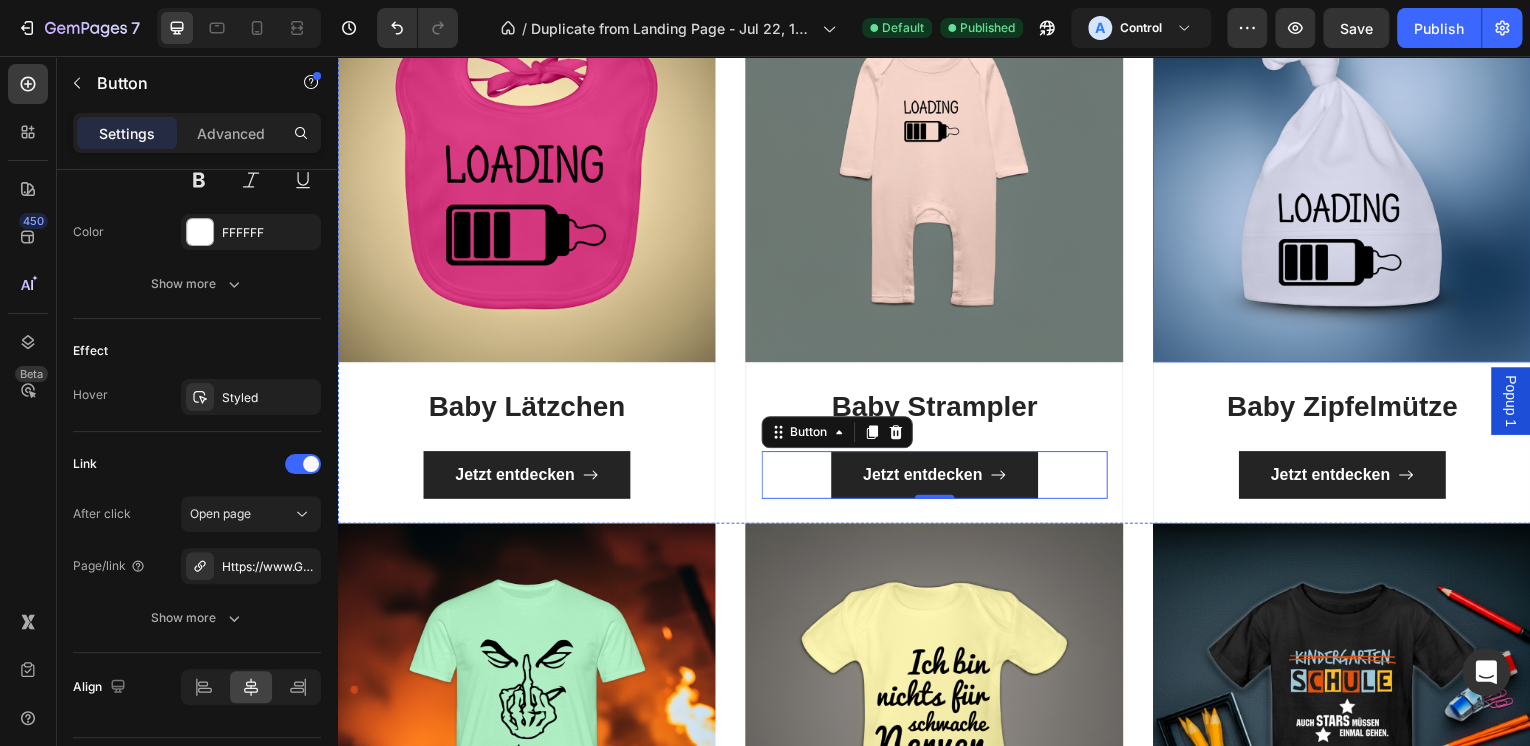 click at bounding box center (1347, 174) 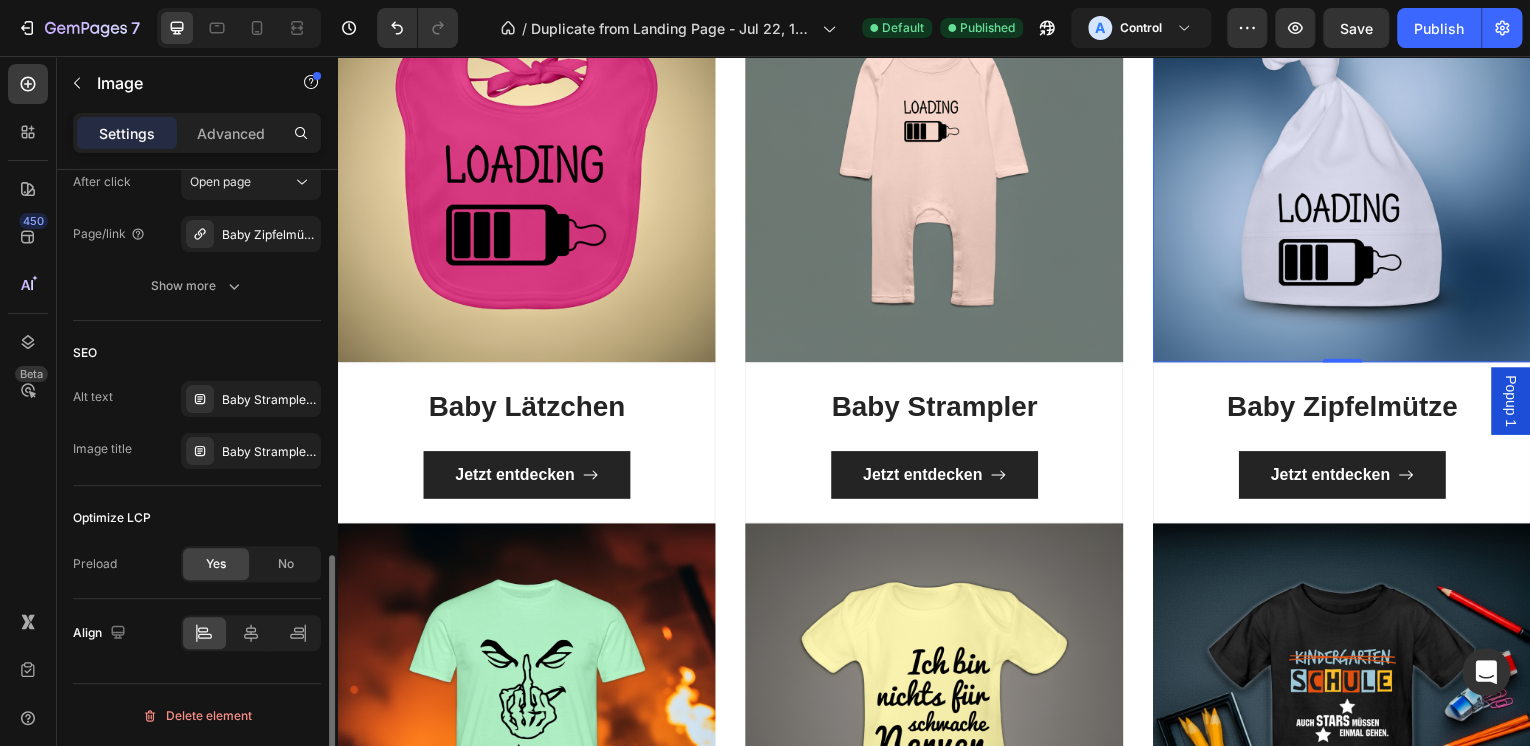 scroll, scrollTop: 820, scrollLeft: 0, axis: vertical 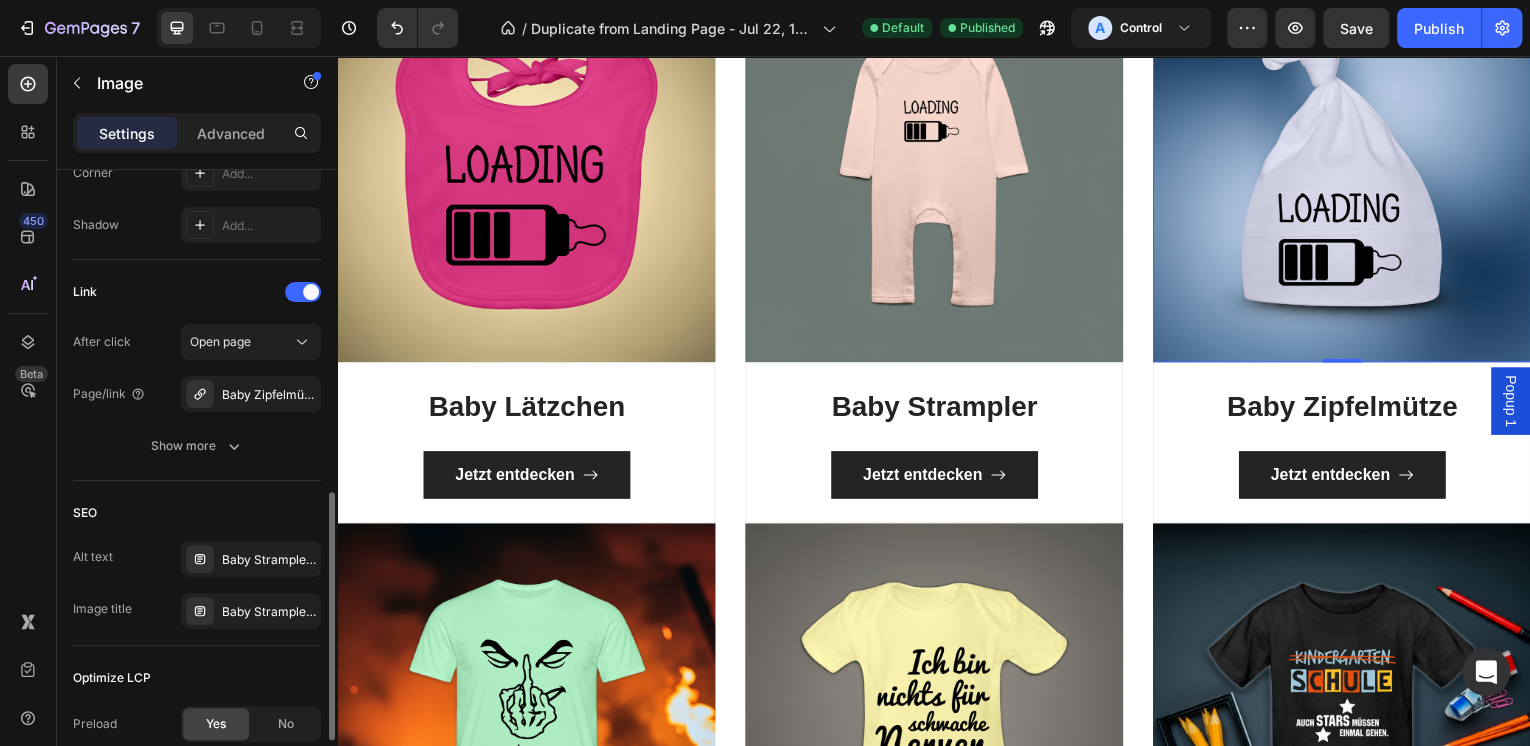 drag, startPoint x: 298, startPoint y: 393, endPoint x: 289, endPoint y: 420, distance: 28.460499 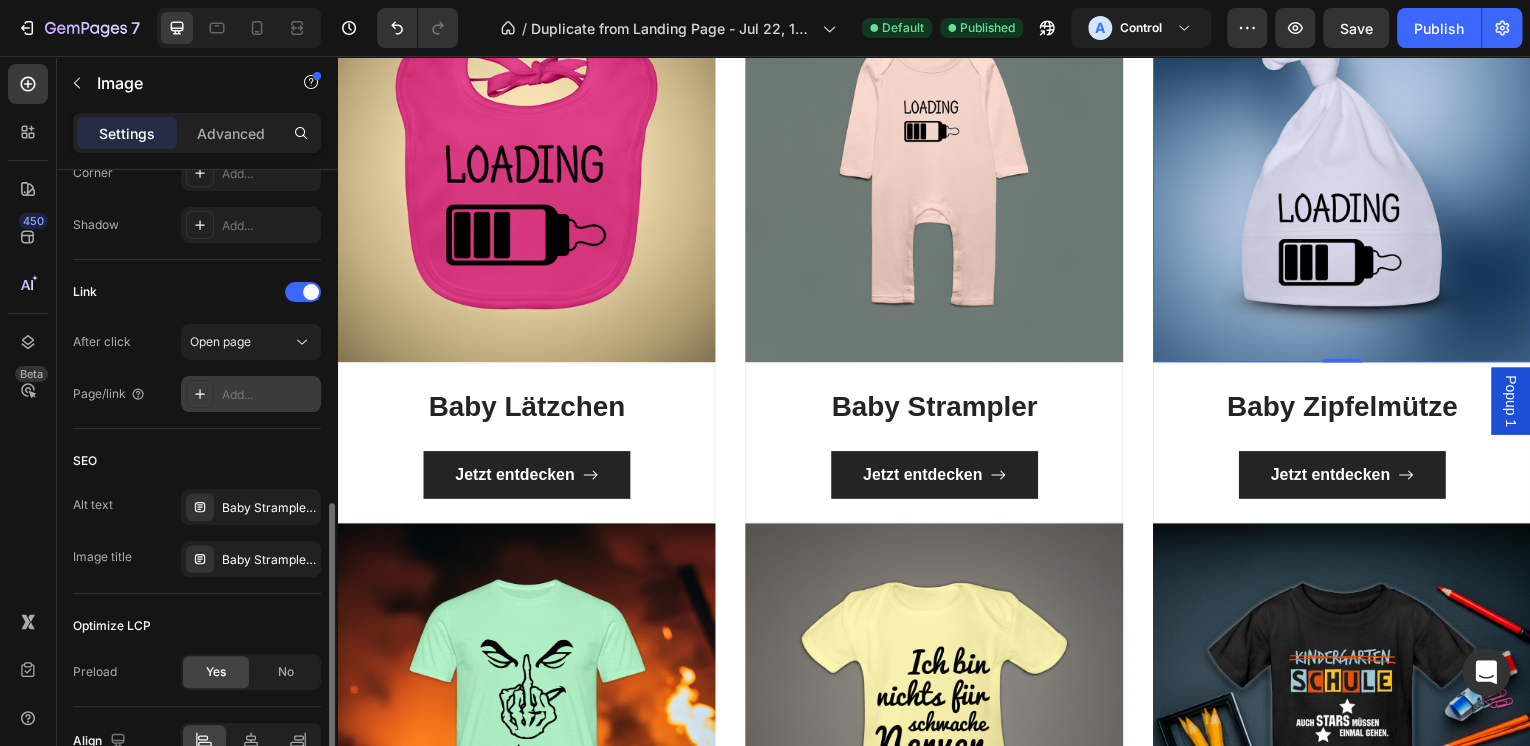 click on "Add..." at bounding box center (269, 395) 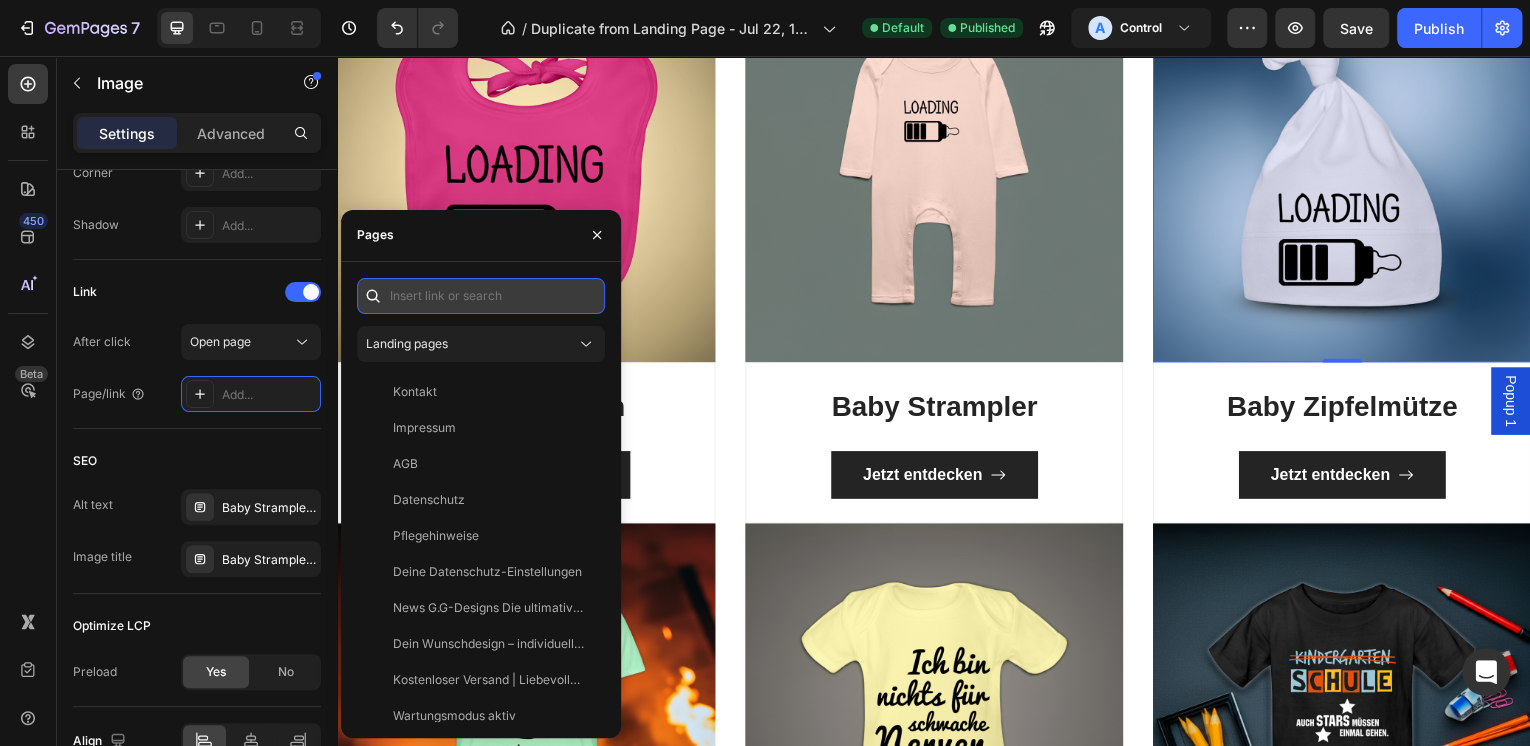 click at bounding box center [481, 296] 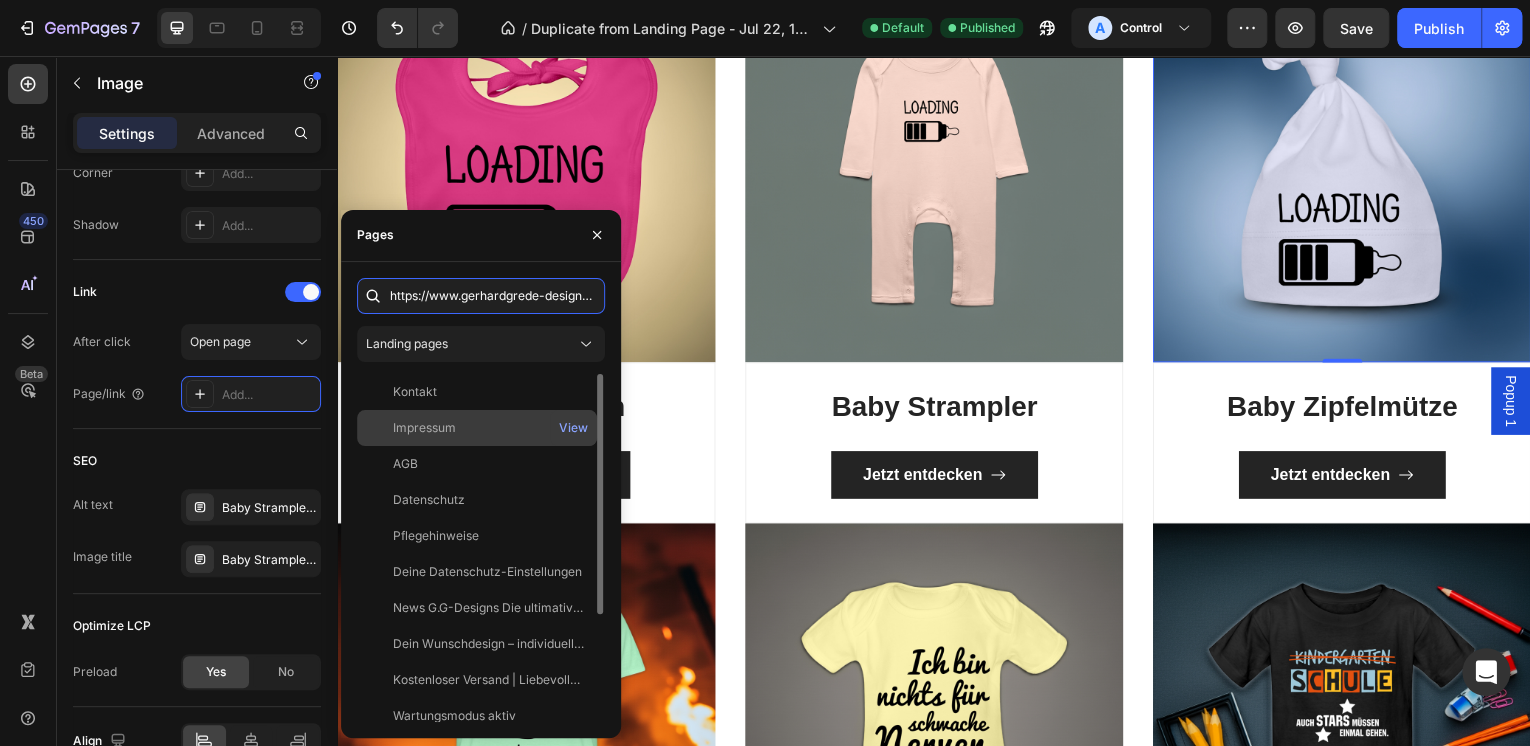 scroll, scrollTop: 0, scrollLeft: 324, axis: horizontal 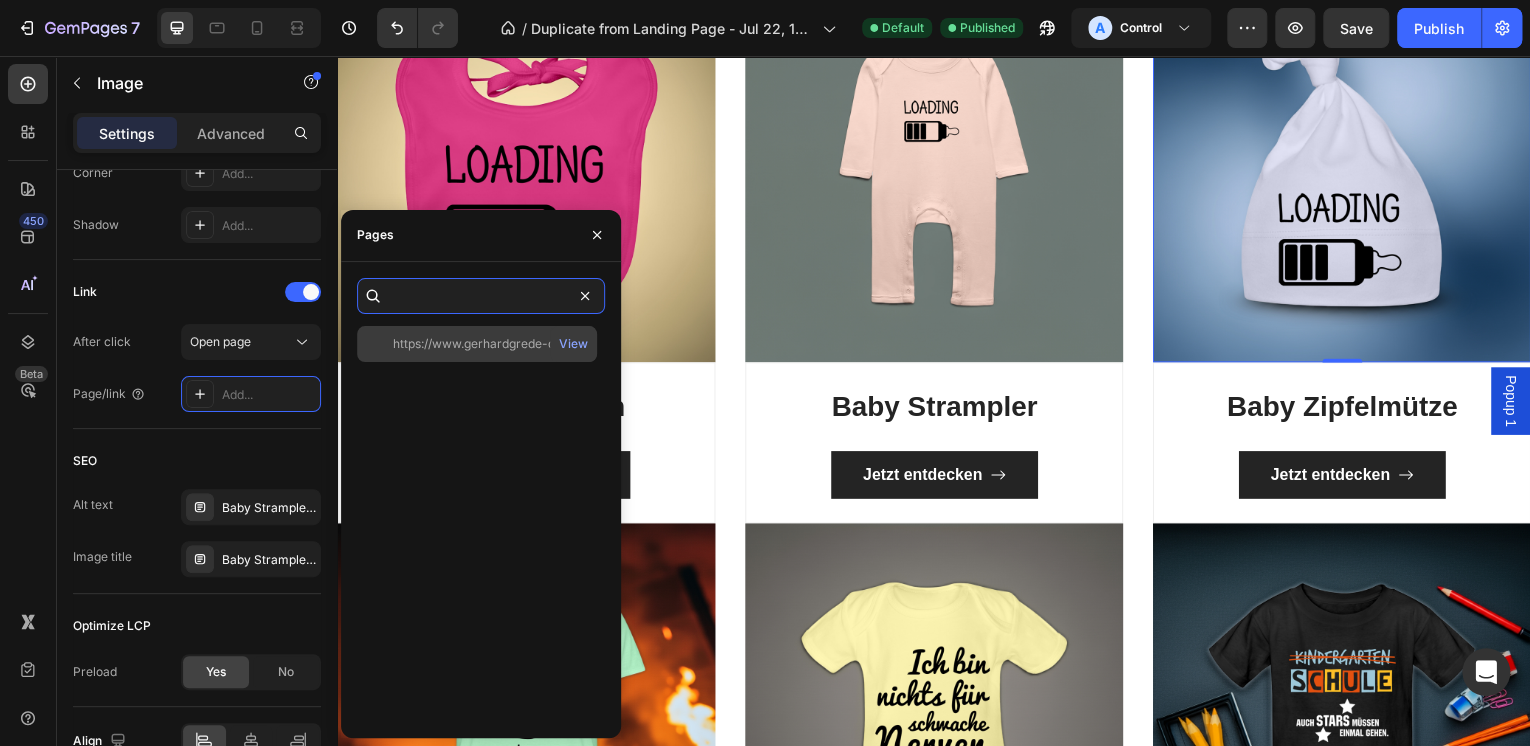 type on "https://www.gerhardgrede-designs.de/products/baby-mutze?variant=51696962896199" 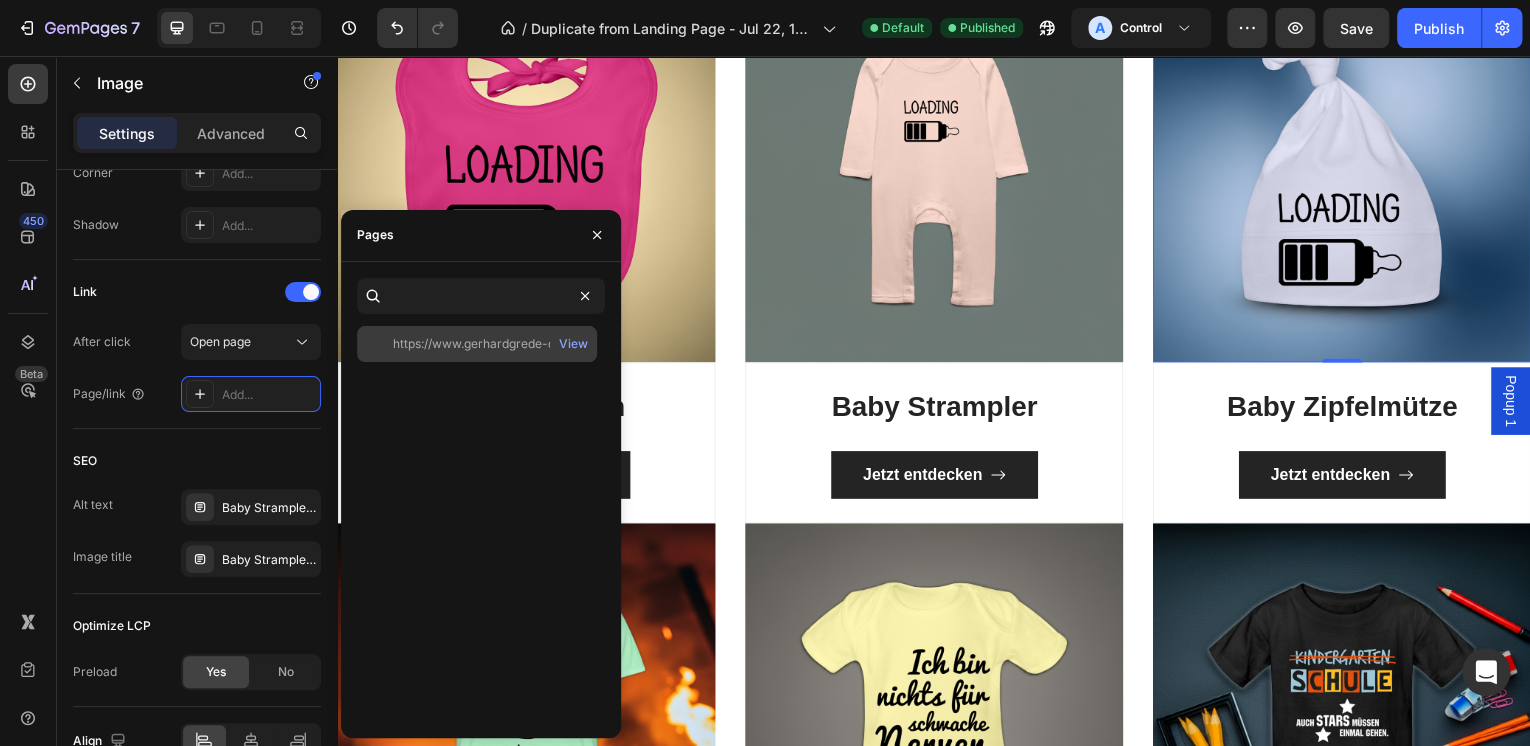 click on "https://www.gerhardgrede-designs.de/products/baby-mutze?variant=51696962896199" 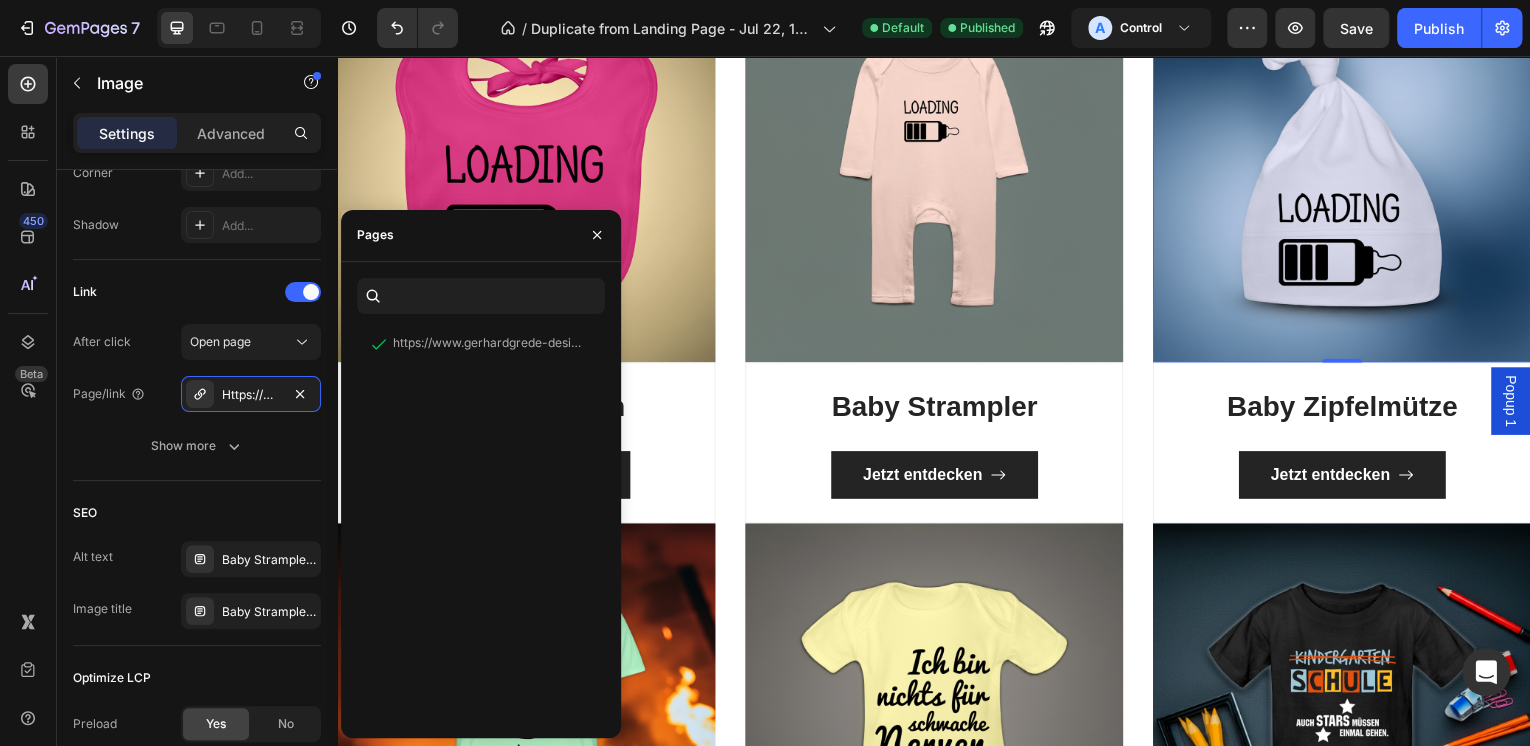 scroll, scrollTop: 0, scrollLeft: 0, axis: both 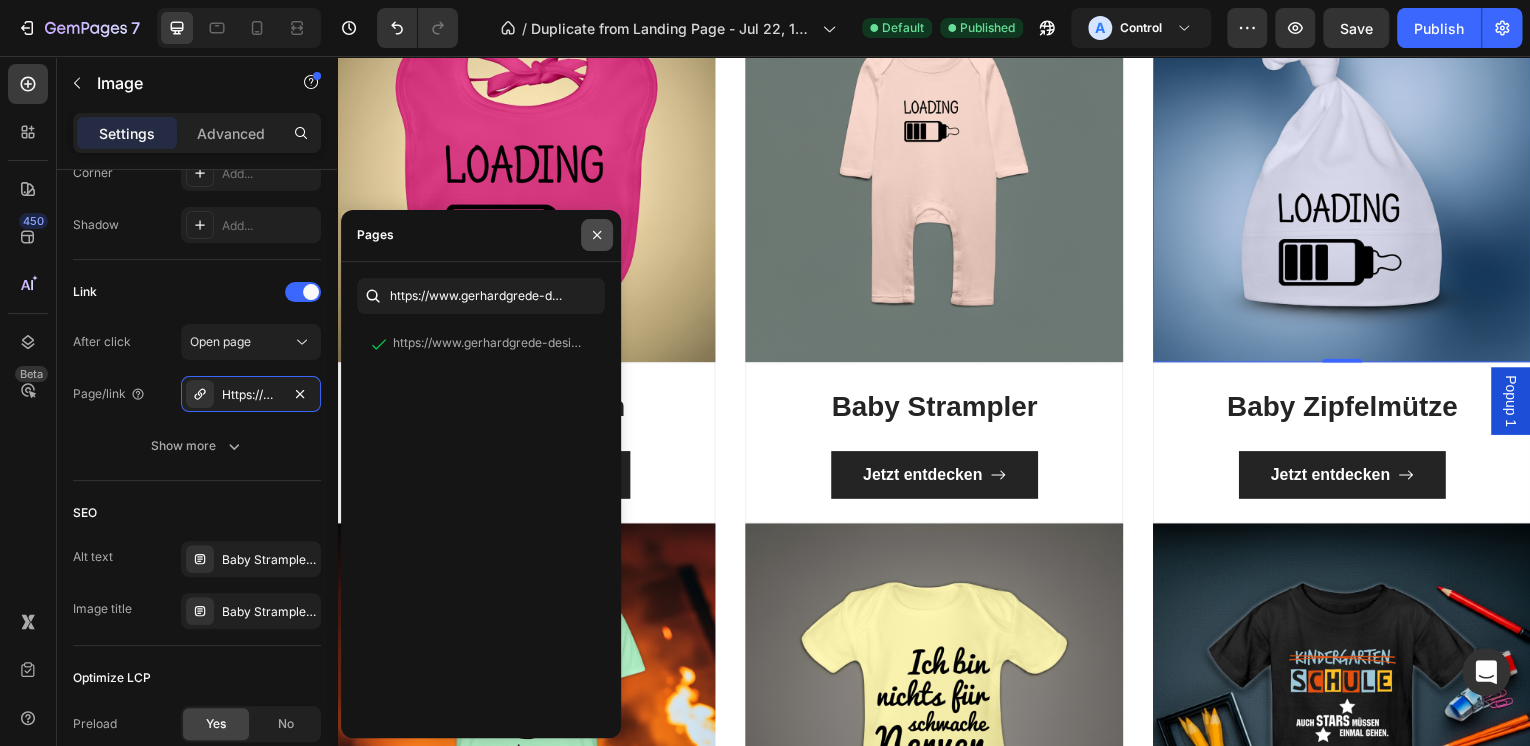 click 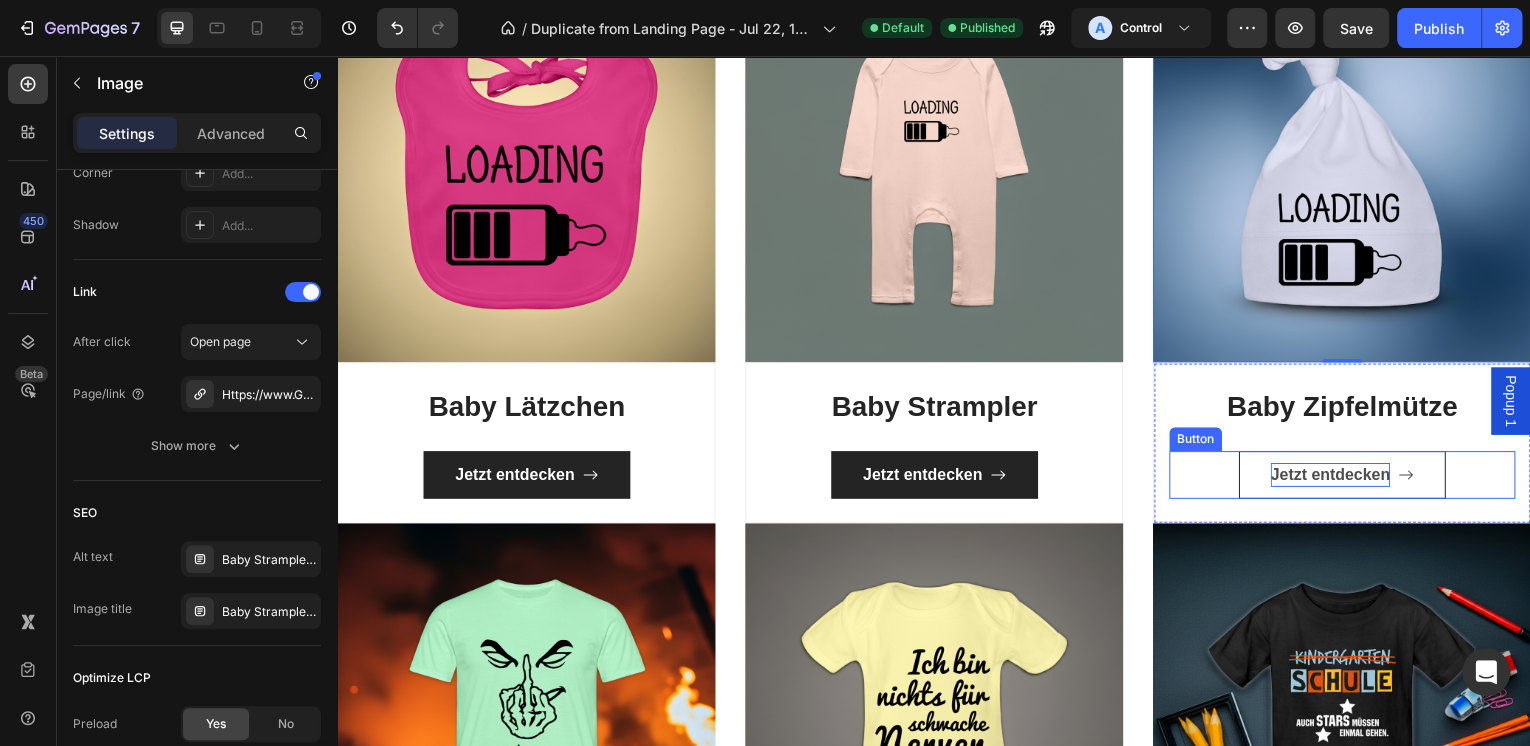 click on "Jetzt entdecken" at bounding box center (1335, 477) 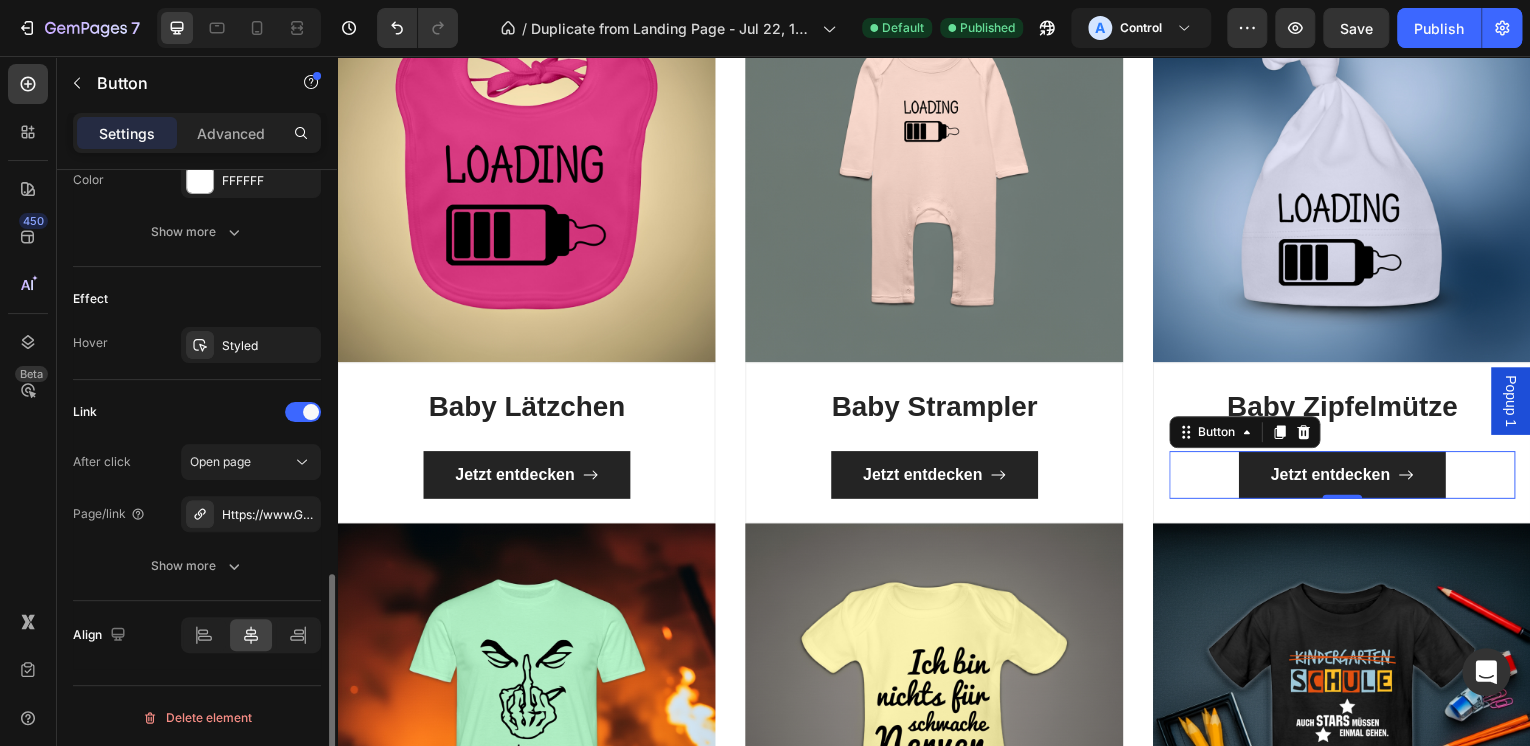 scroll, scrollTop: 1032, scrollLeft: 0, axis: vertical 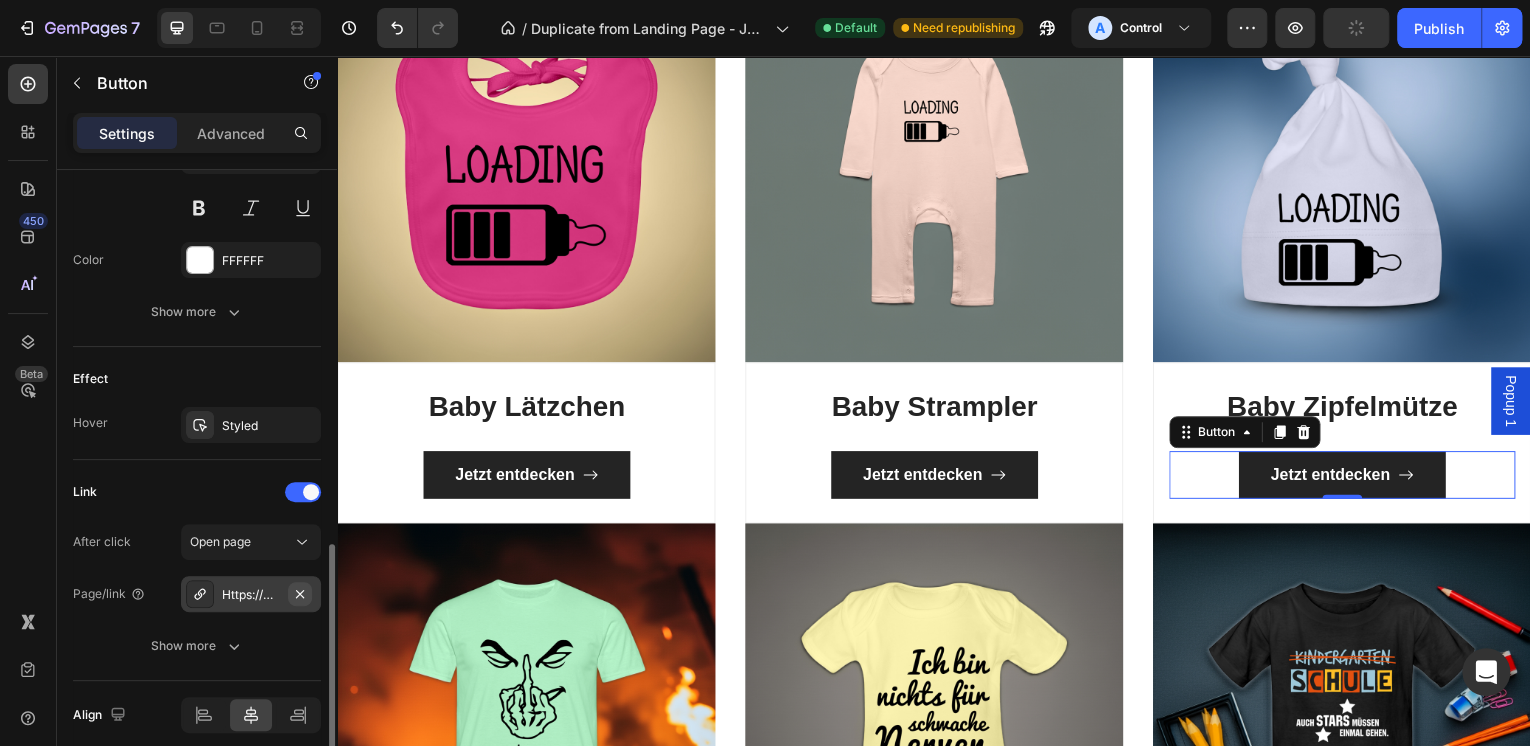 click 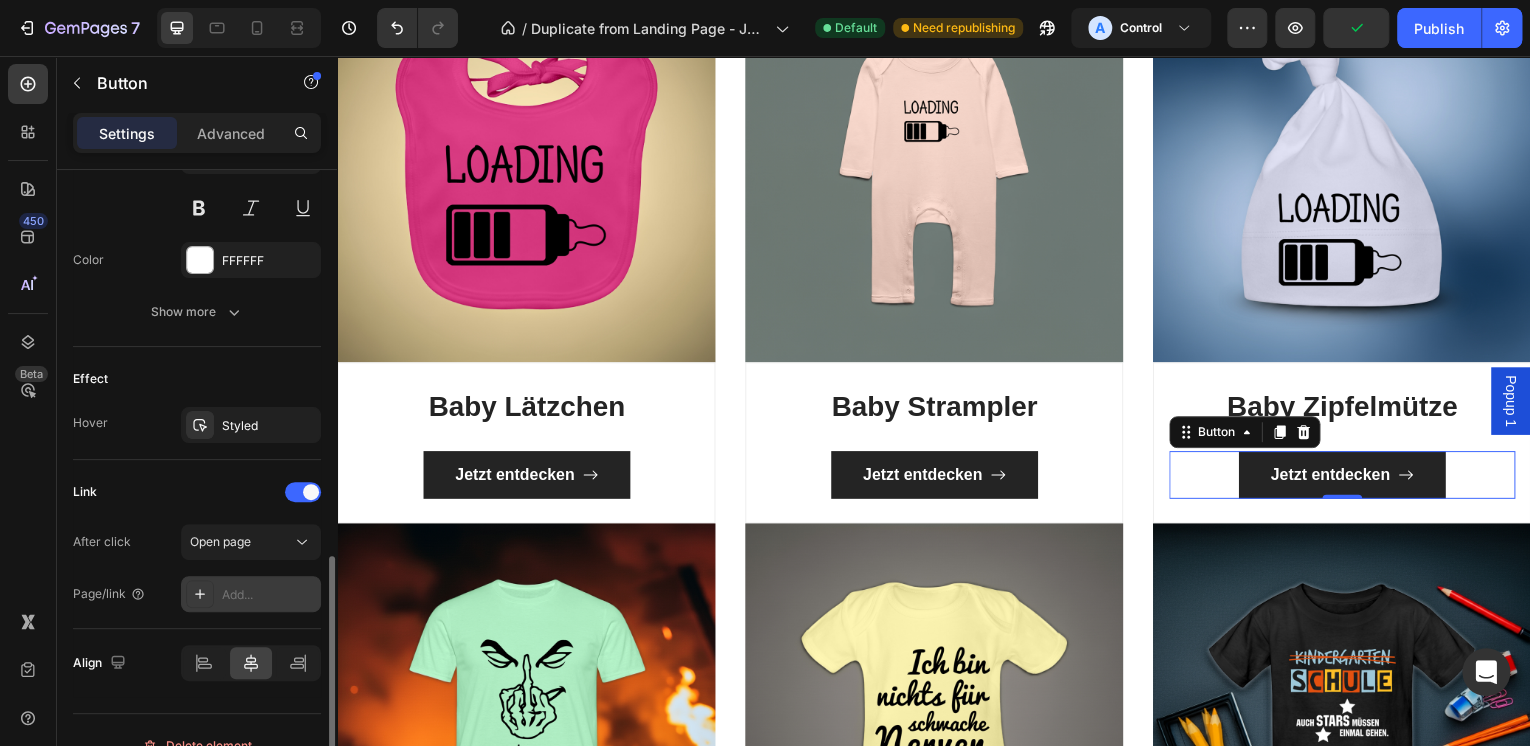 click on "Add..." at bounding box center [269, 595] 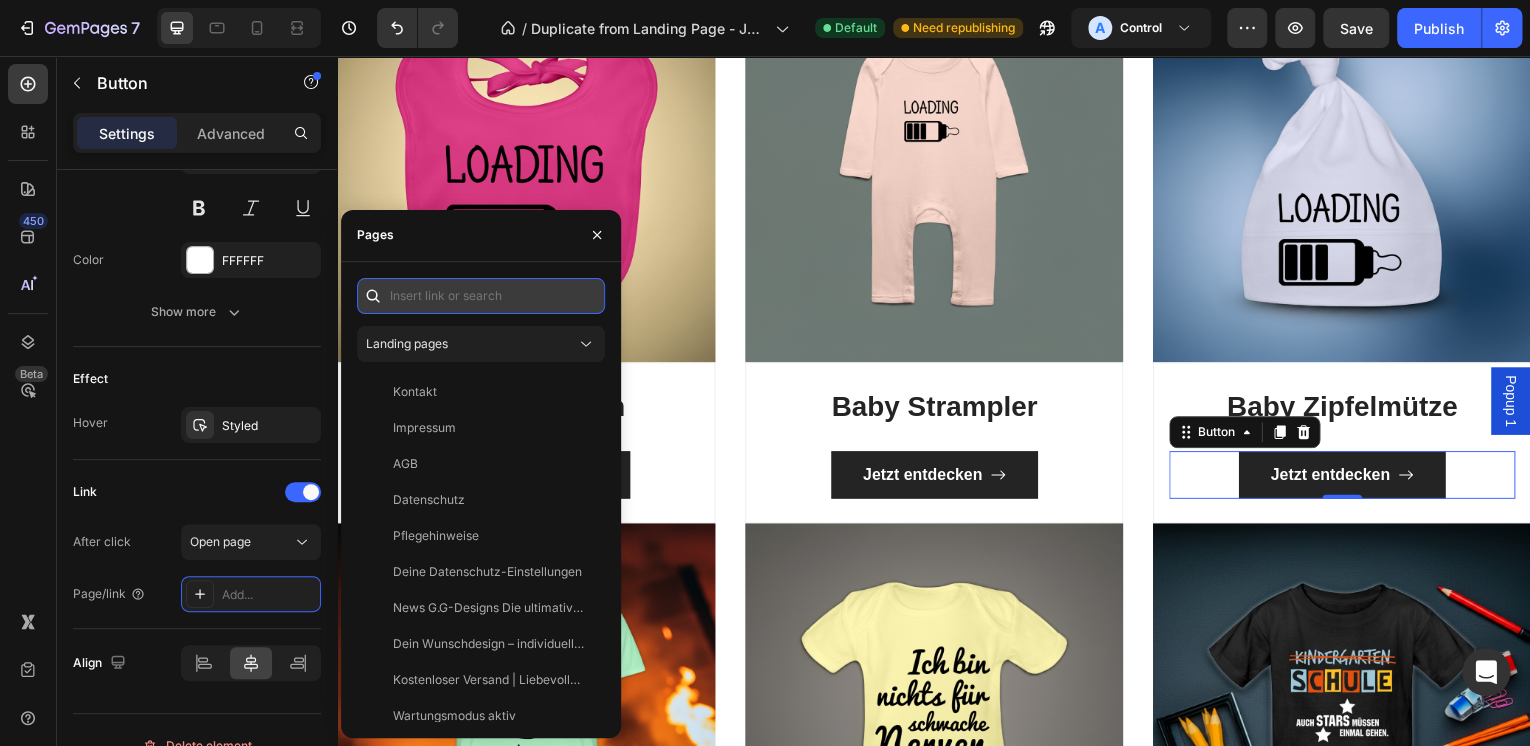 paste on "https://www.gerhardgrede-designs.de/products/baby-mutze?variant=51696962896199" 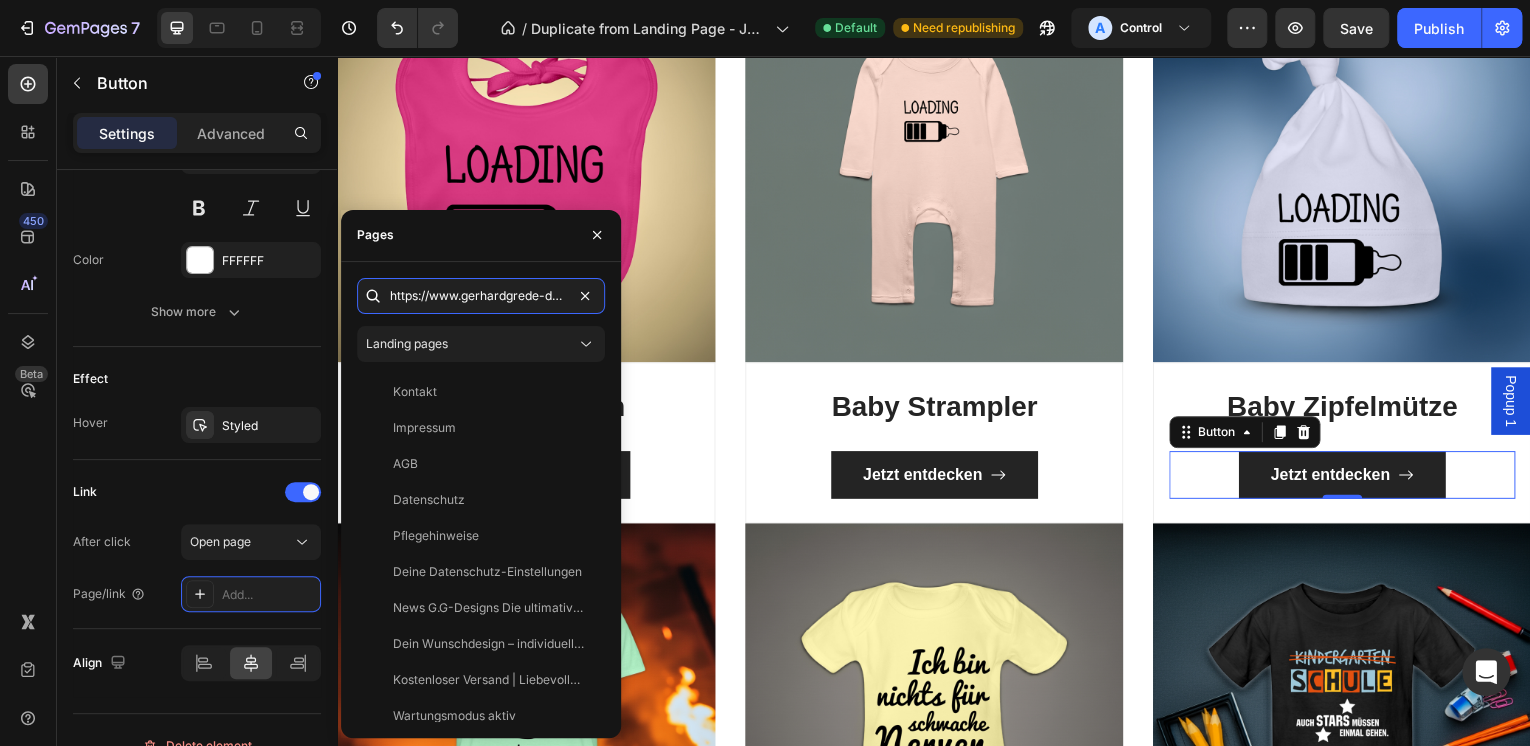 scroll, scrollTop: 0, scrollLeft: 324, axis: horizontal 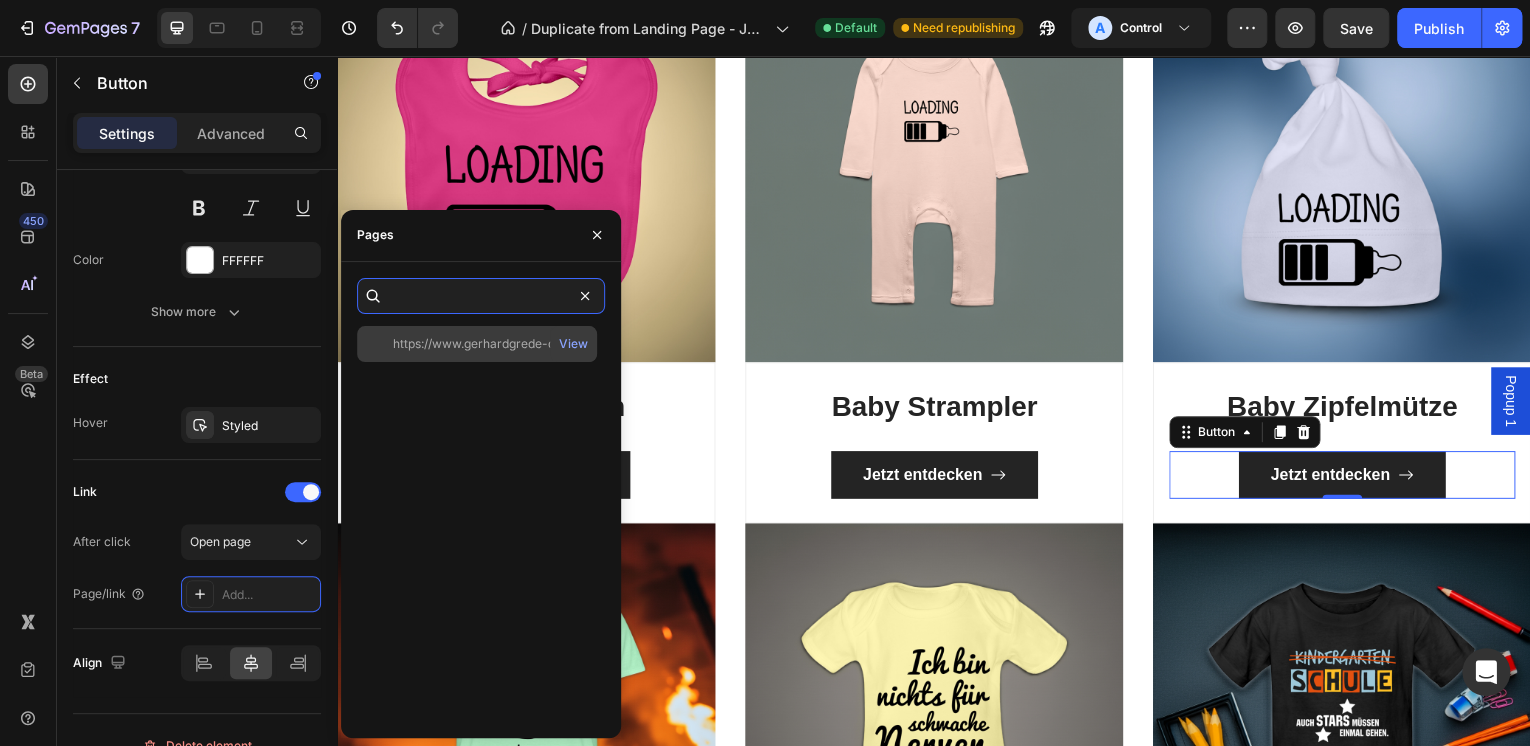 type on "https://www.gerhardgrede-designs.de/products/baby-mutze?variant=51696962896199" 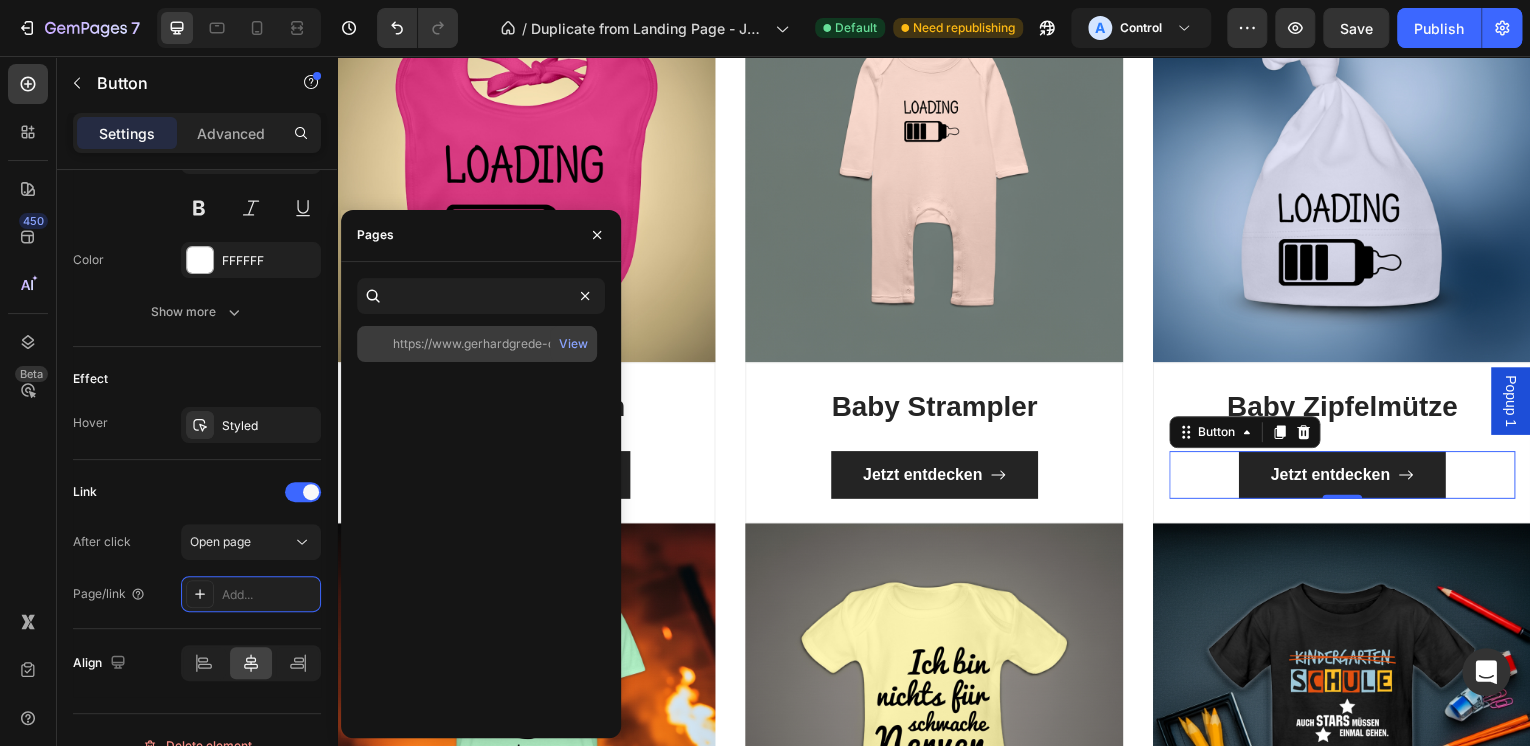 click on "https://www.gerhardgrede-designs.de/products/baby-mutze?variant=51696962896199" 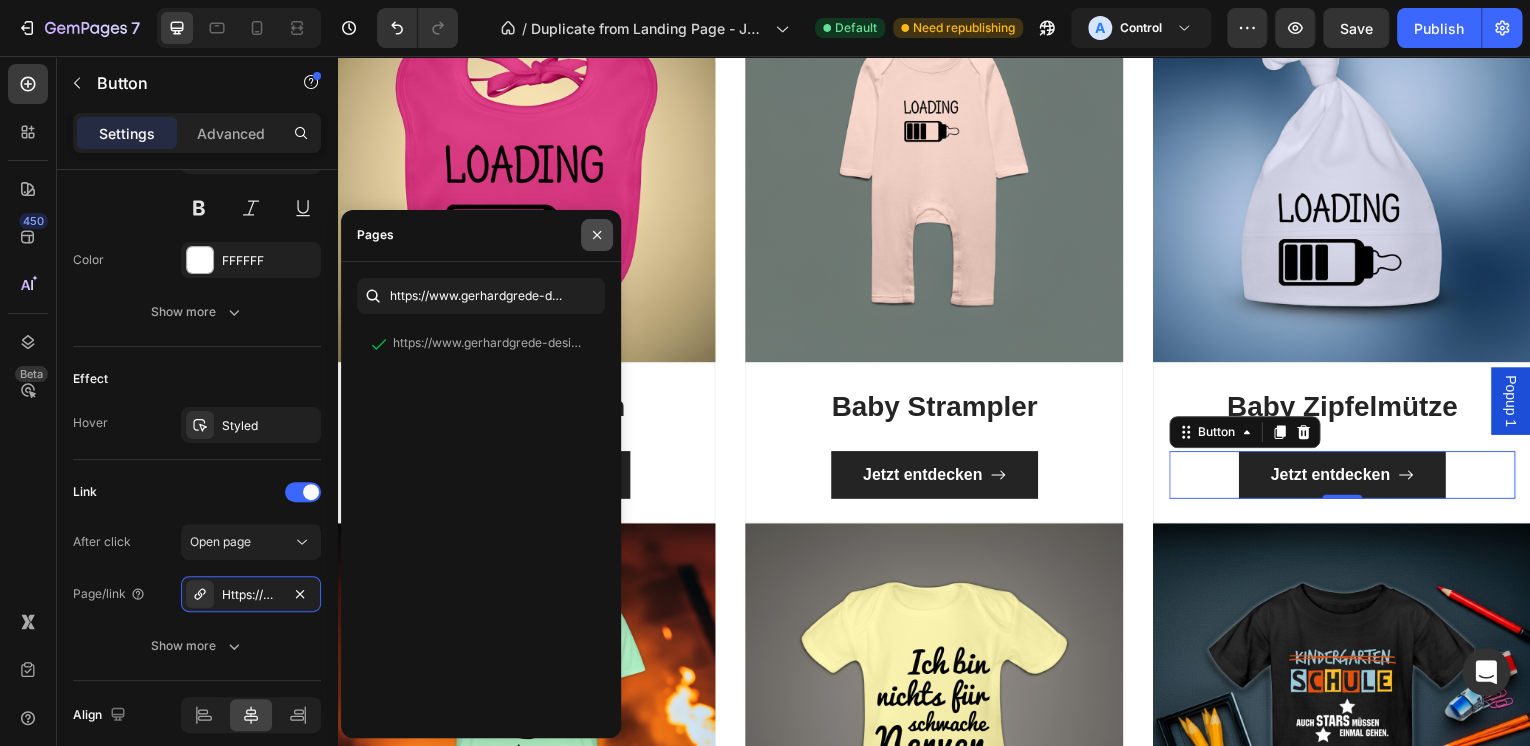 drag, startPoint x: 597, startPoint y: 233, endPoint x: 223, endPoint y: 191, distance: 376.3509 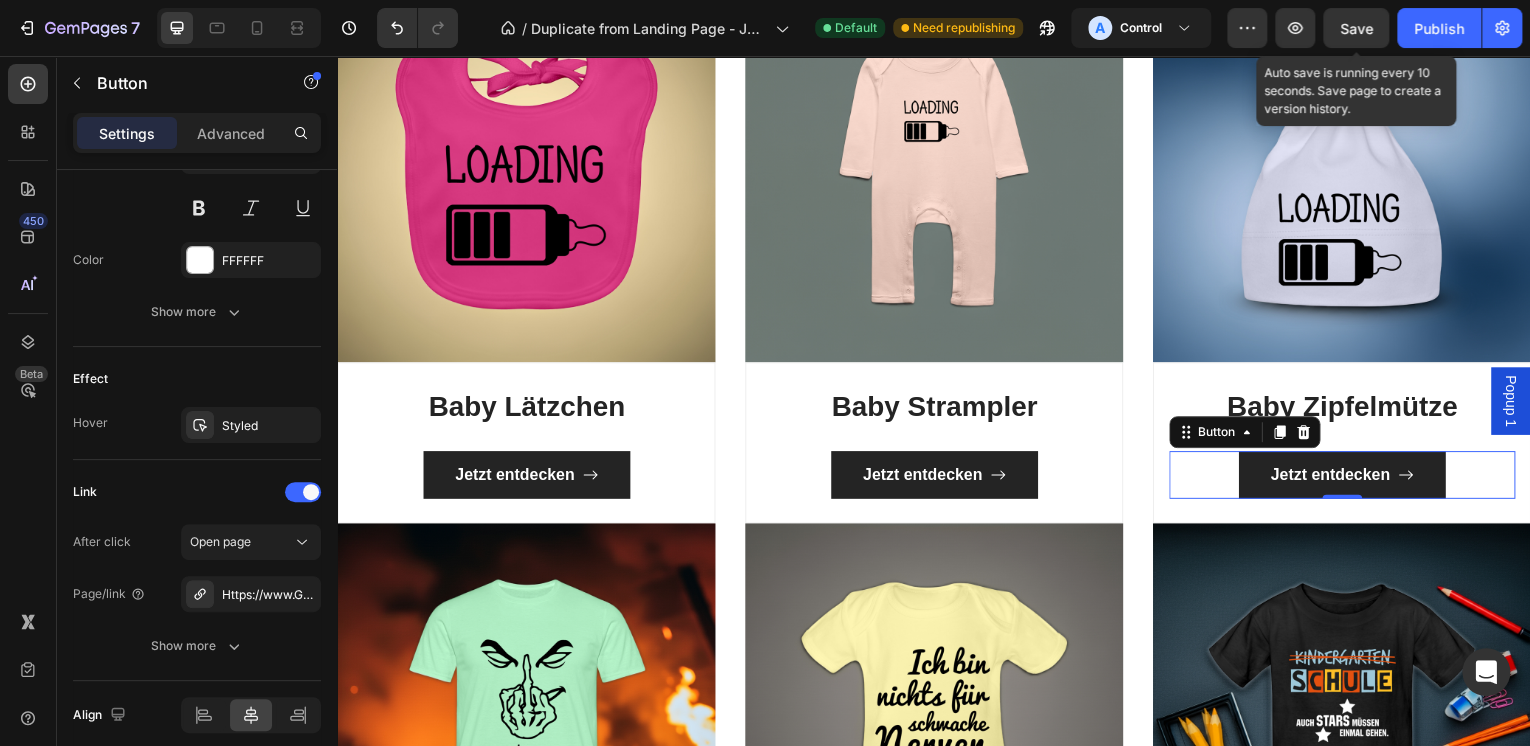 click on "Save" 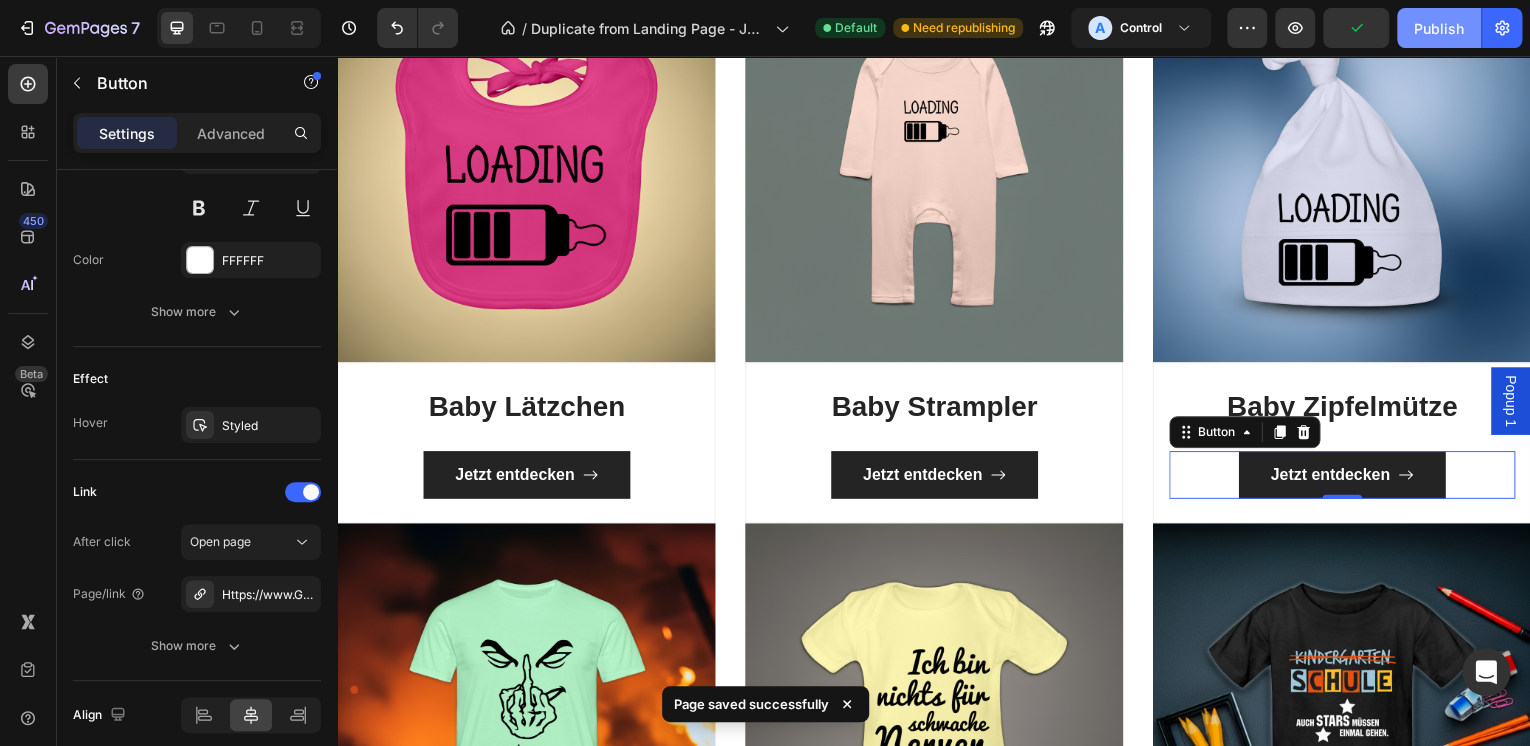 click on "Publish" at bounding box center [1439, 28] 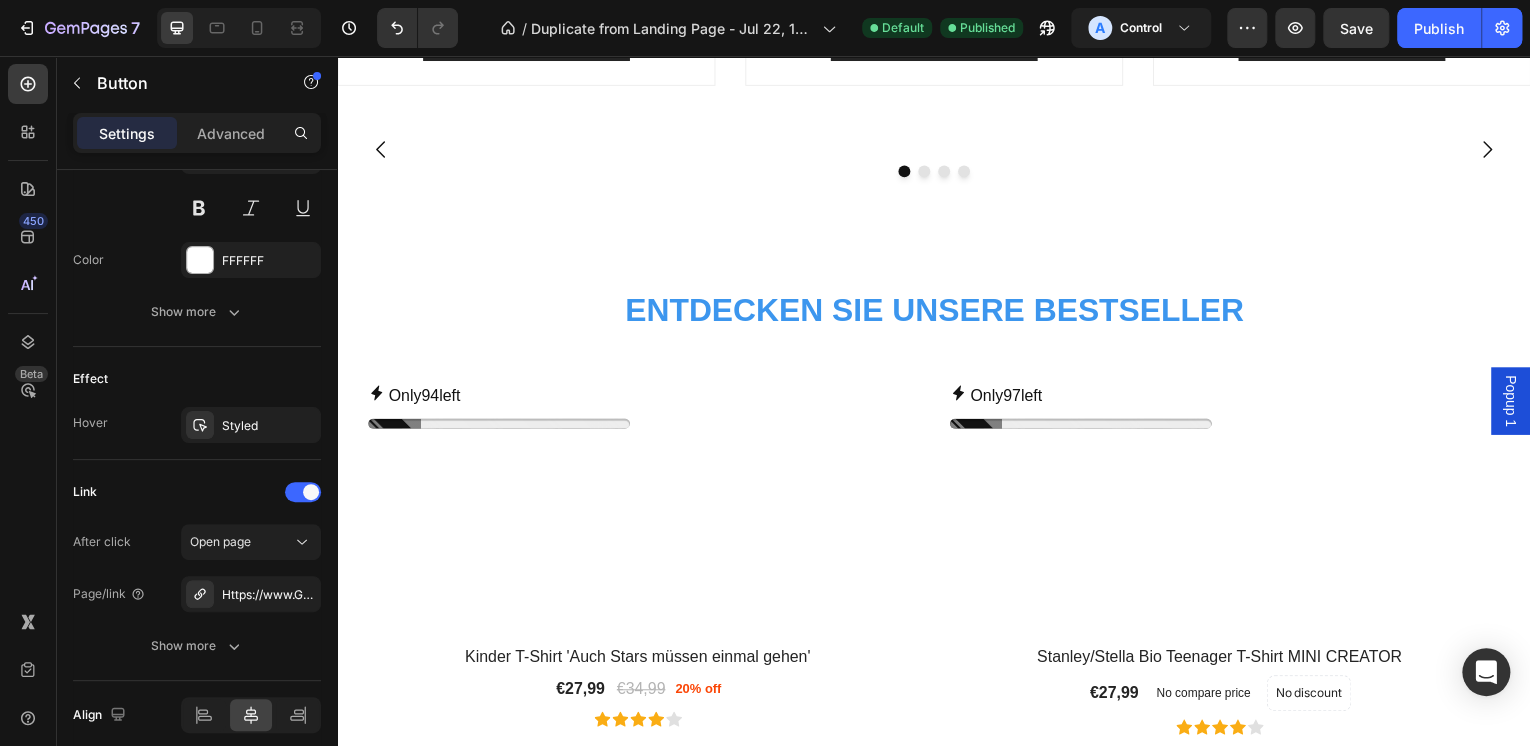 scroll, scrollTop: 2160, scrollLeft: 0, axis: vertical 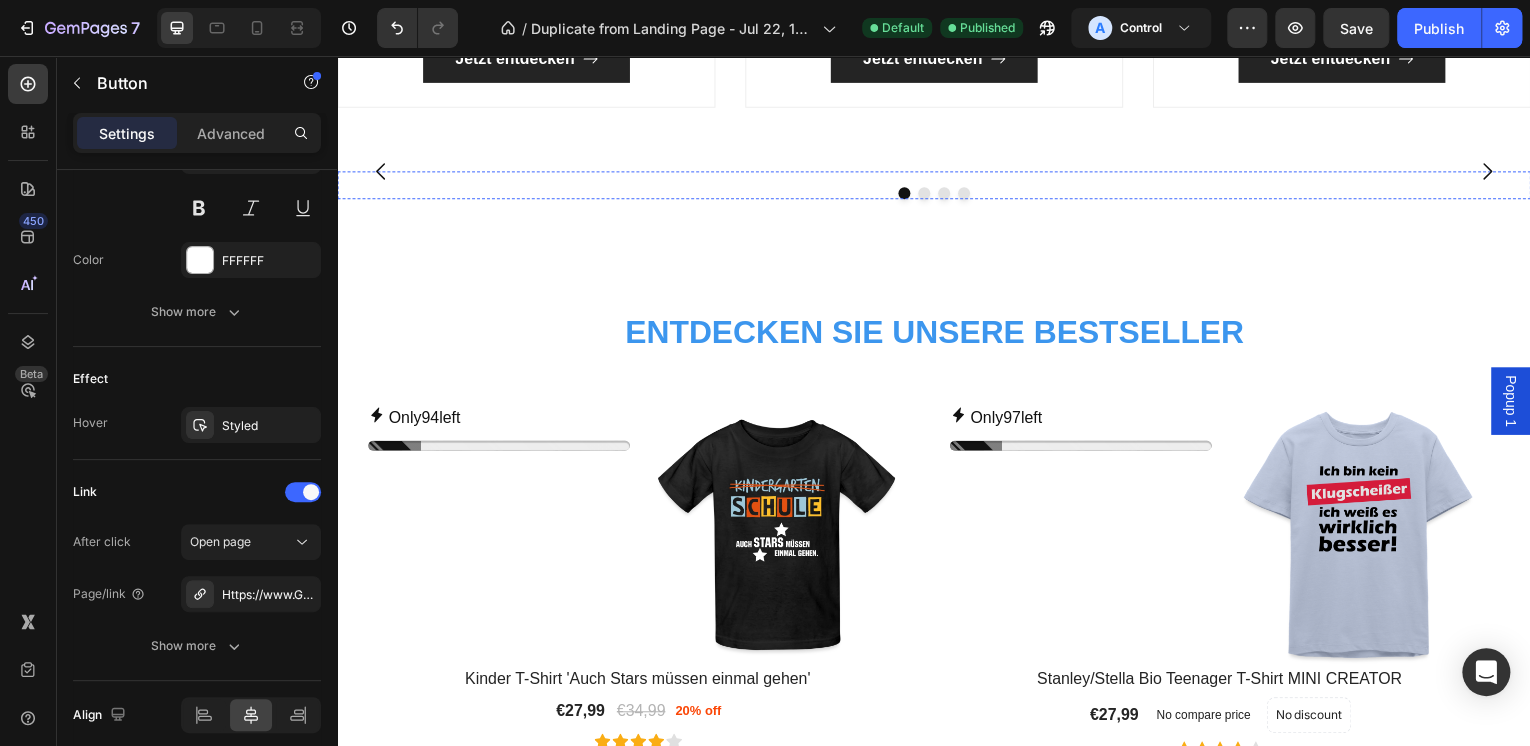 click at bounding box center (730, 172) 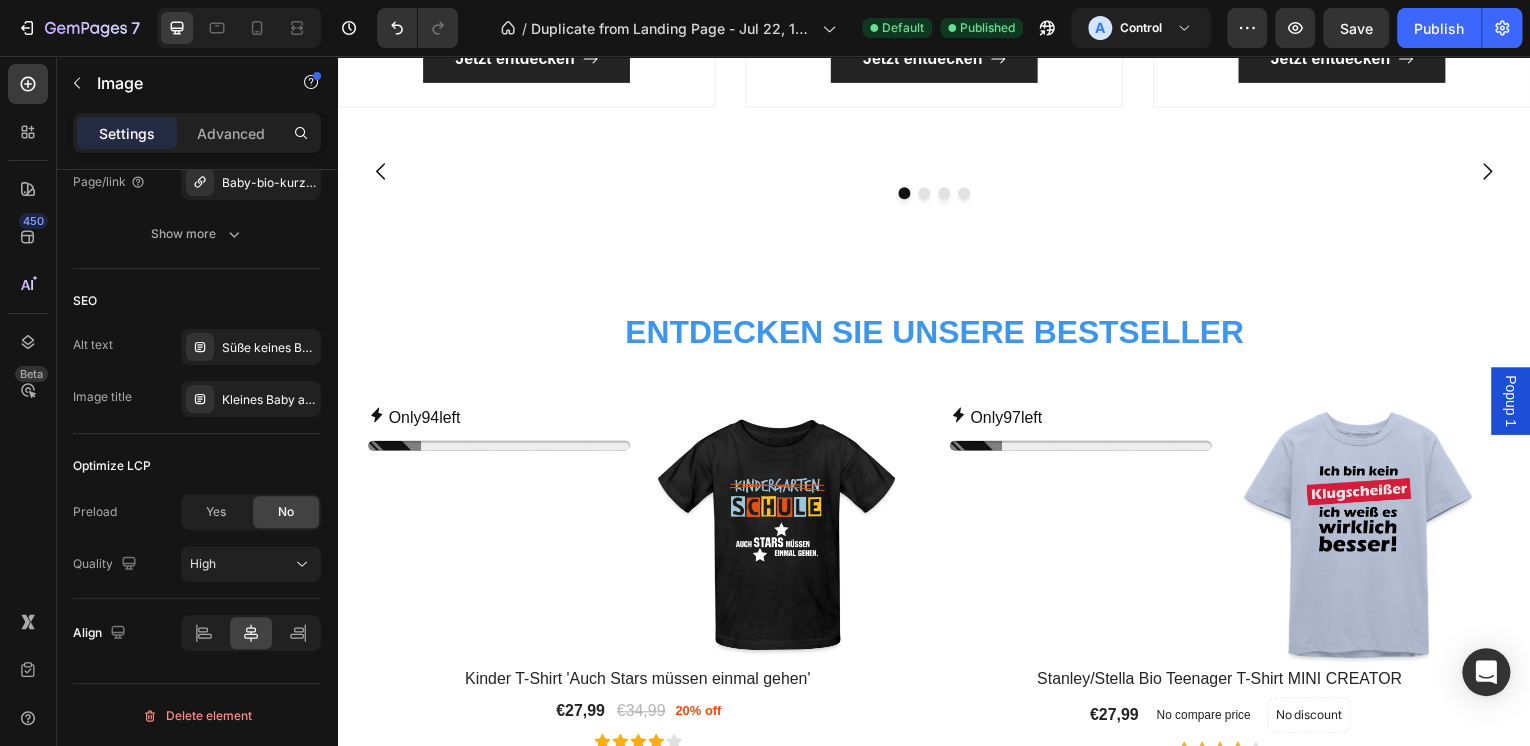 scroll, scrollTop: 0, scrollLeft: 0, axis: both 